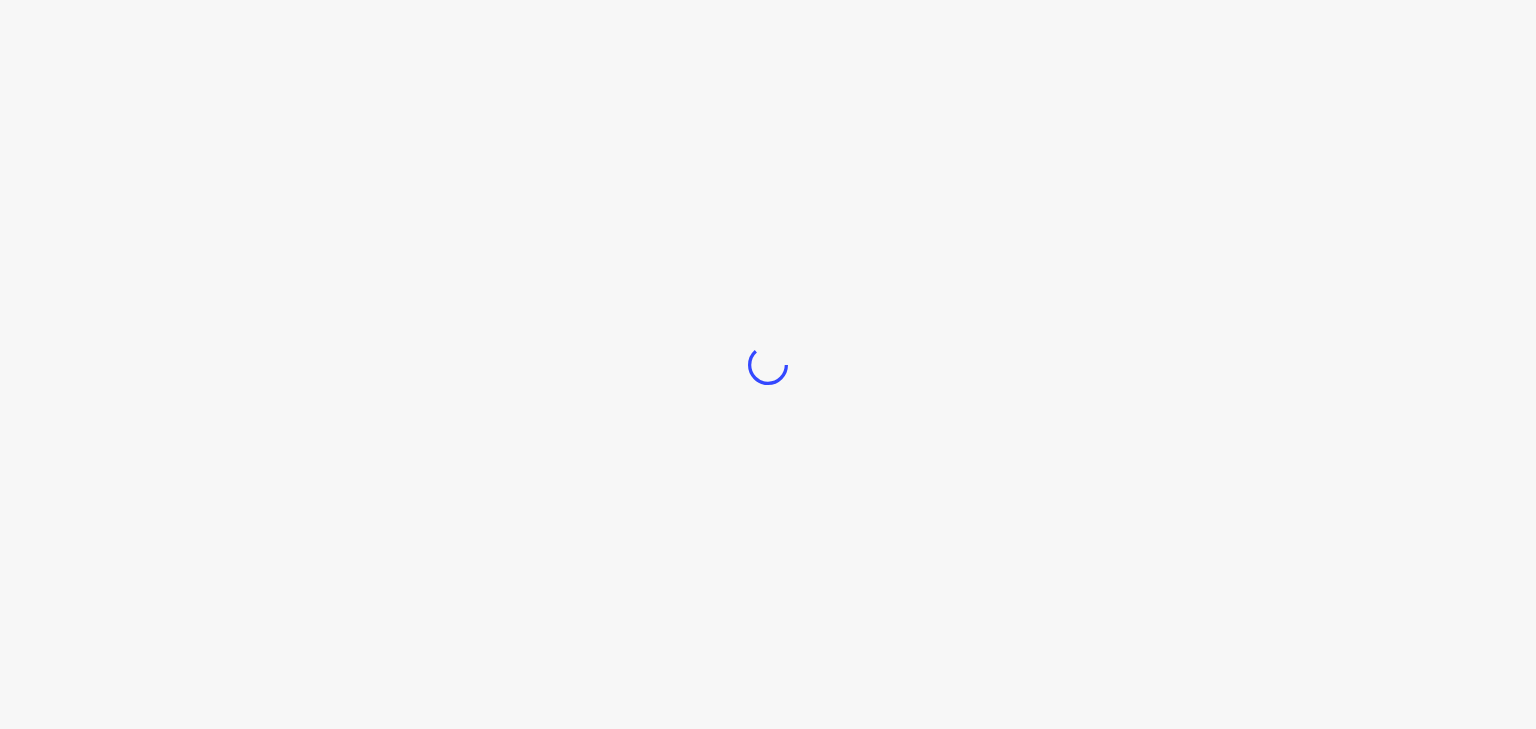scroll, scrollTop: 0, scrollLeft: 0, axis: both 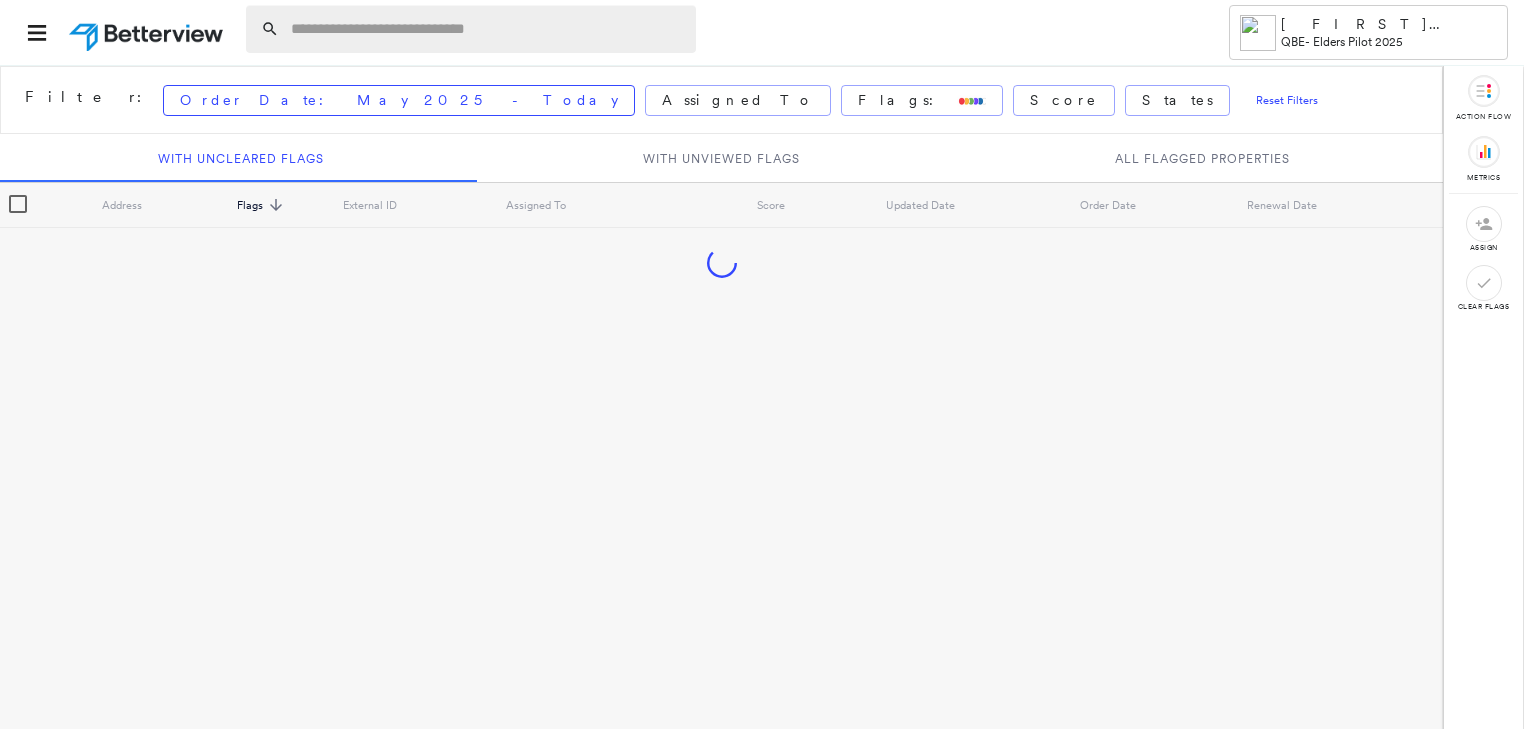 click at bounding box center [487, 29] 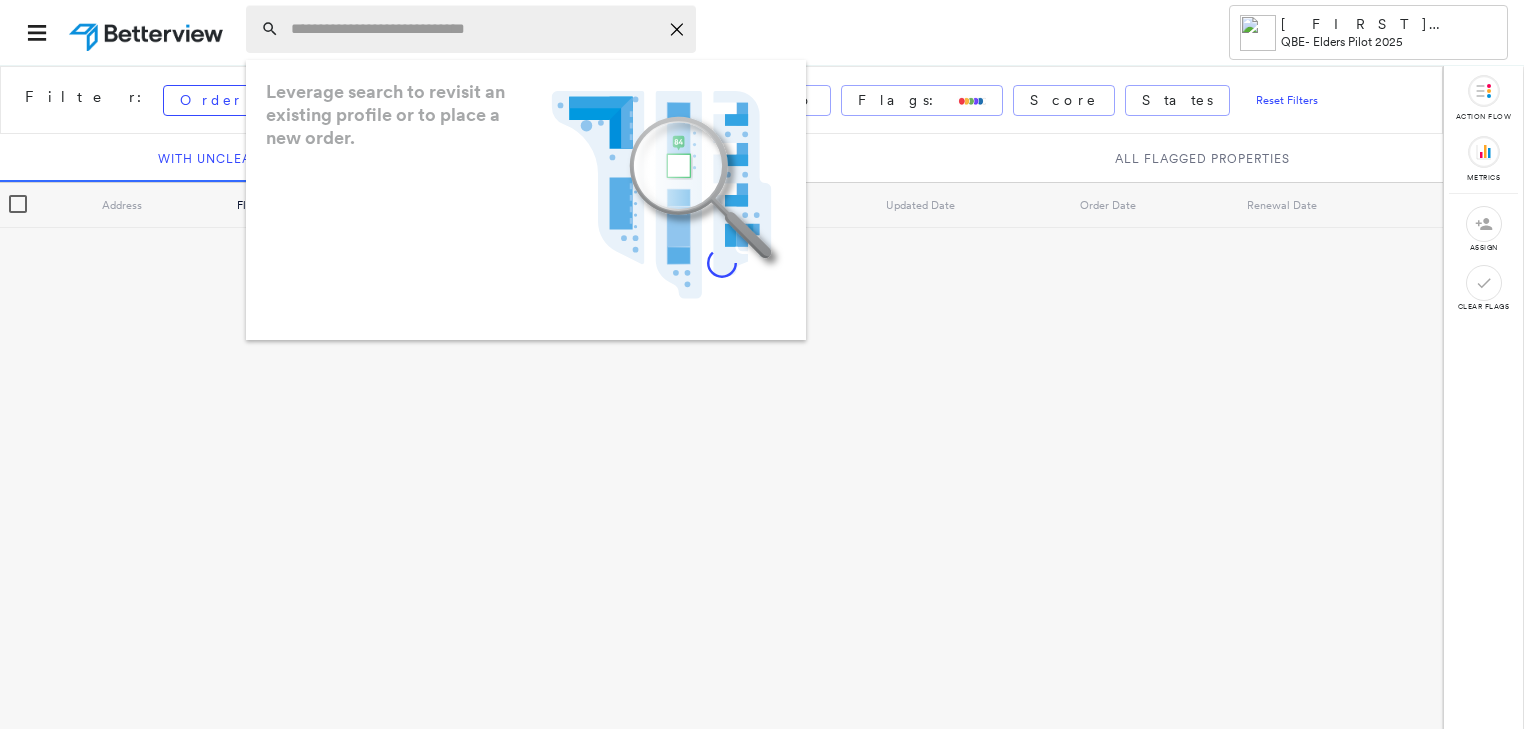 paste on "**********" 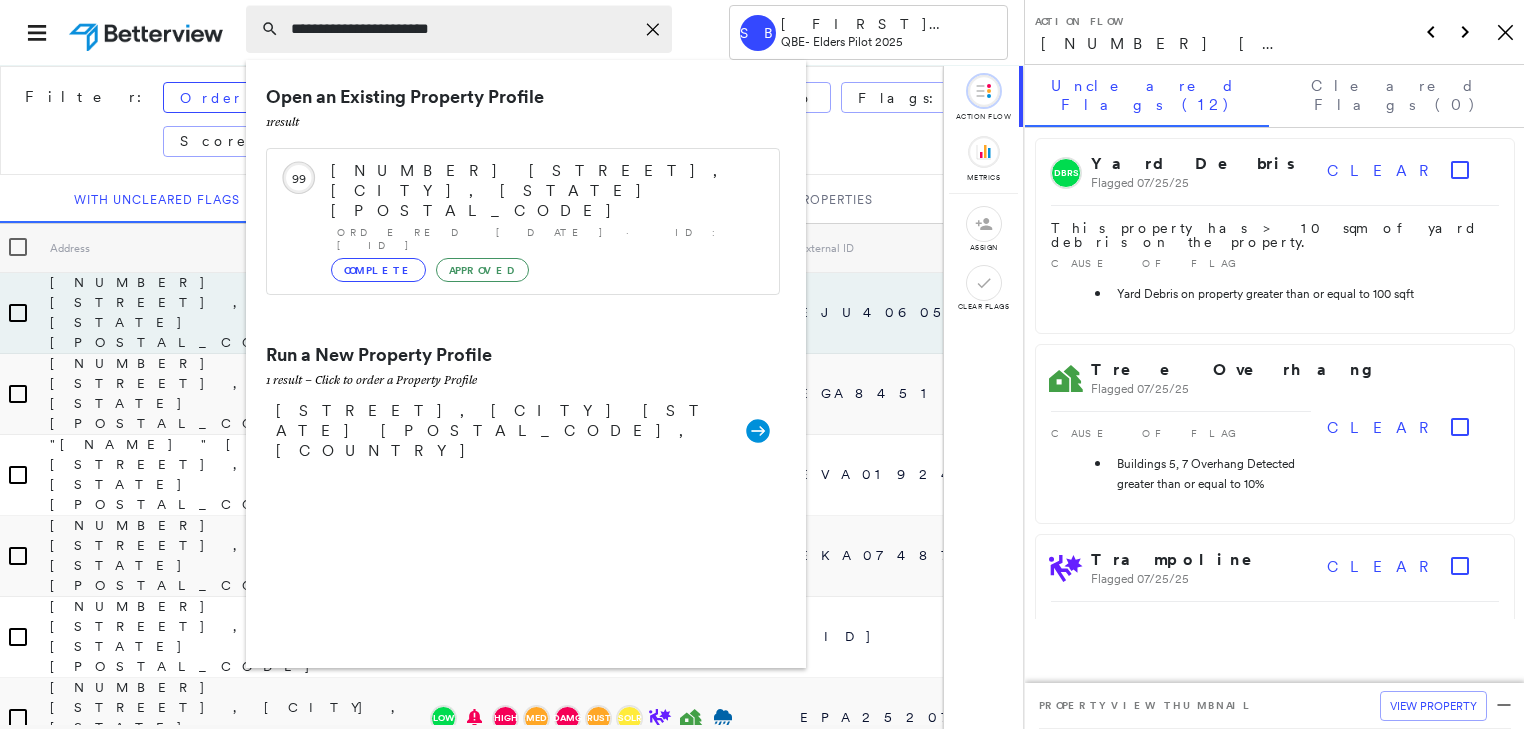 drag, startPoint x: 400, startPoint y: 23, endPoint x: 415, endPoint y: 31, distance: 17 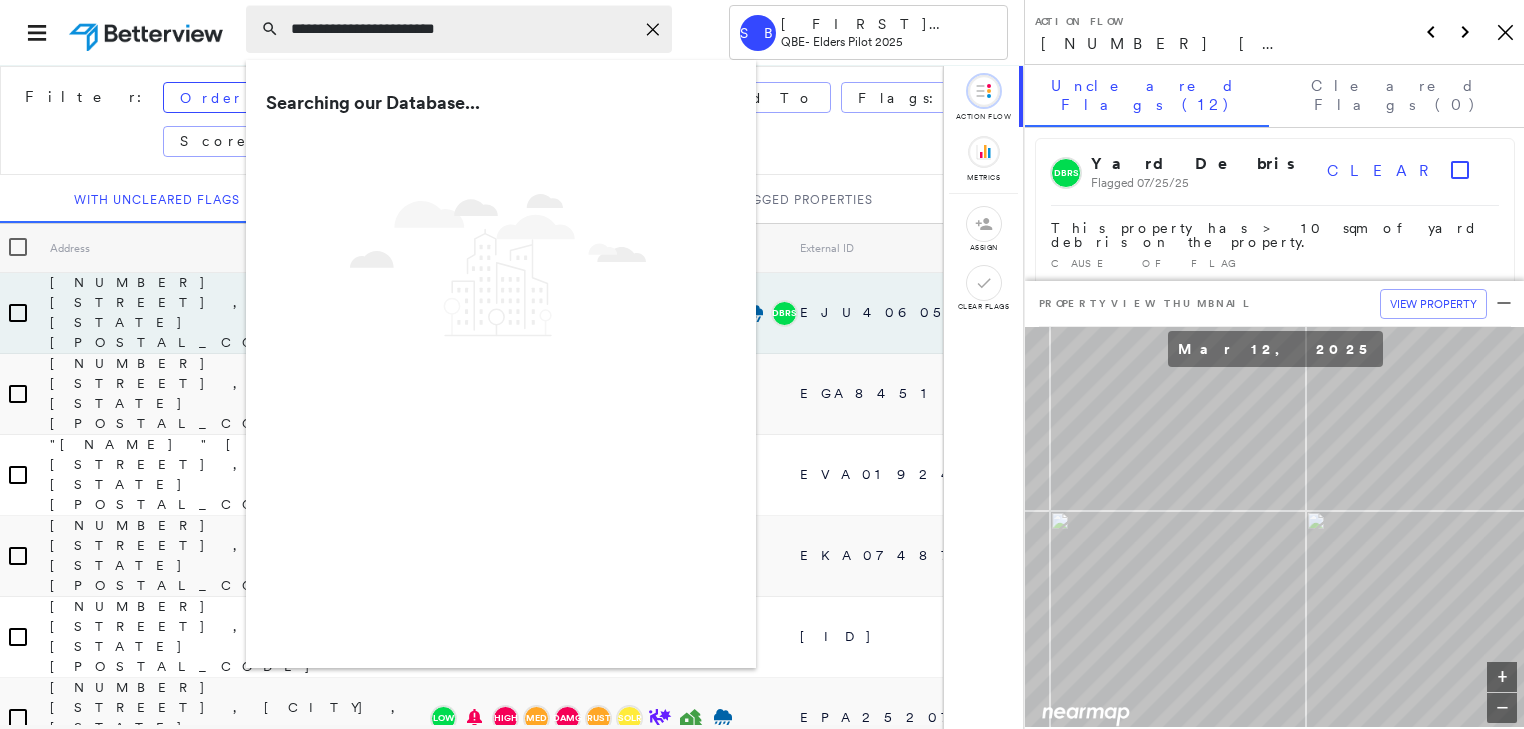 click on "**********" at bounding box center (462, 29) 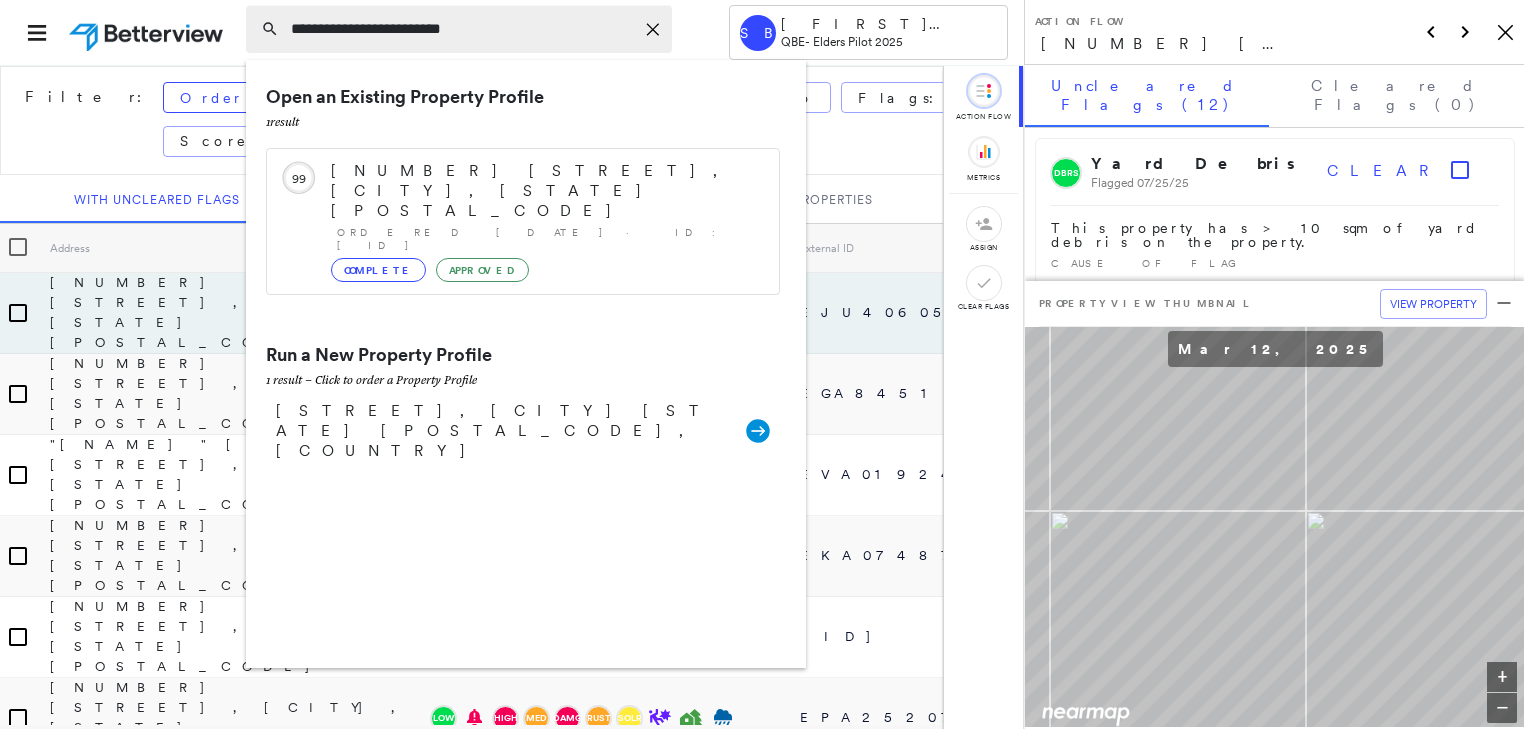 click on "**********" at bounding box center [462, 29] 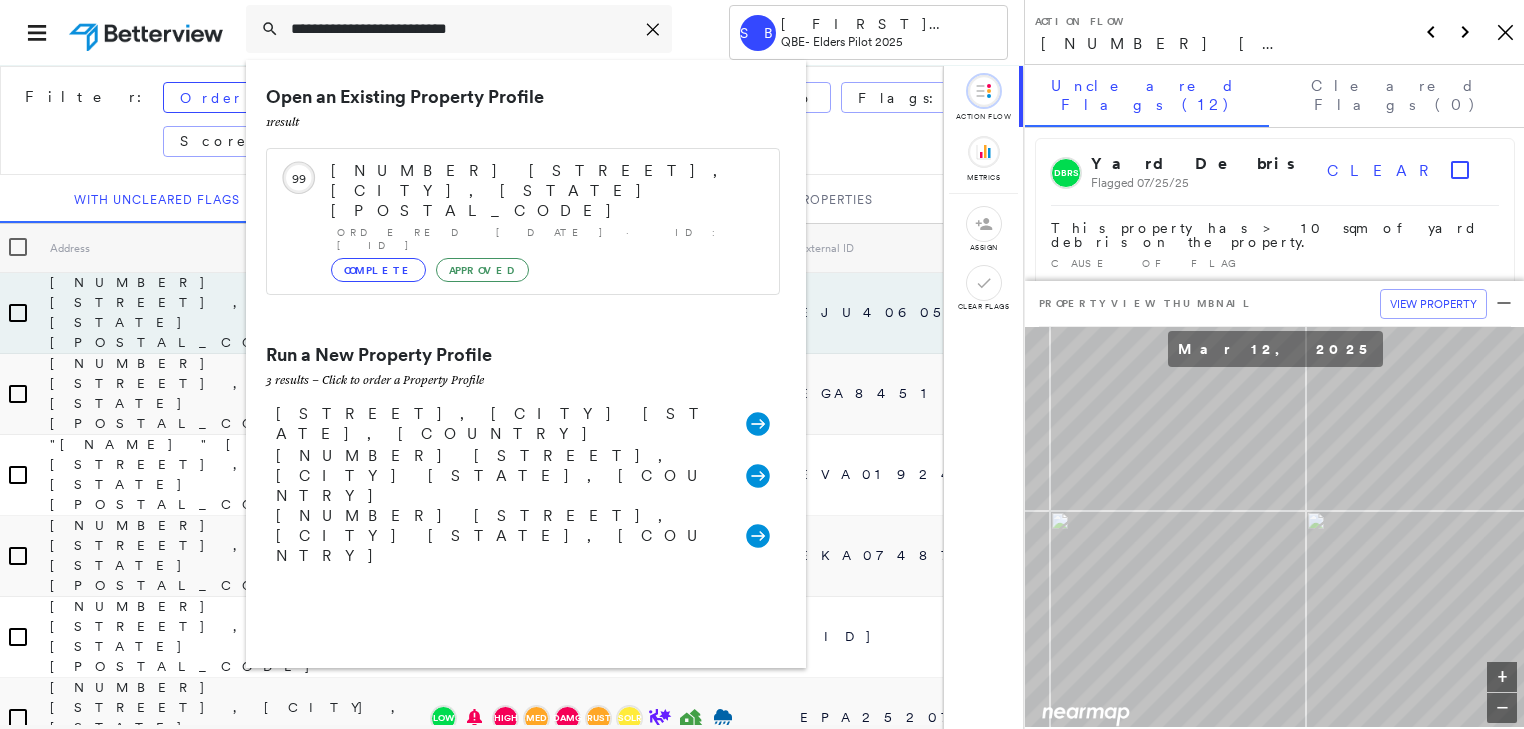 type on "**********" 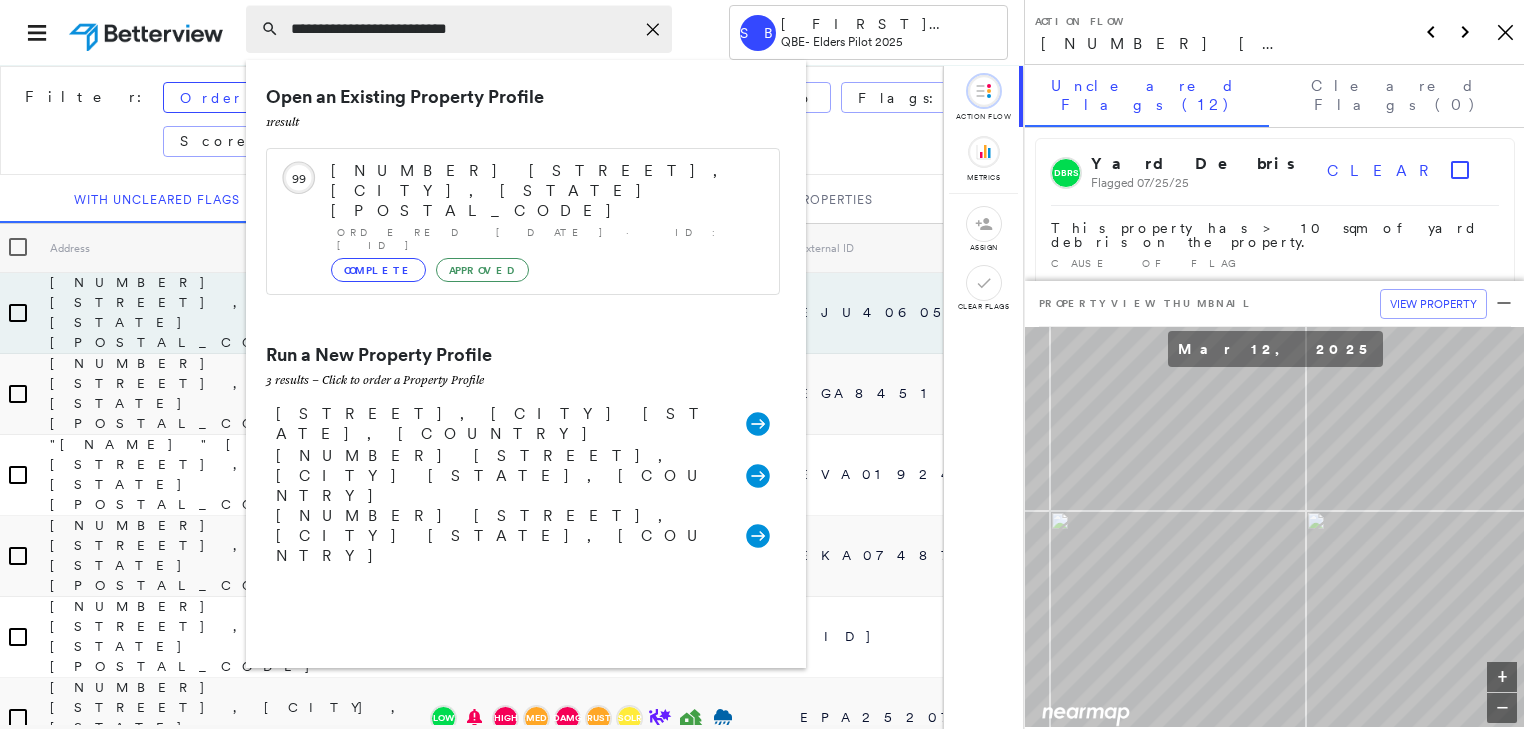 drag, startPoint x: 655, startPoint y: 23, endPoint x: 580, endPoint y: 27, distance: 75.10659 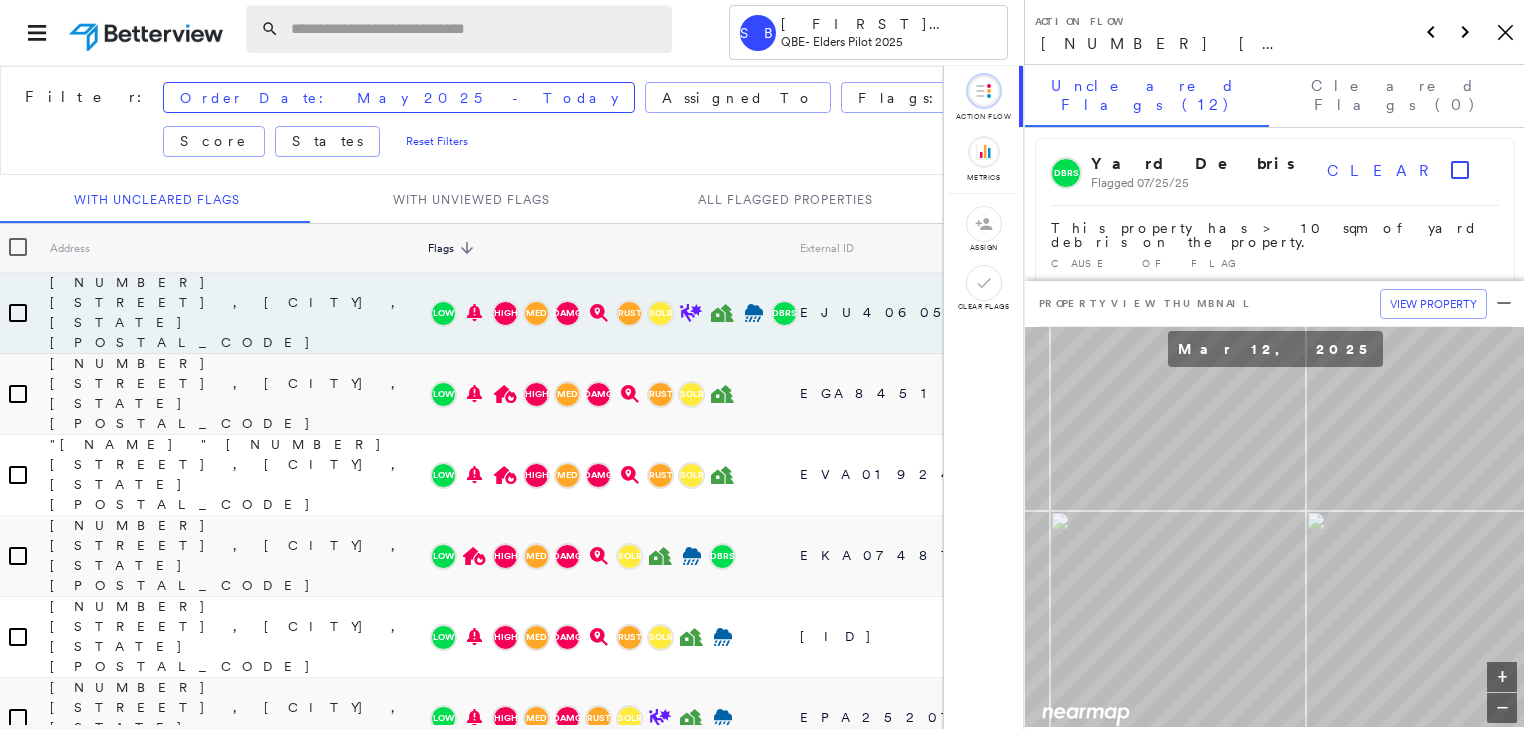 click at bounding box center [475, 29] 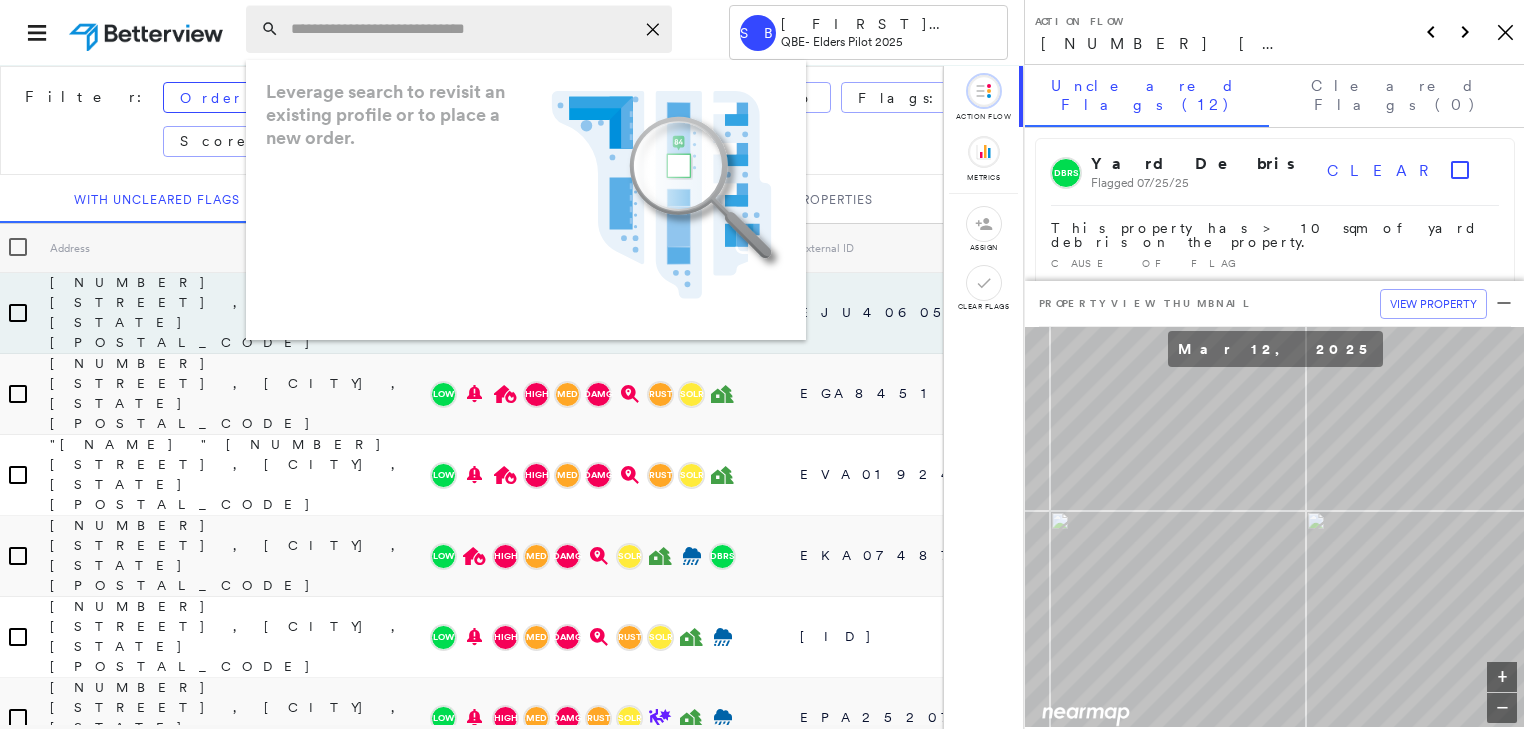 paste on "**********" 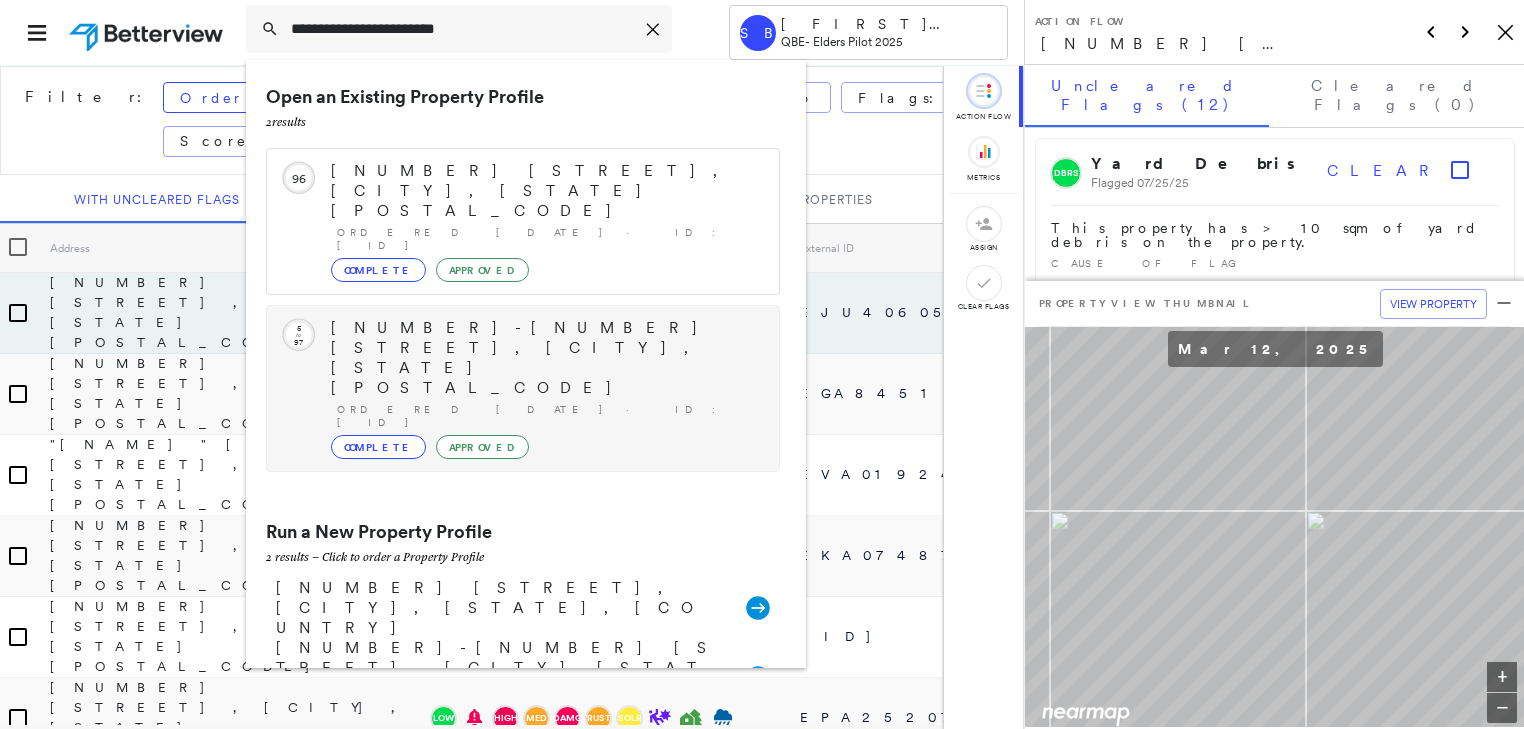 type on "**********" 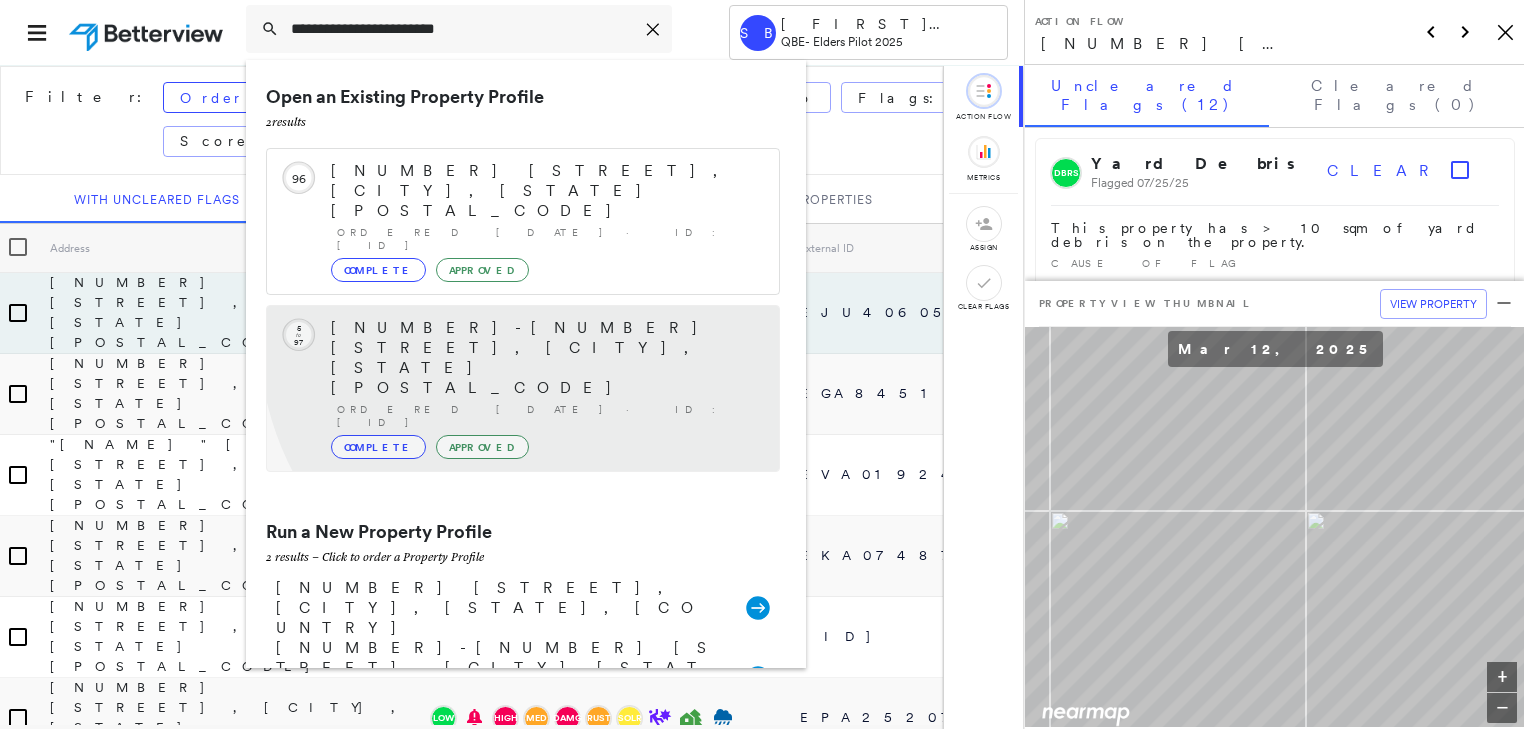 click on "3-4 YENDA PL, YENDA, NSW 2681" at bounding box center (545, 358) 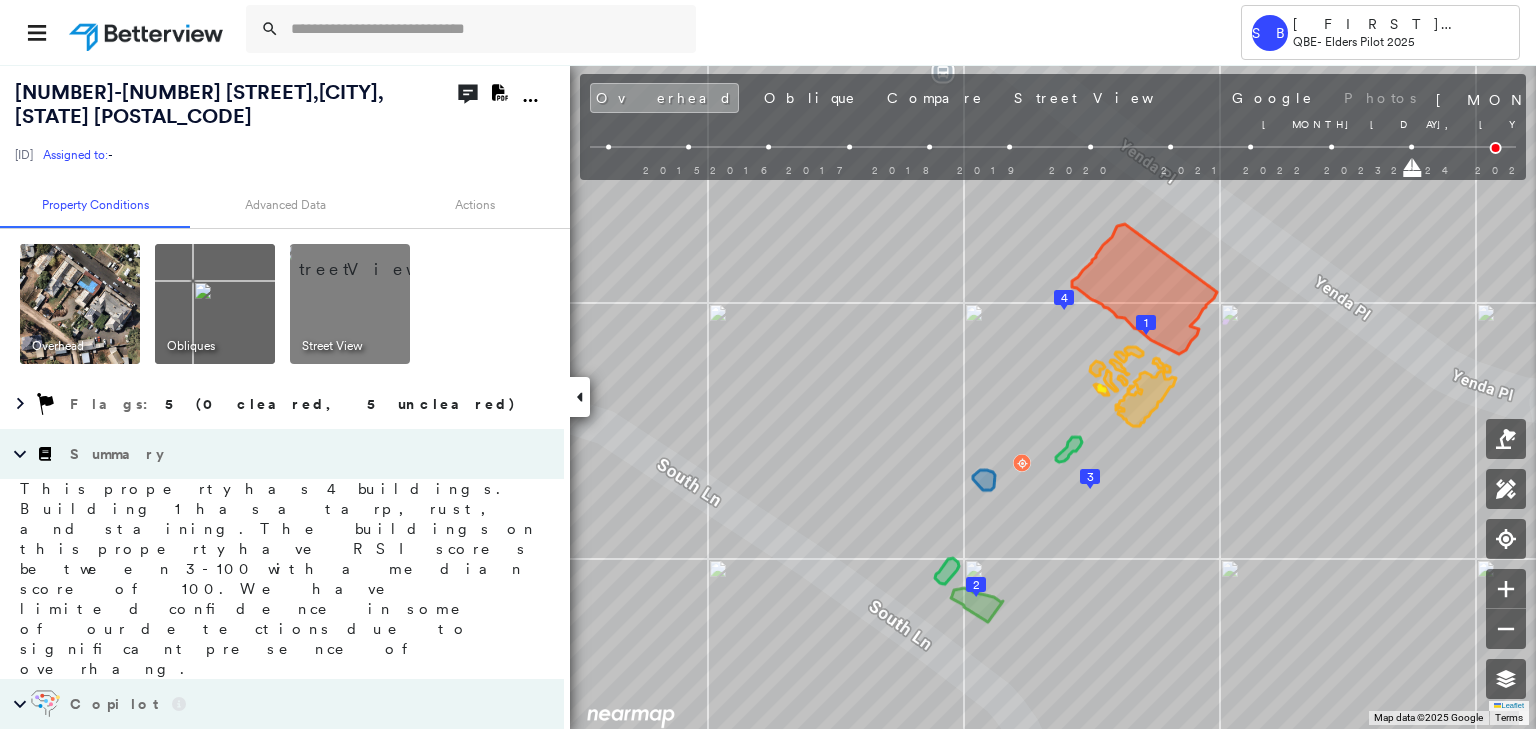 drag, startPoint x: 1497, startPoint y: 168, endPoint x: 1384, endPoint y: 170, distance: 113.0177 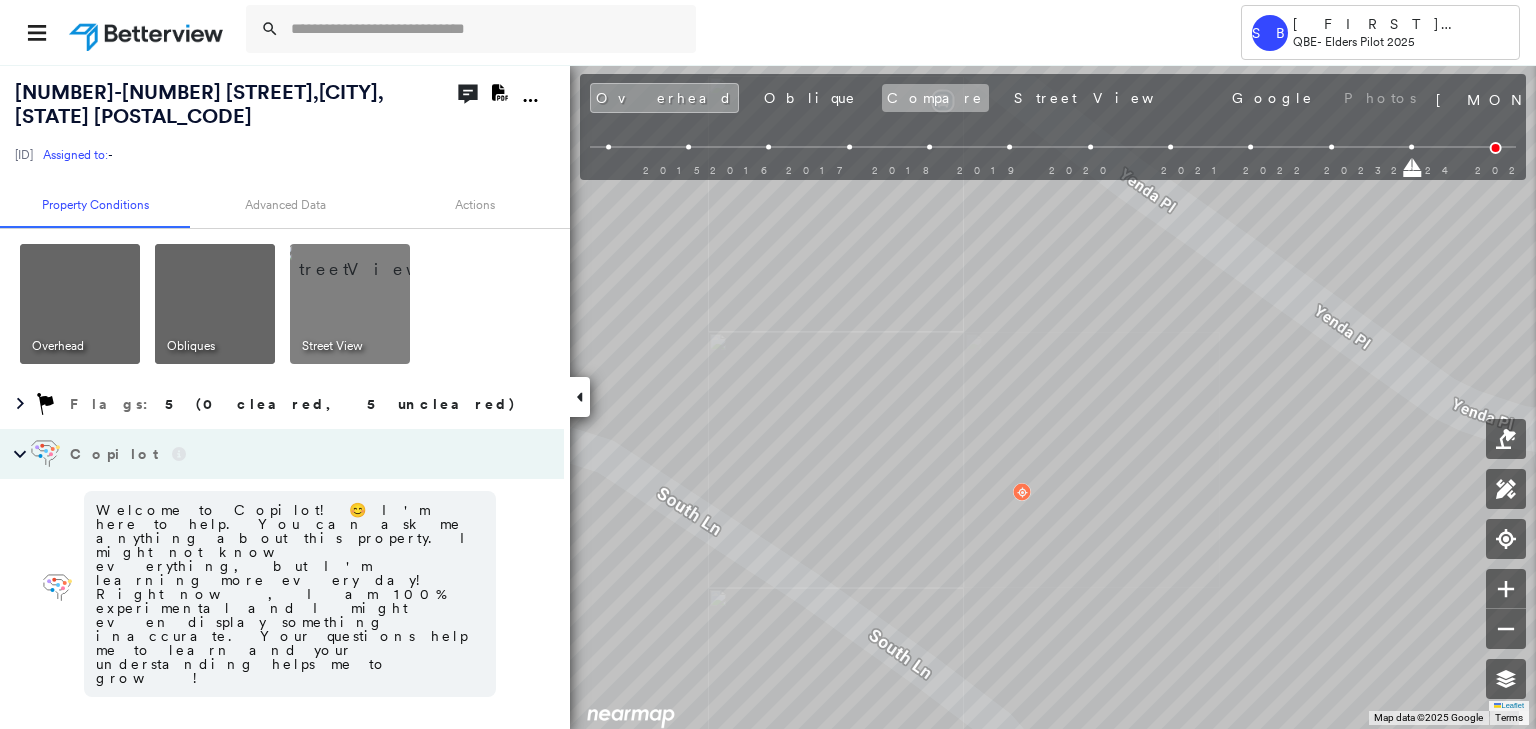 click on "Compare" at bounding box center (935, 98) 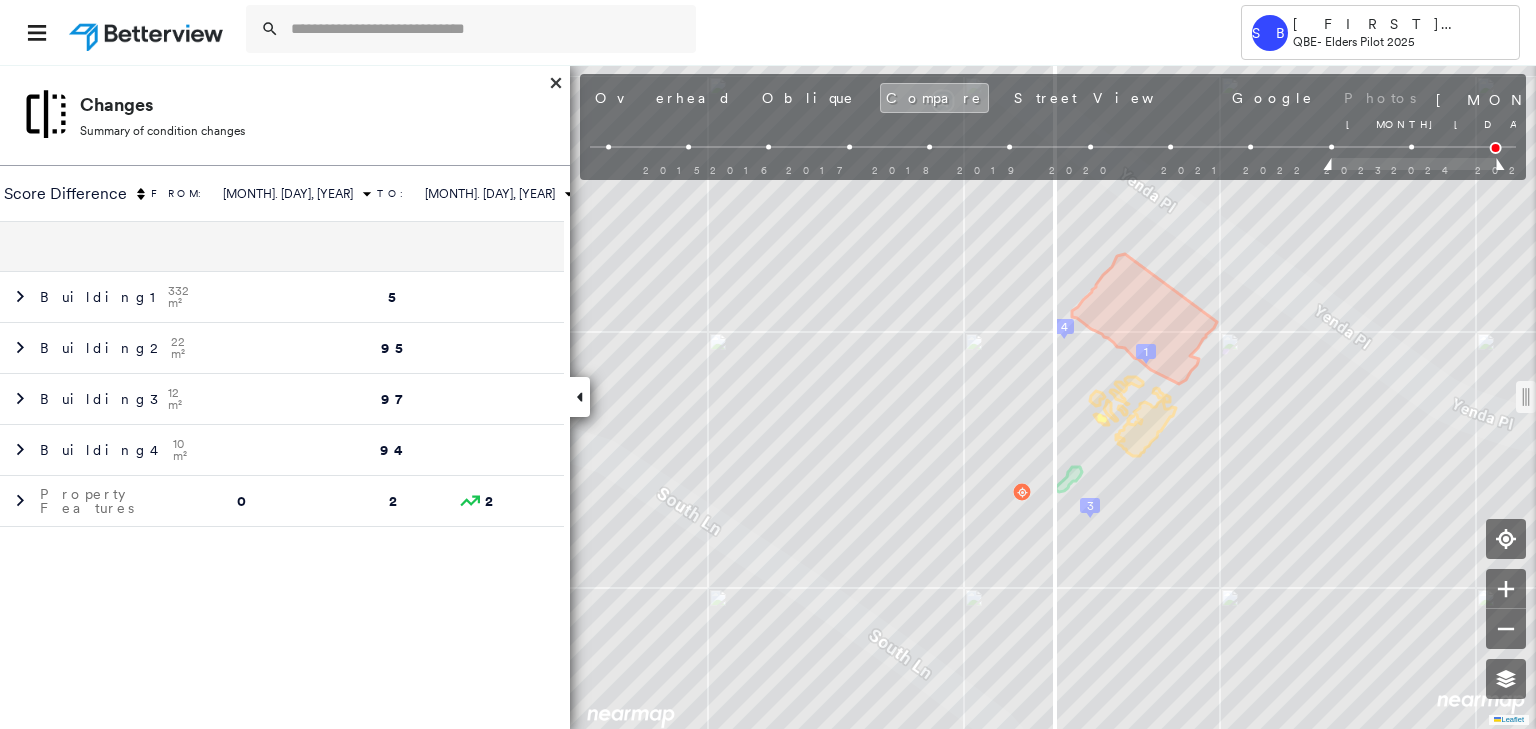 drag, startPoint x: 1408, startPoint y: 160, endPoint x: 1332, endPoint y: 167, distance: 76.321686 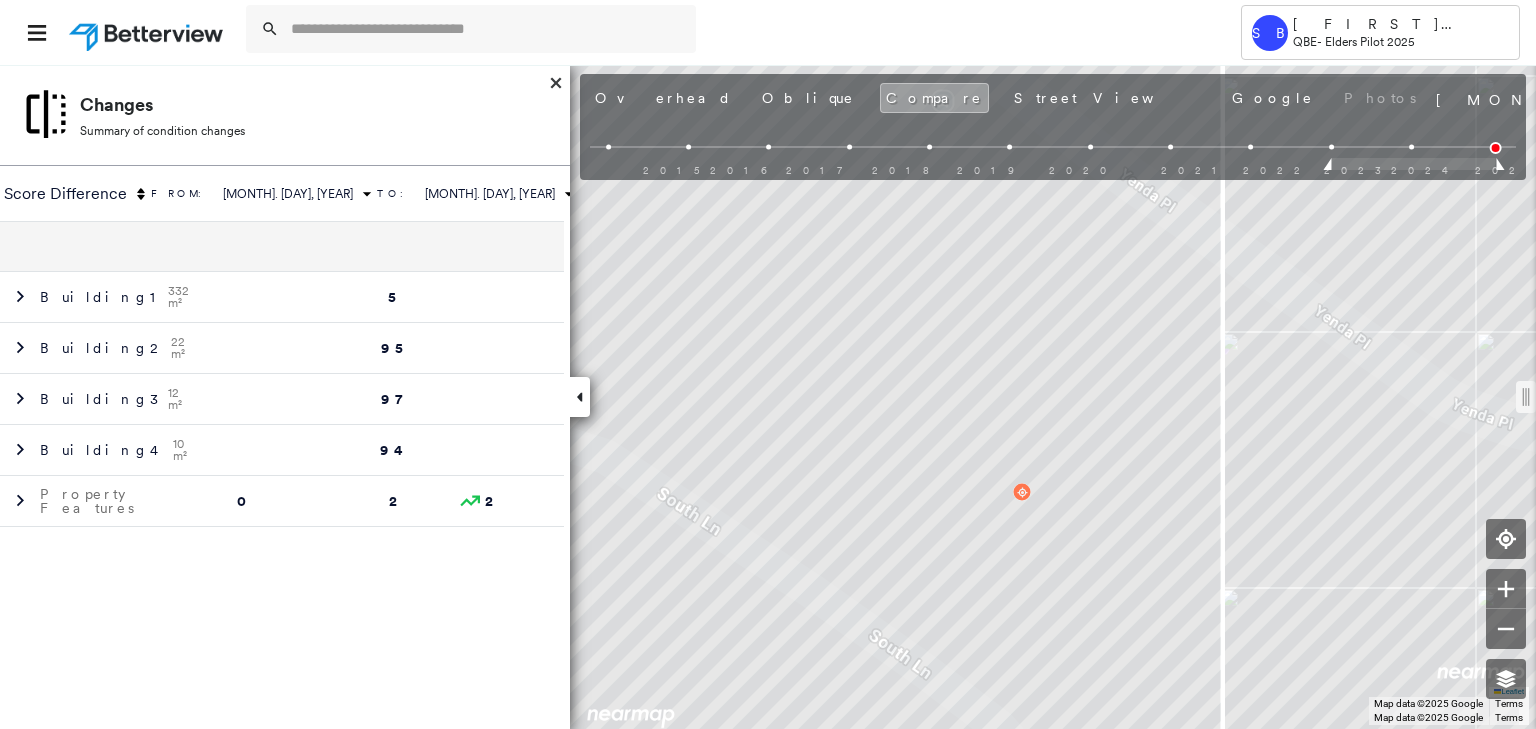 drag, startPoint x: 1062, startPoint y: 394, endPoint x: 1248, endPoint y: 392, distance: 186.01076 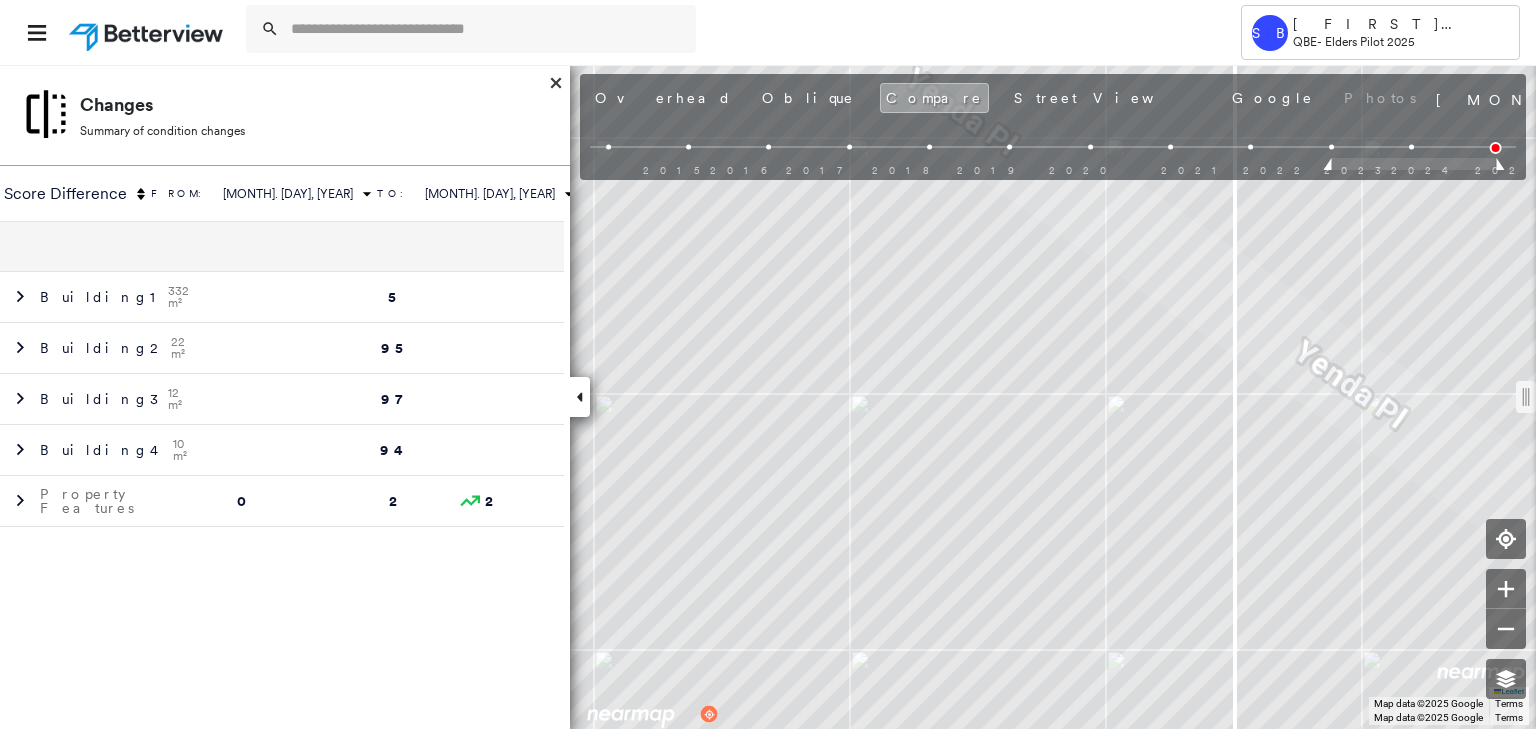 drag, startPoint x: 1251, startPoint y: 395, endPoint x: 1238, endPoint y: 349, distance: 47.801674 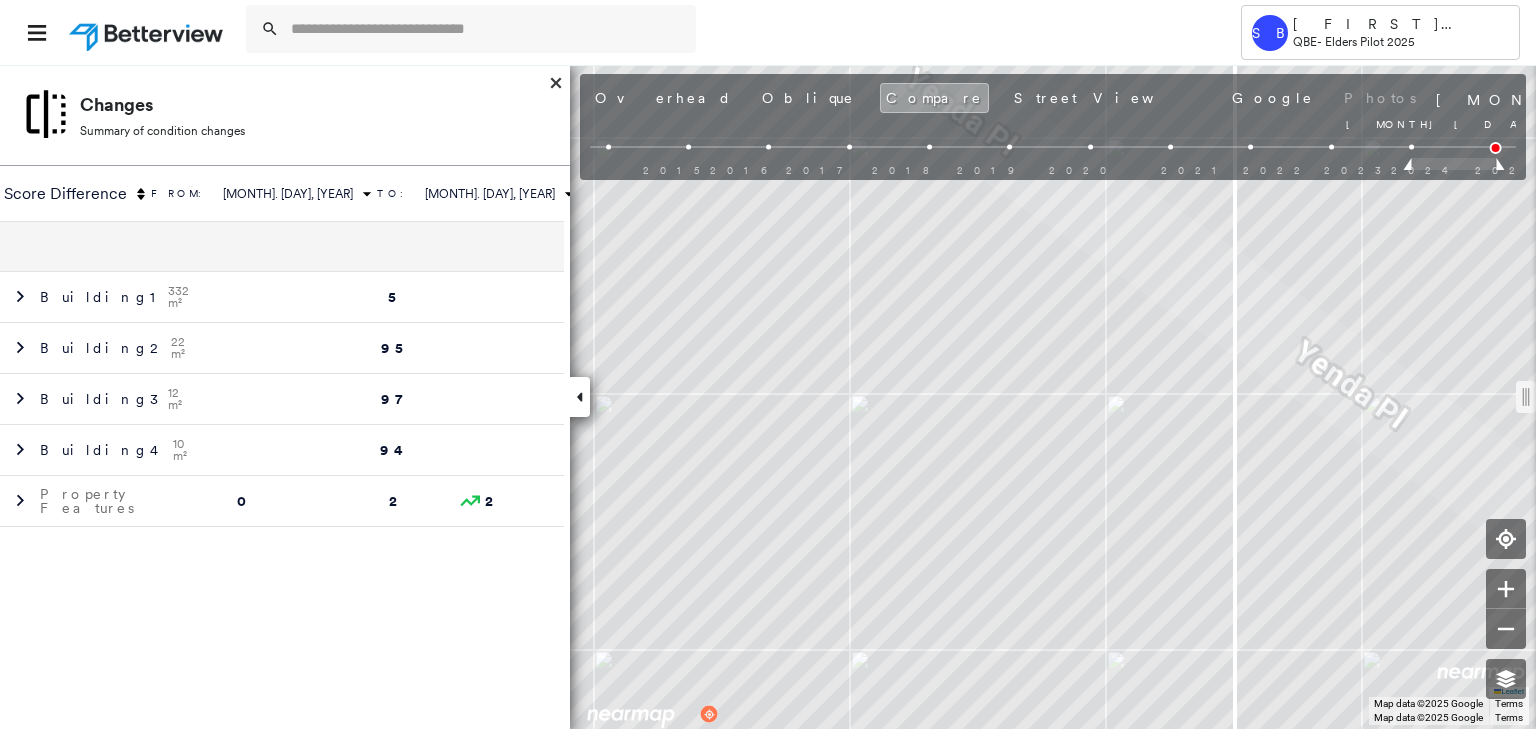 drag, startPoint x: 1324, startPoint y: 167, endPoint x: 1400, endPoint y: 167, distance: 76 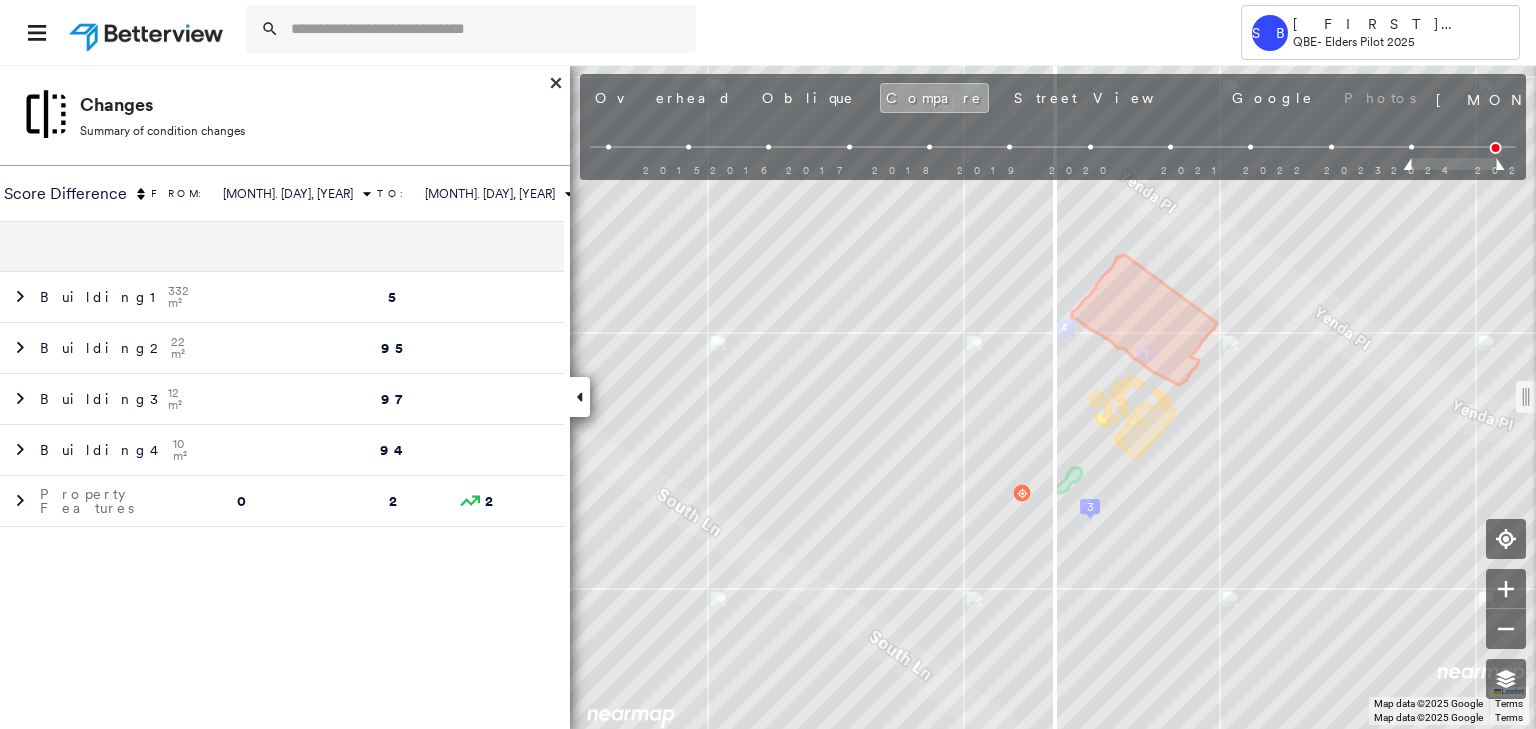 click at bounding box center [1053, 166] 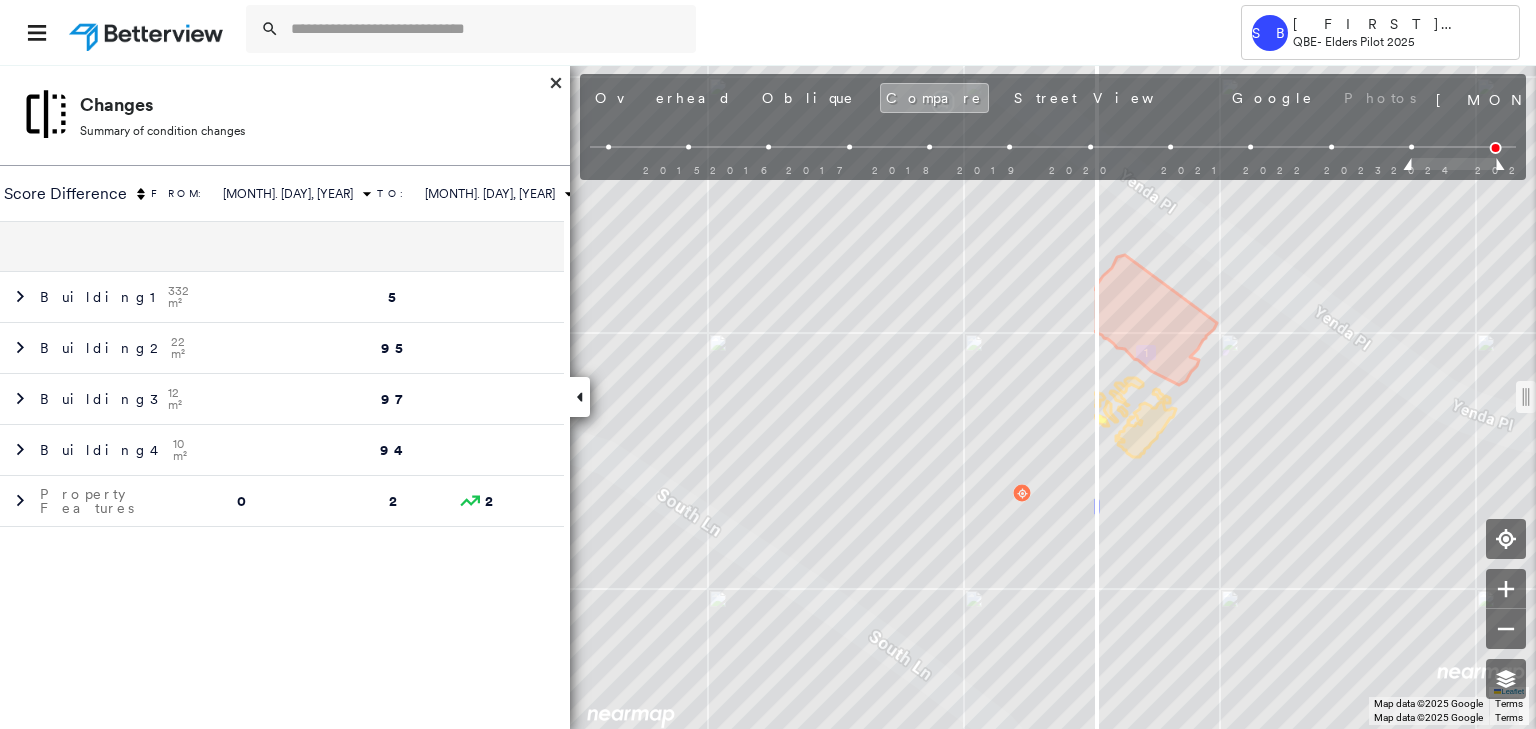 drag, startPoint x: 1060, startPoint y: 388, endPoint x: 1097, endPoint y: 321, distance: 76.537575 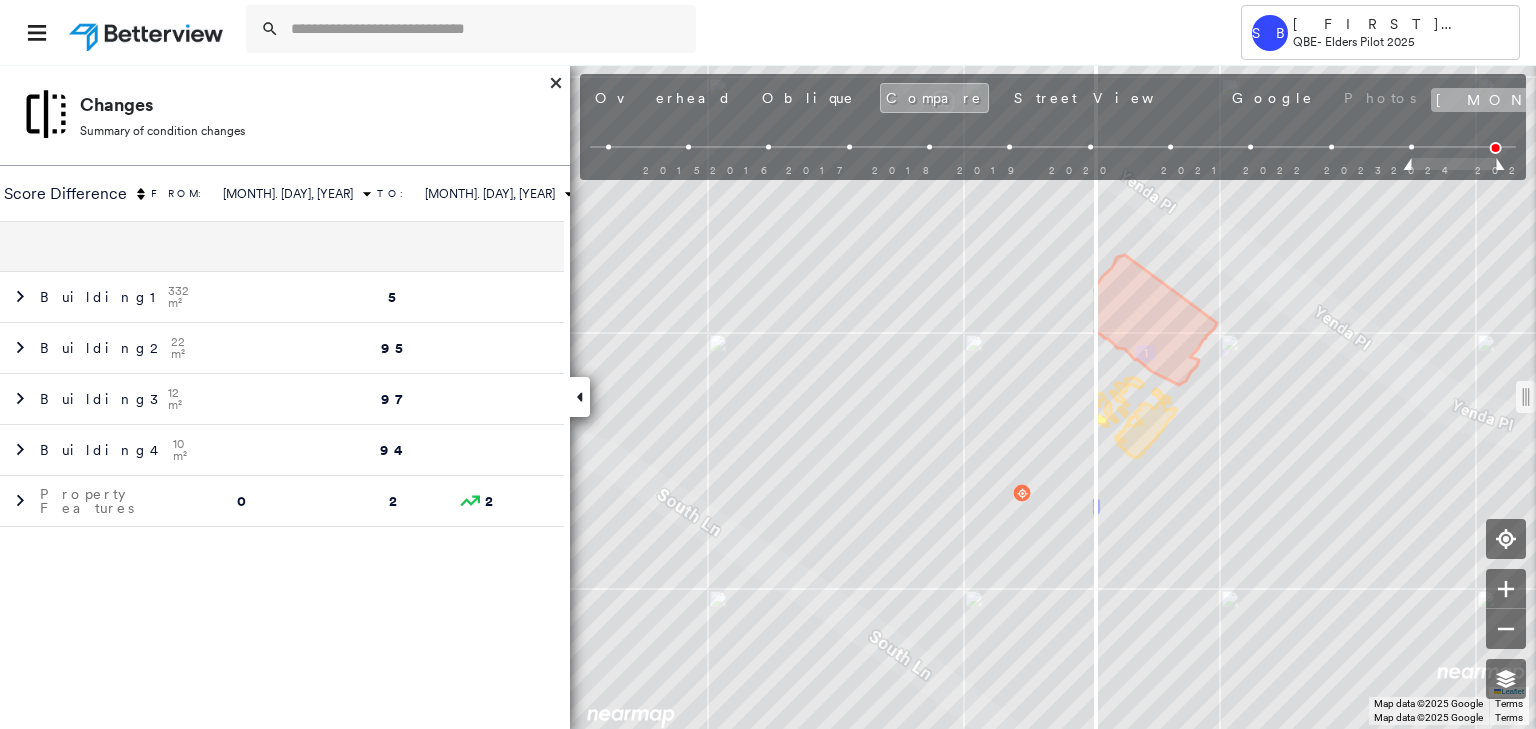 click on "April 18, 2024" at bounding box center (1660, 100) 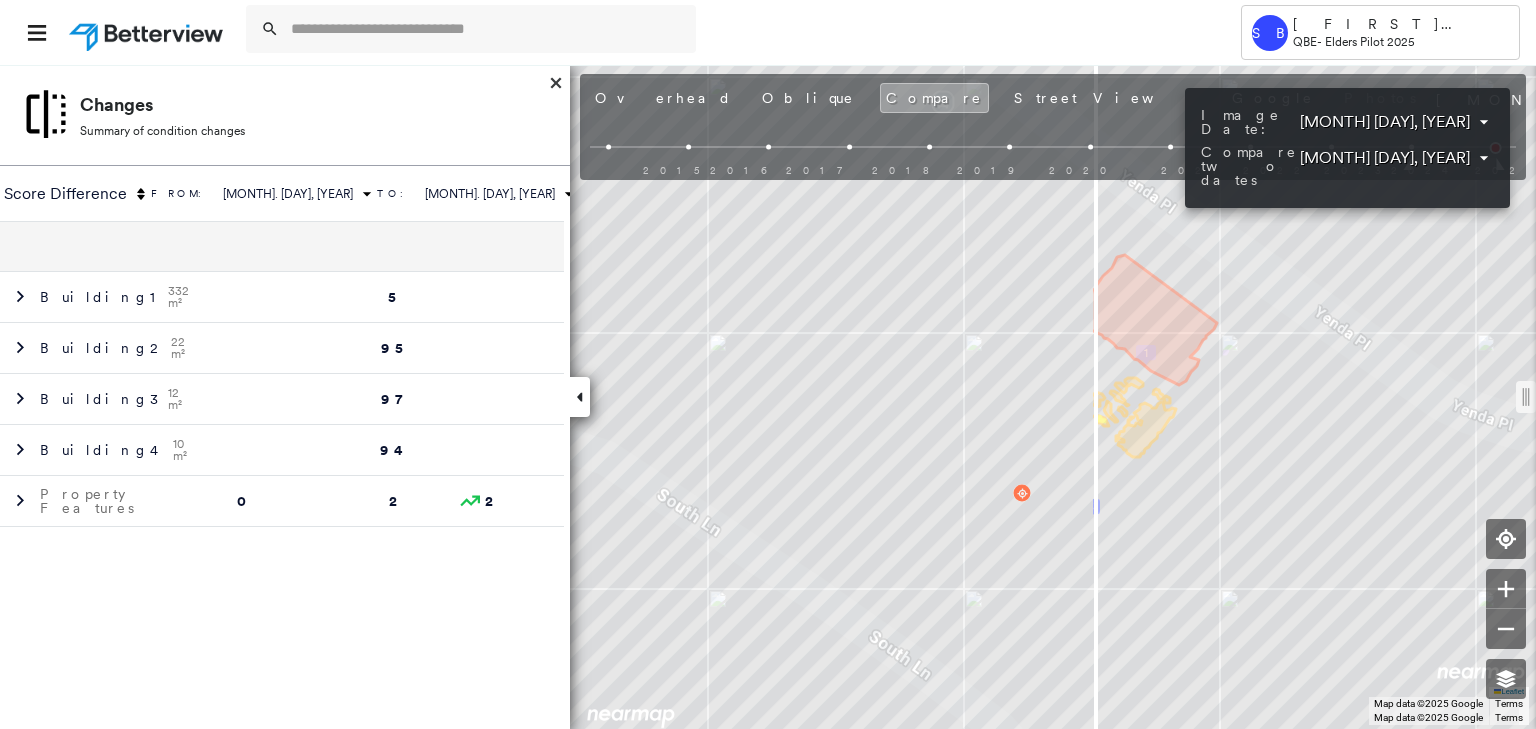 click at bounding box center (768, 364) 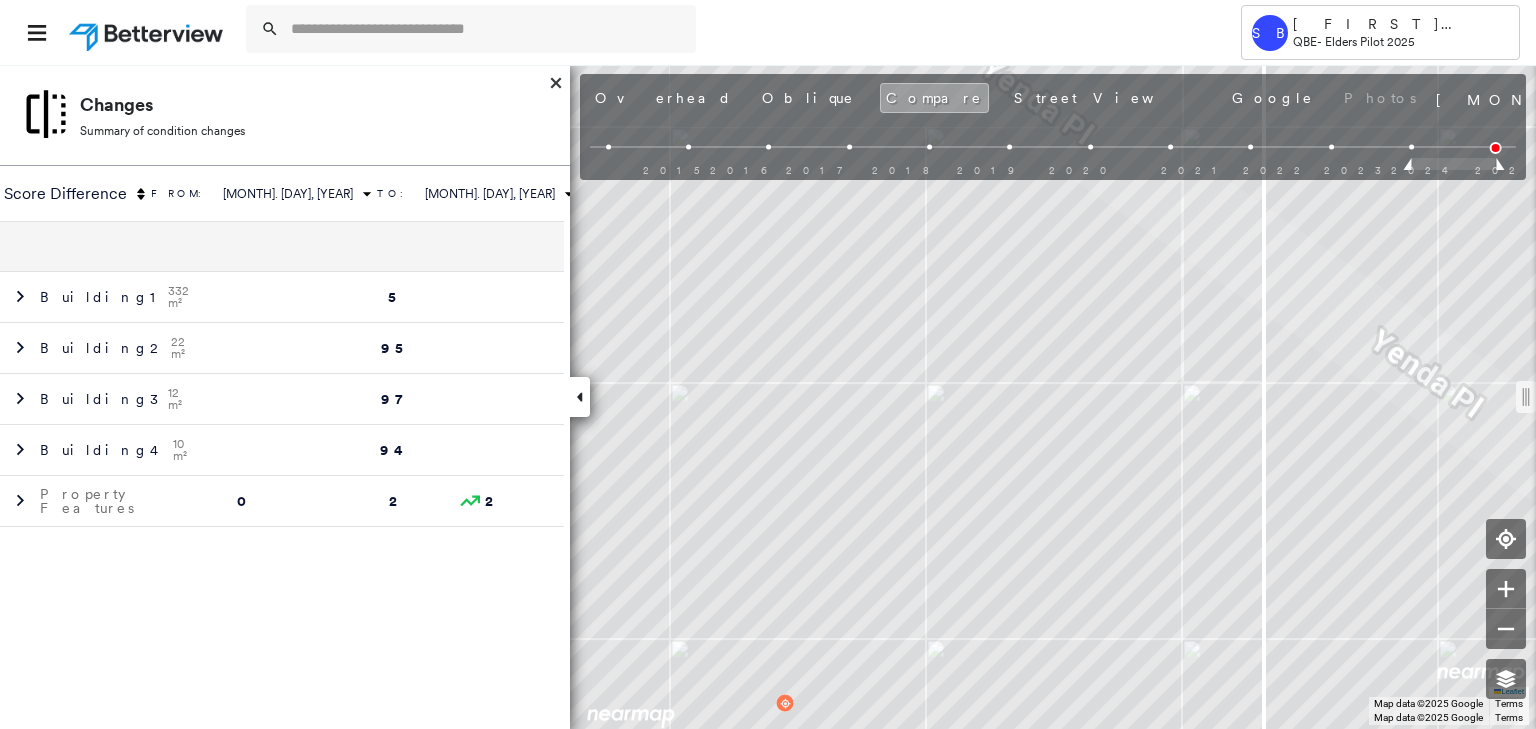 drag, startPoint x: 1096, startPoint y: 404, endPoint x: 1280, endPoint y: 421, distance: 184.78366 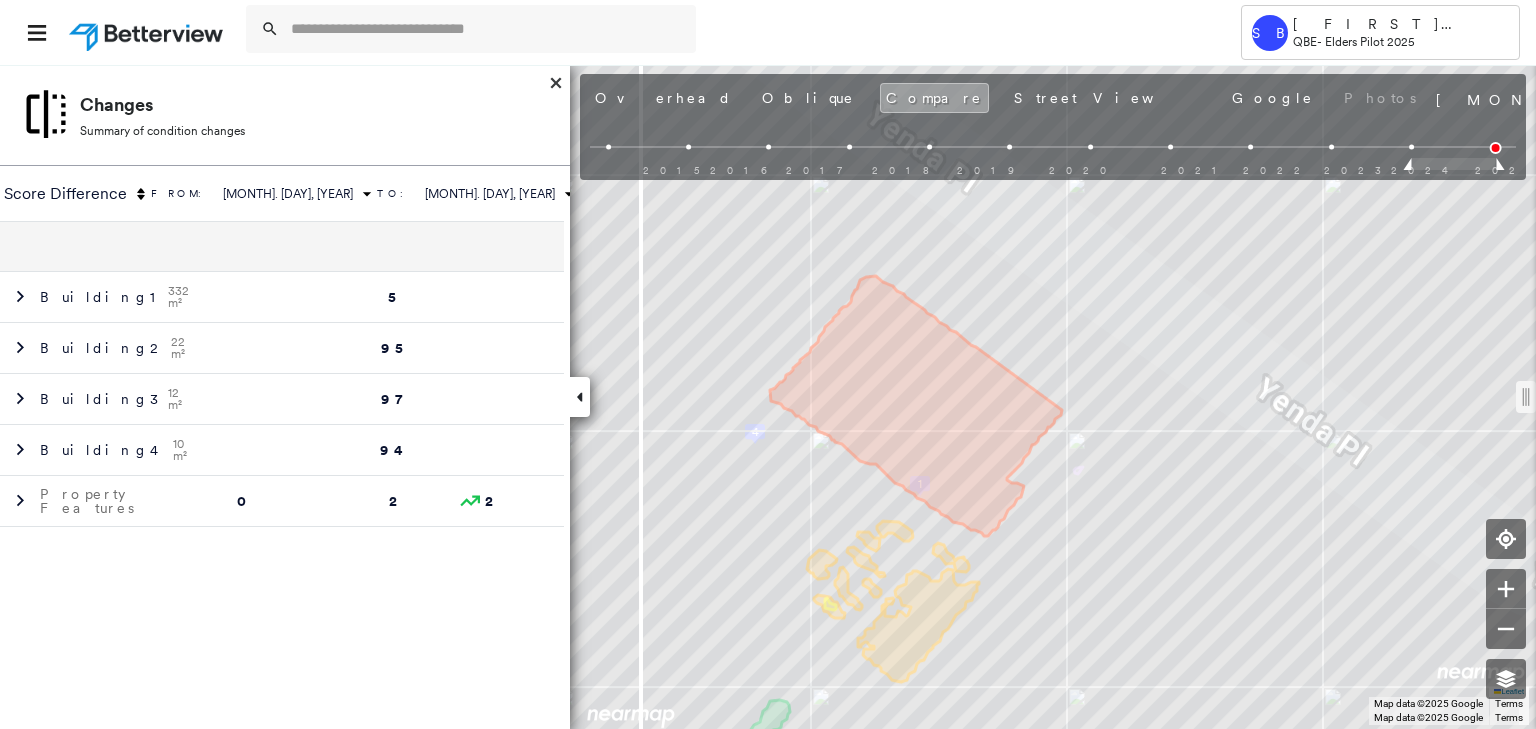 drag, startPoint x: 1288, startPoint y: 404, endPoint x: 572, endPoint y: 436, distance: 716.7147 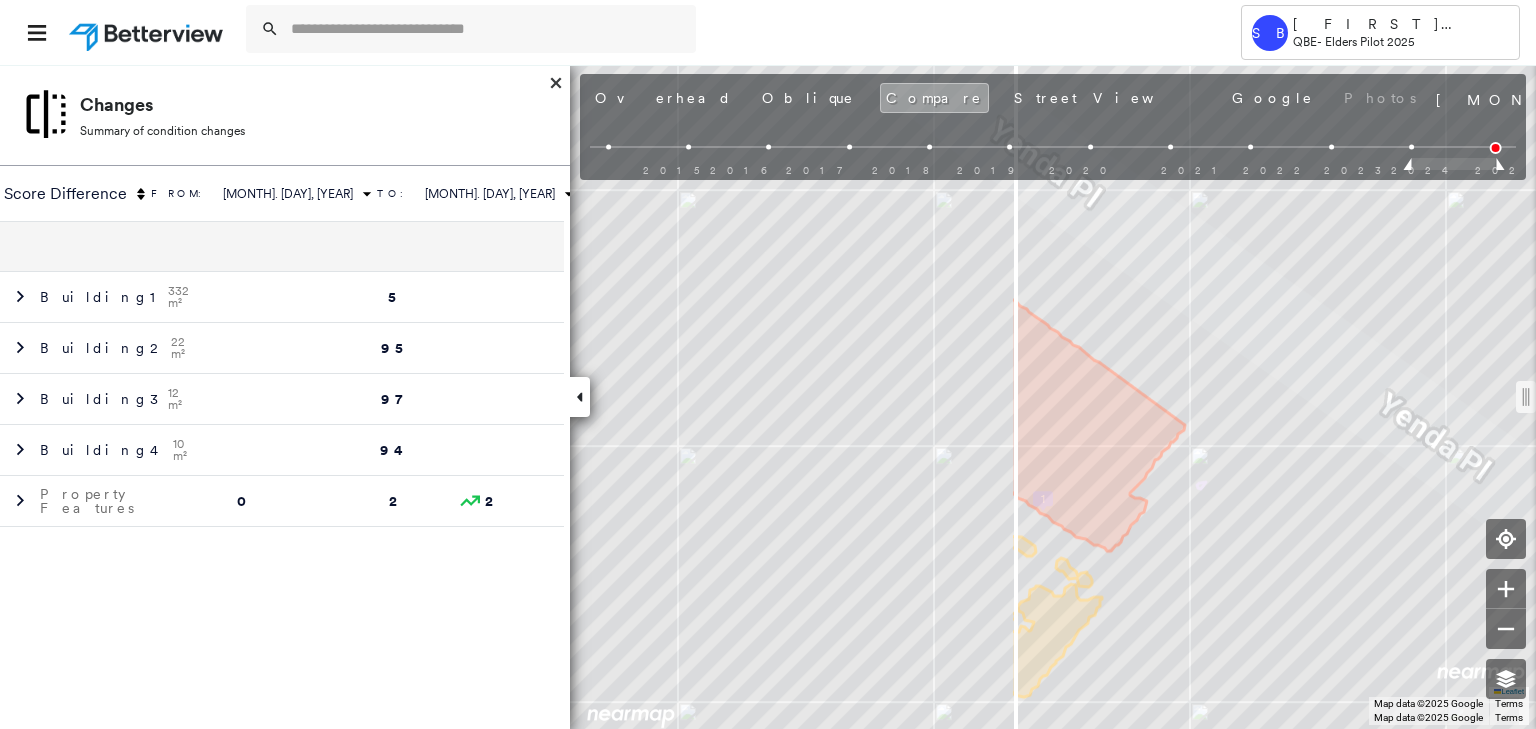 drag, startPoint x: 606, startPoint y: 409, endPoint x: 1114, endPoint y: 353, distance: 511.0773 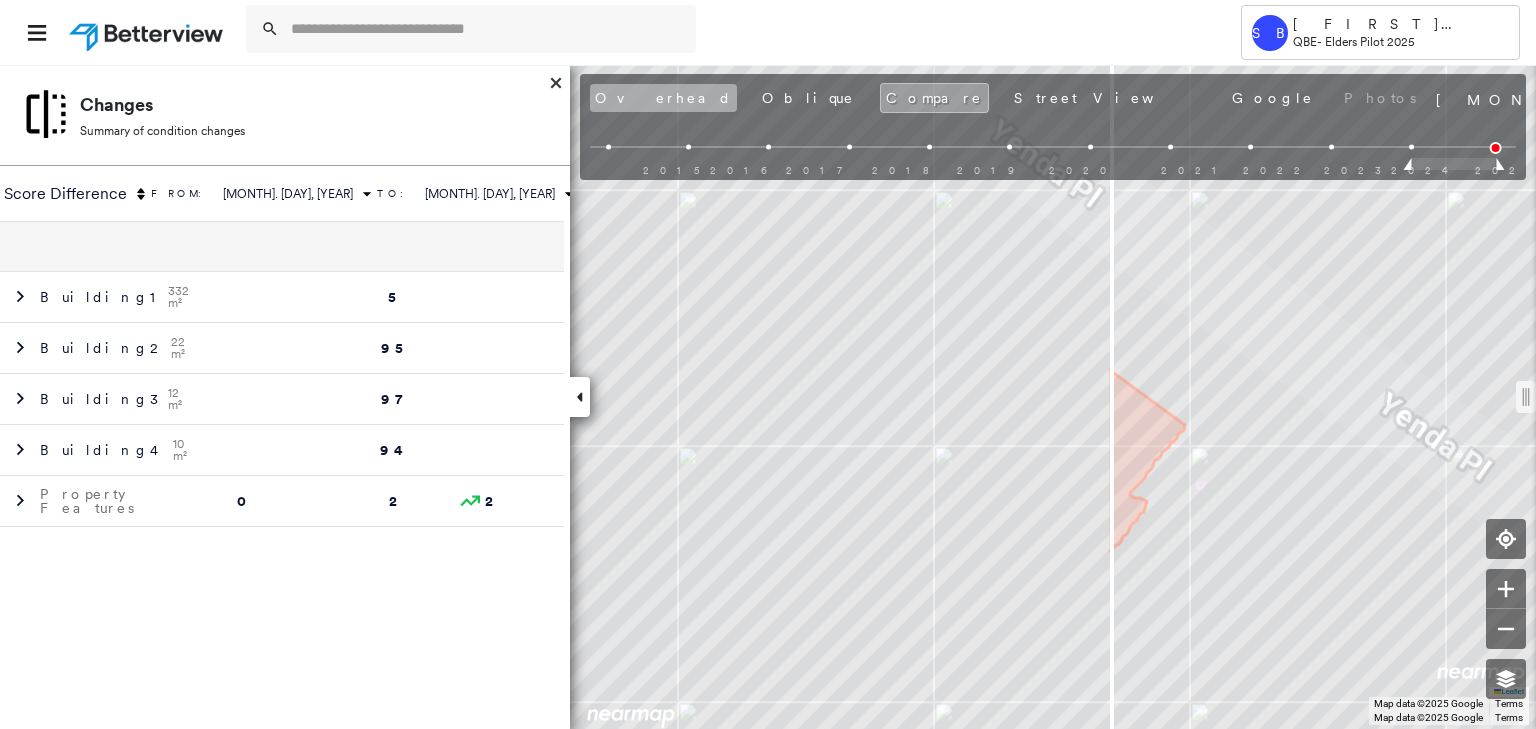 click on "Overhead" at bounding box center [663, 98] 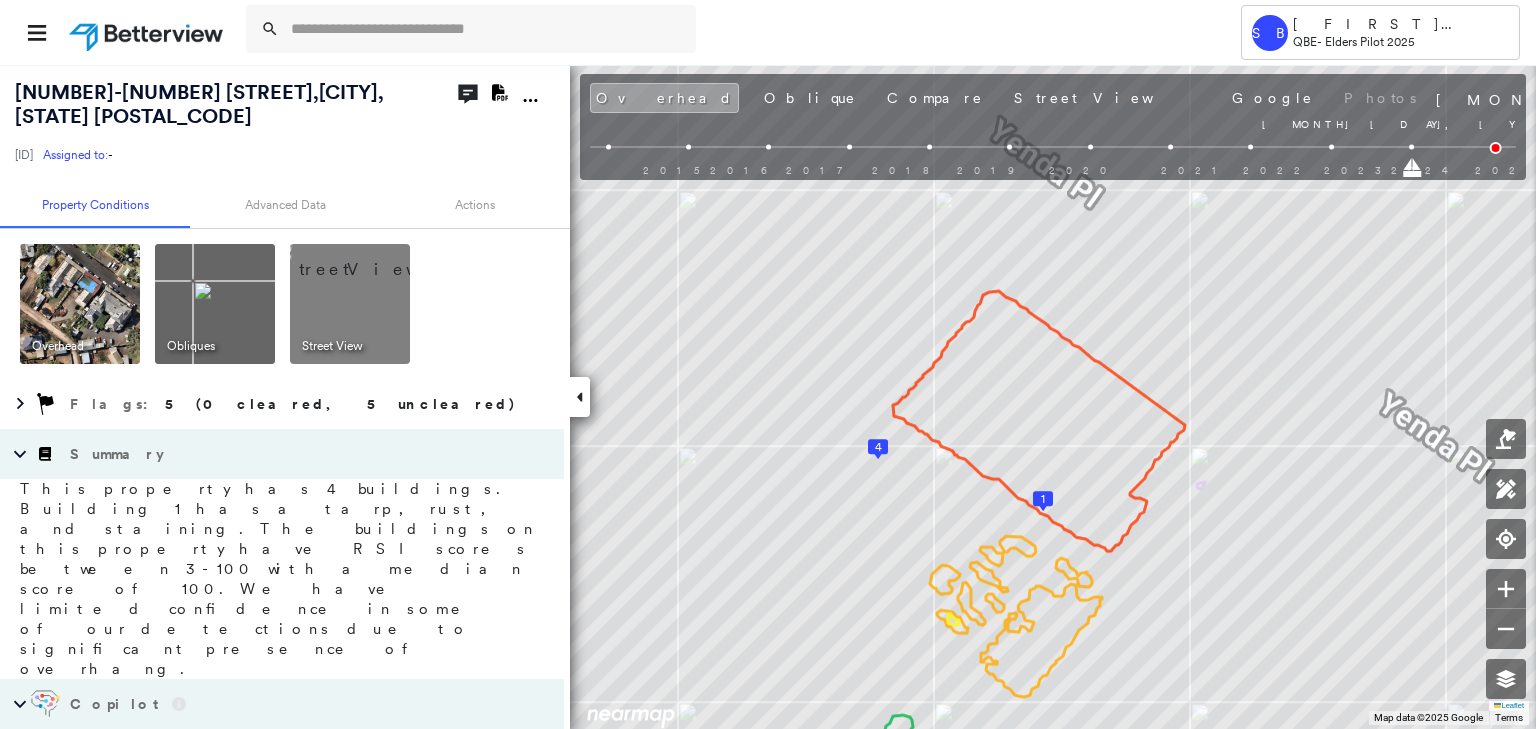 drag, startPoint x: 1487, startPoint y: 169, endPoint x: 1444, endPoint y: 168, distance: 43.011627 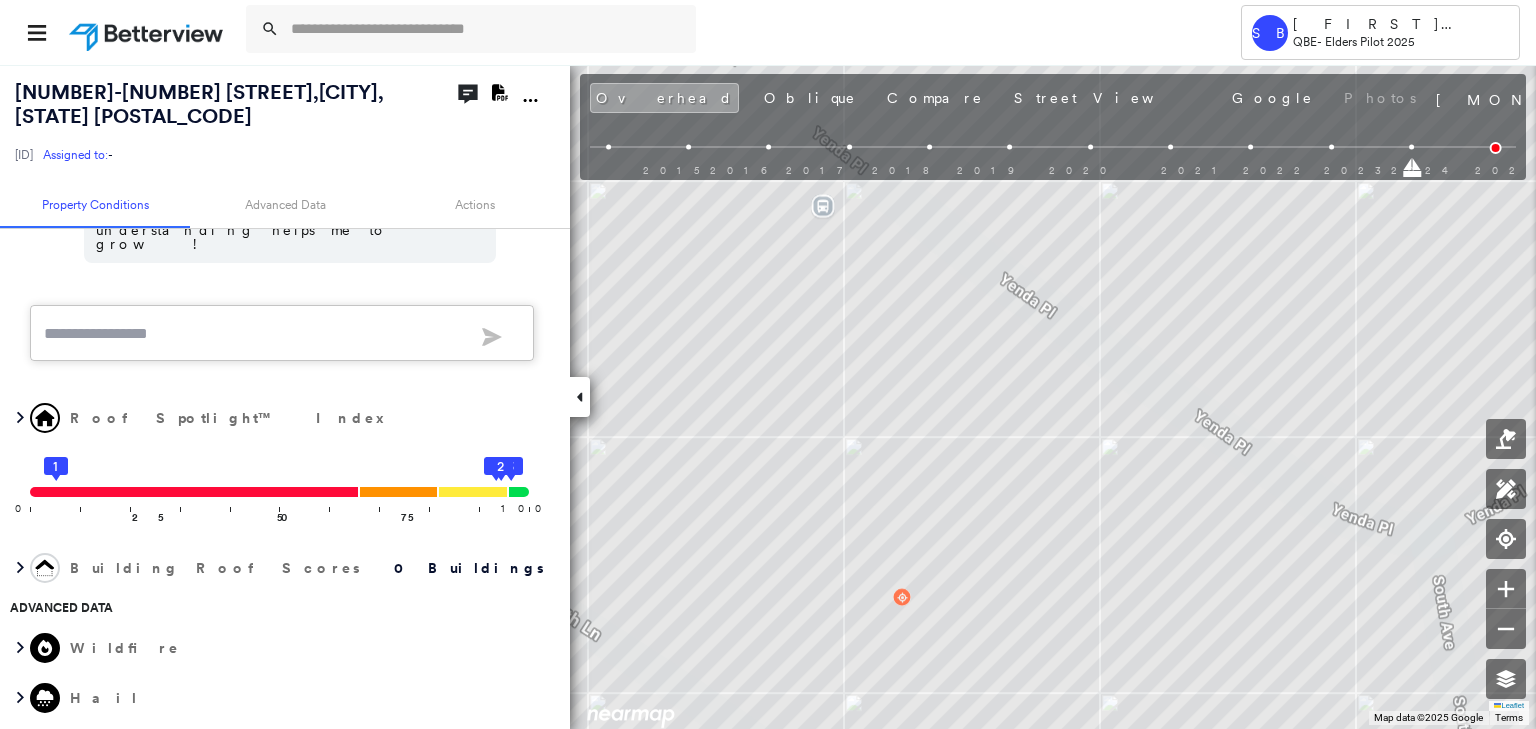 scroll, scrollTop: 560, scrollLeft: 0, axis: vertical 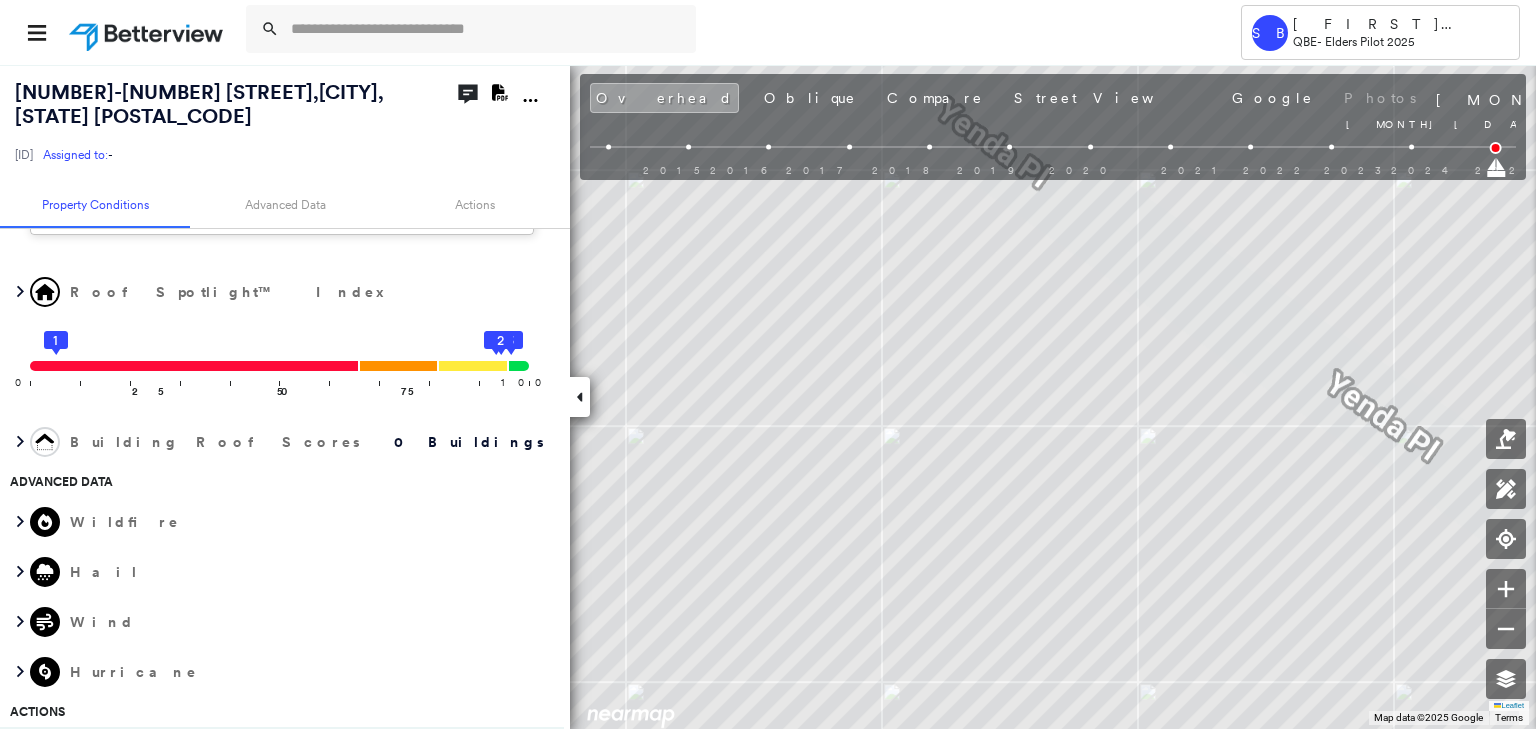 drag, startPoint x: 1412, startPoint y: 172, endPoint x: 1512, endPoint y: 172, distance: 100 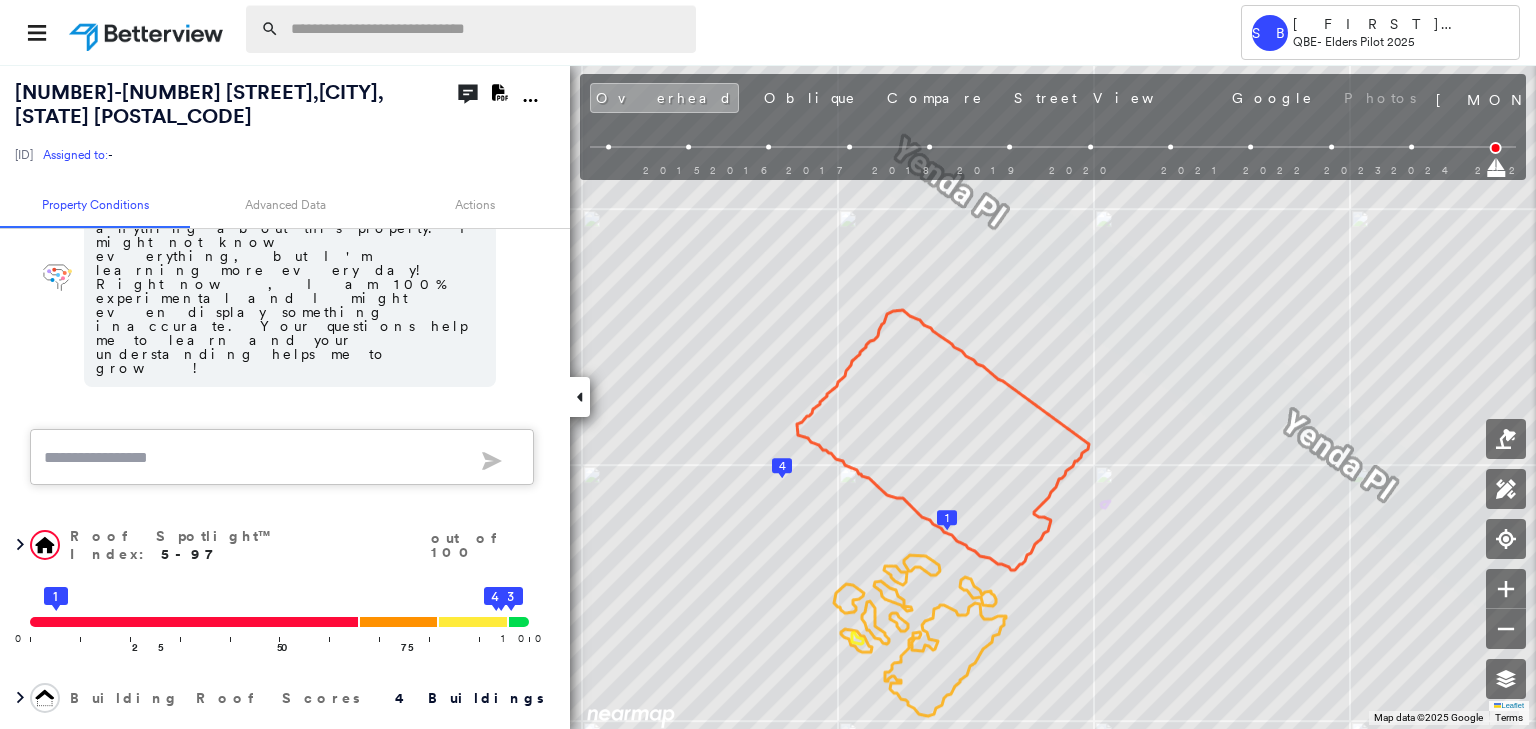 click at bounding box center [487, 29] 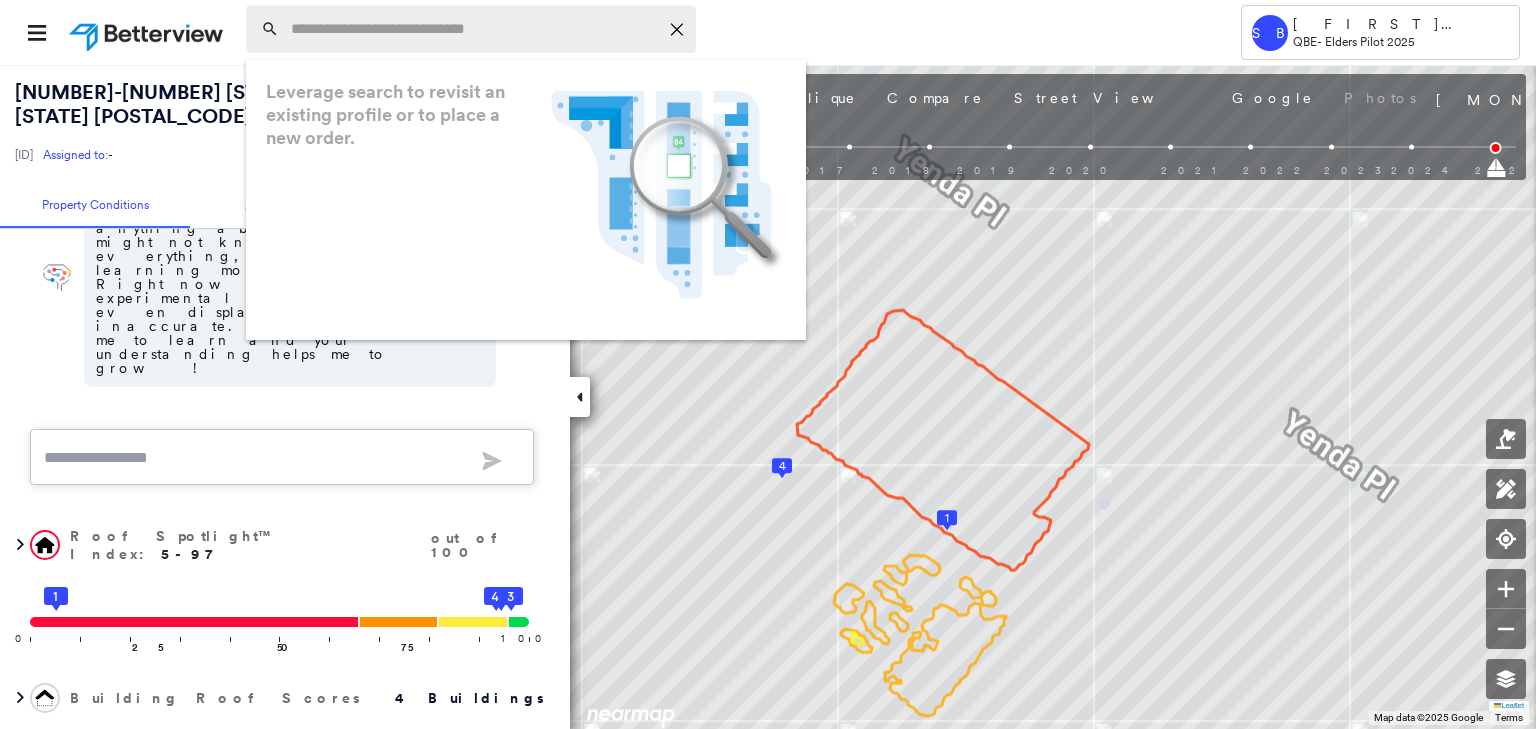 paste on "**********" 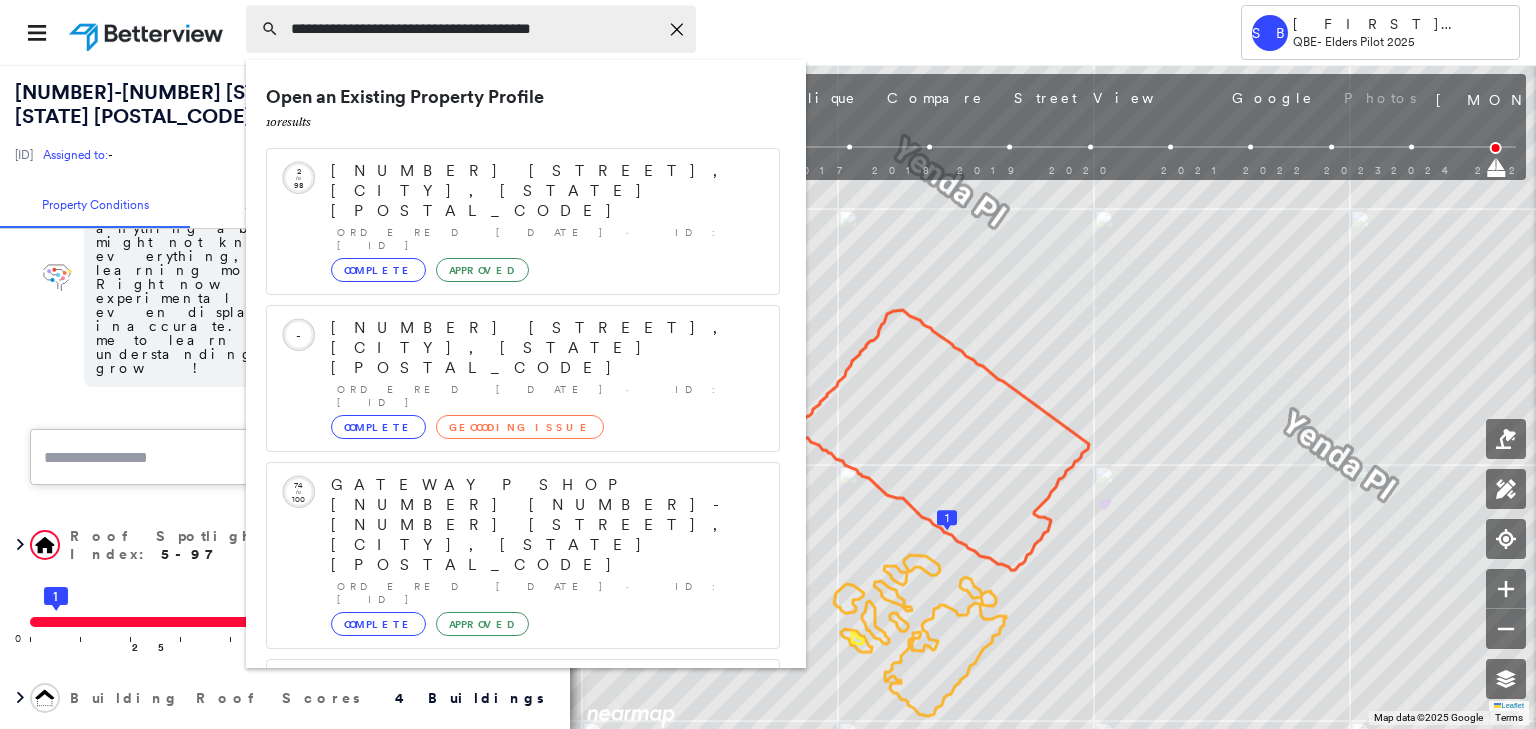 click on "**********" at bounding box center [474, 29] 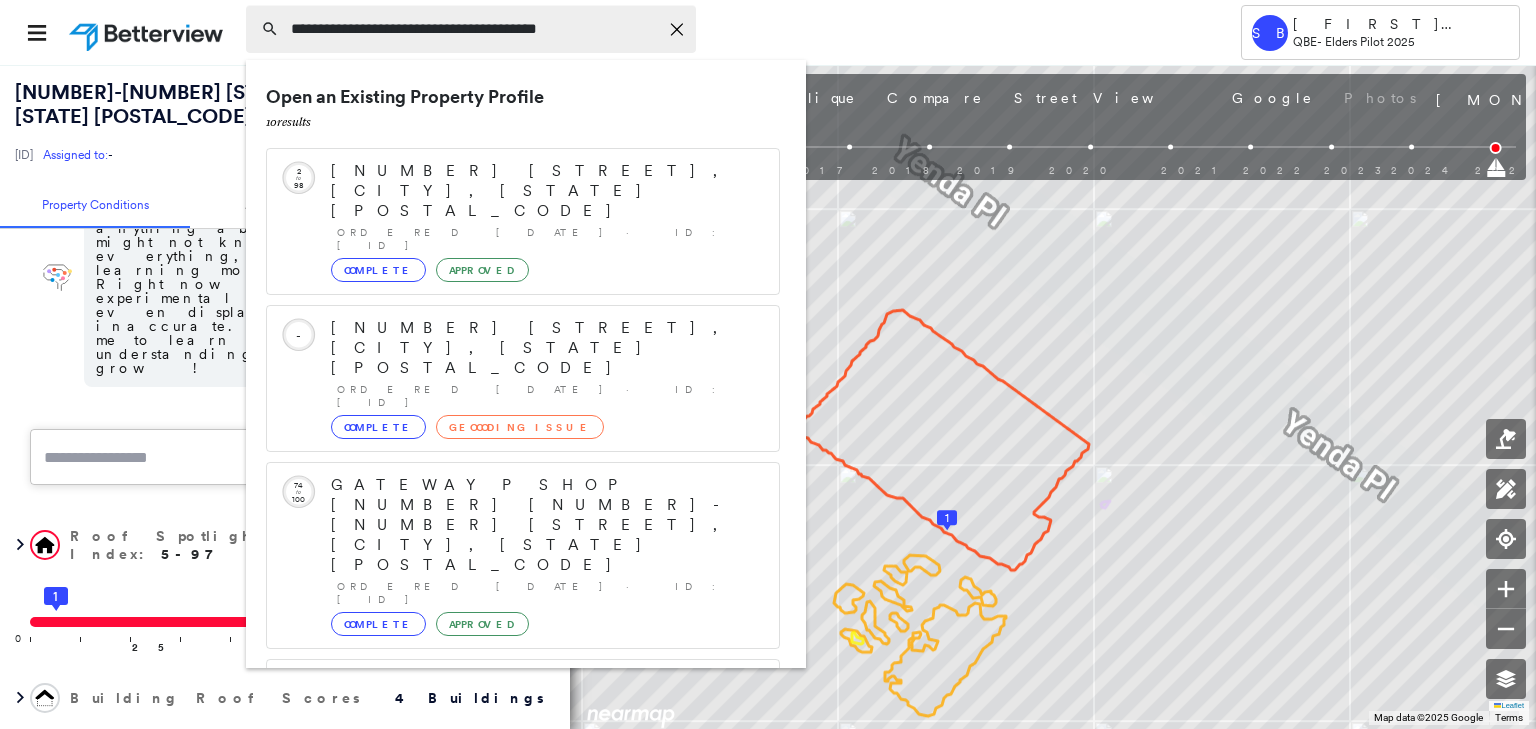 click on "**********" at bounding box center [474, 29] 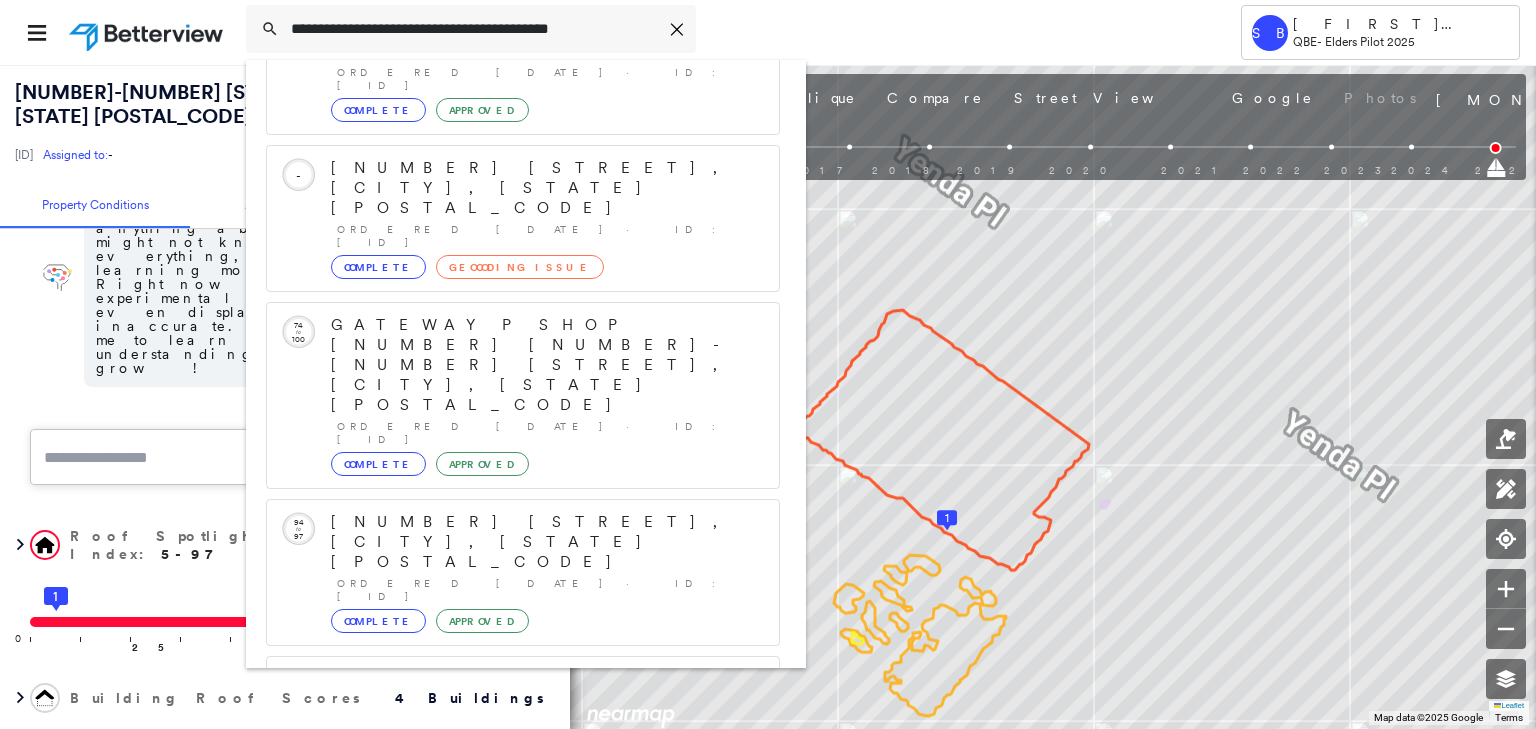 scroll, scrollTop: 228, scrollLeft: 0, axis: vertical 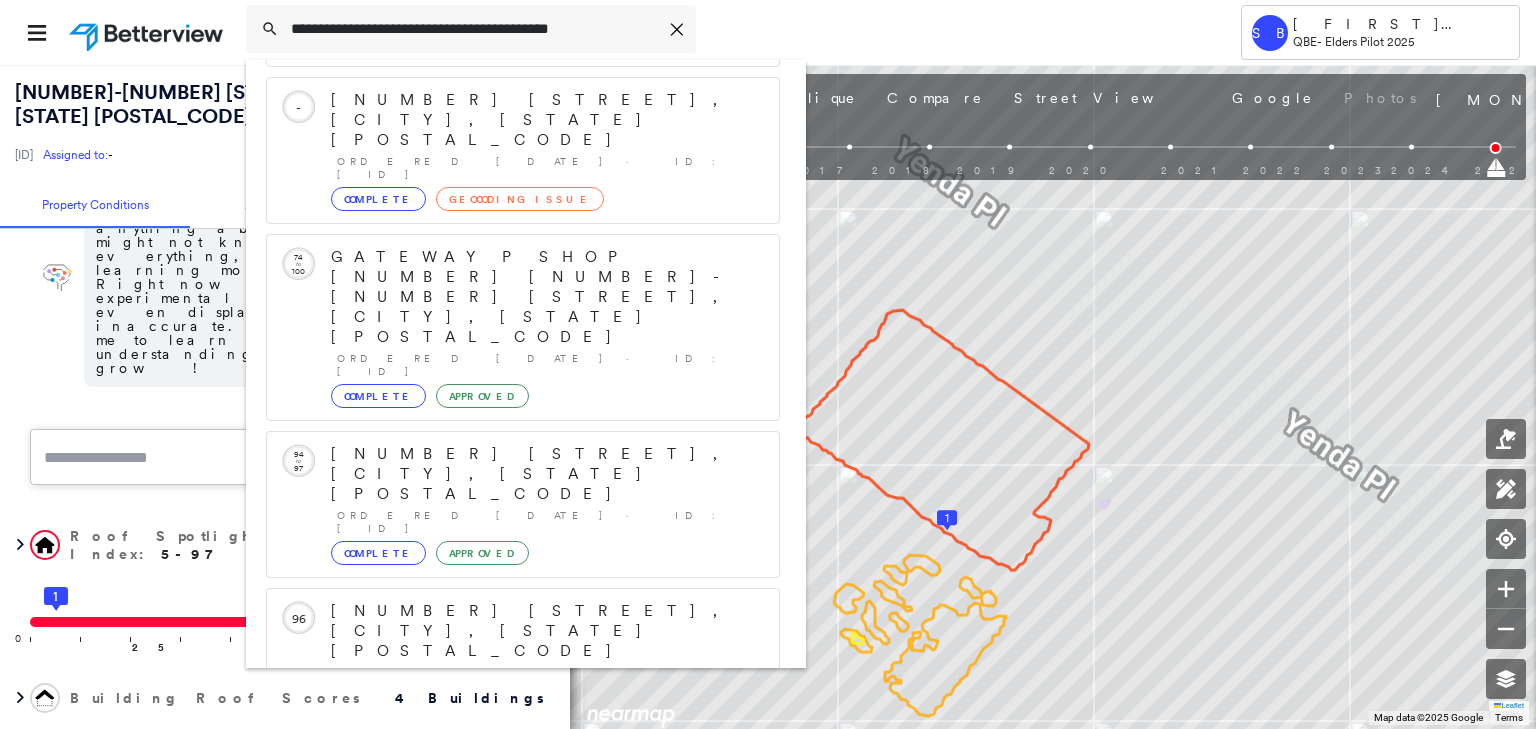 type on "**********" 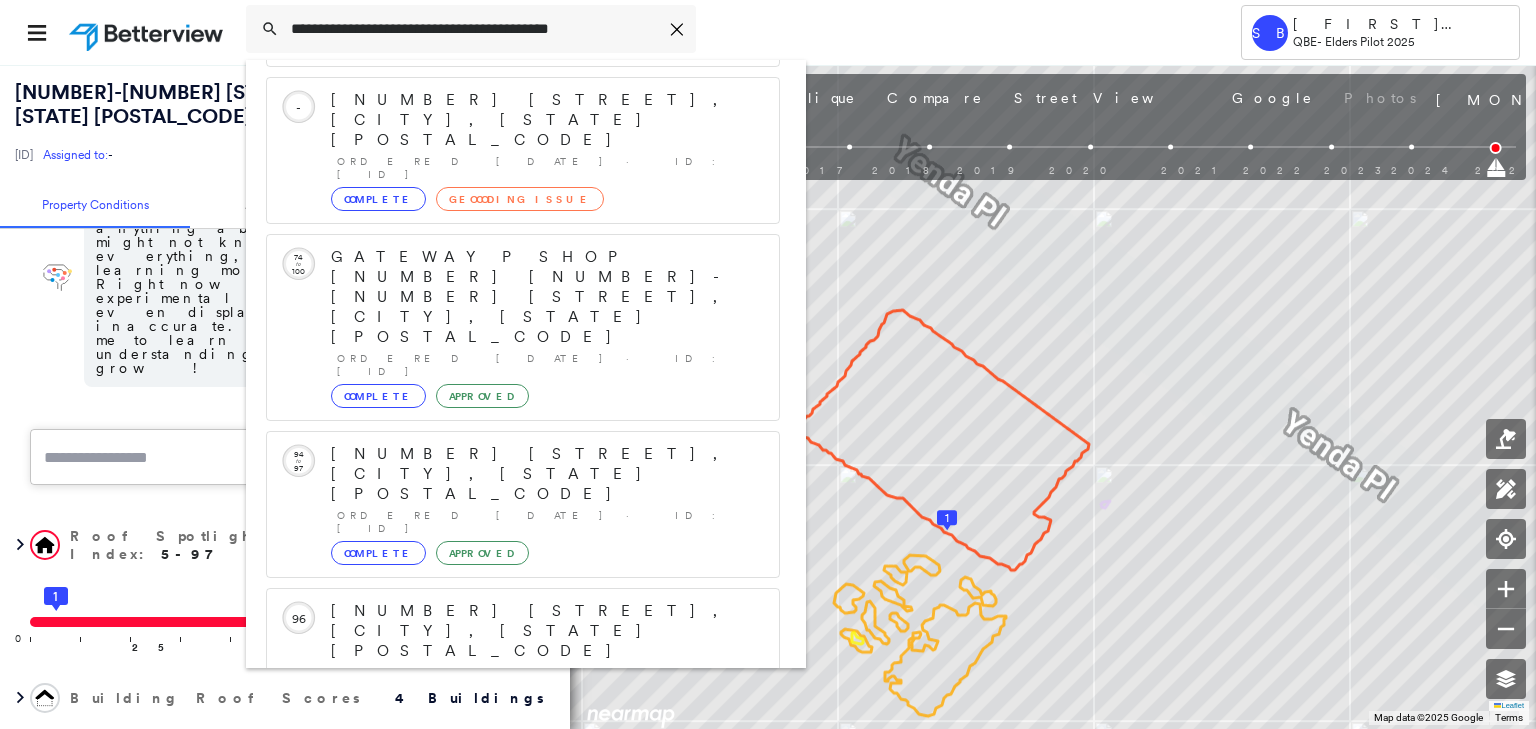 click on "Leopold Downs Road, King Leopold Ranges WA 6728, Australia" at bounding box center (501, 923) 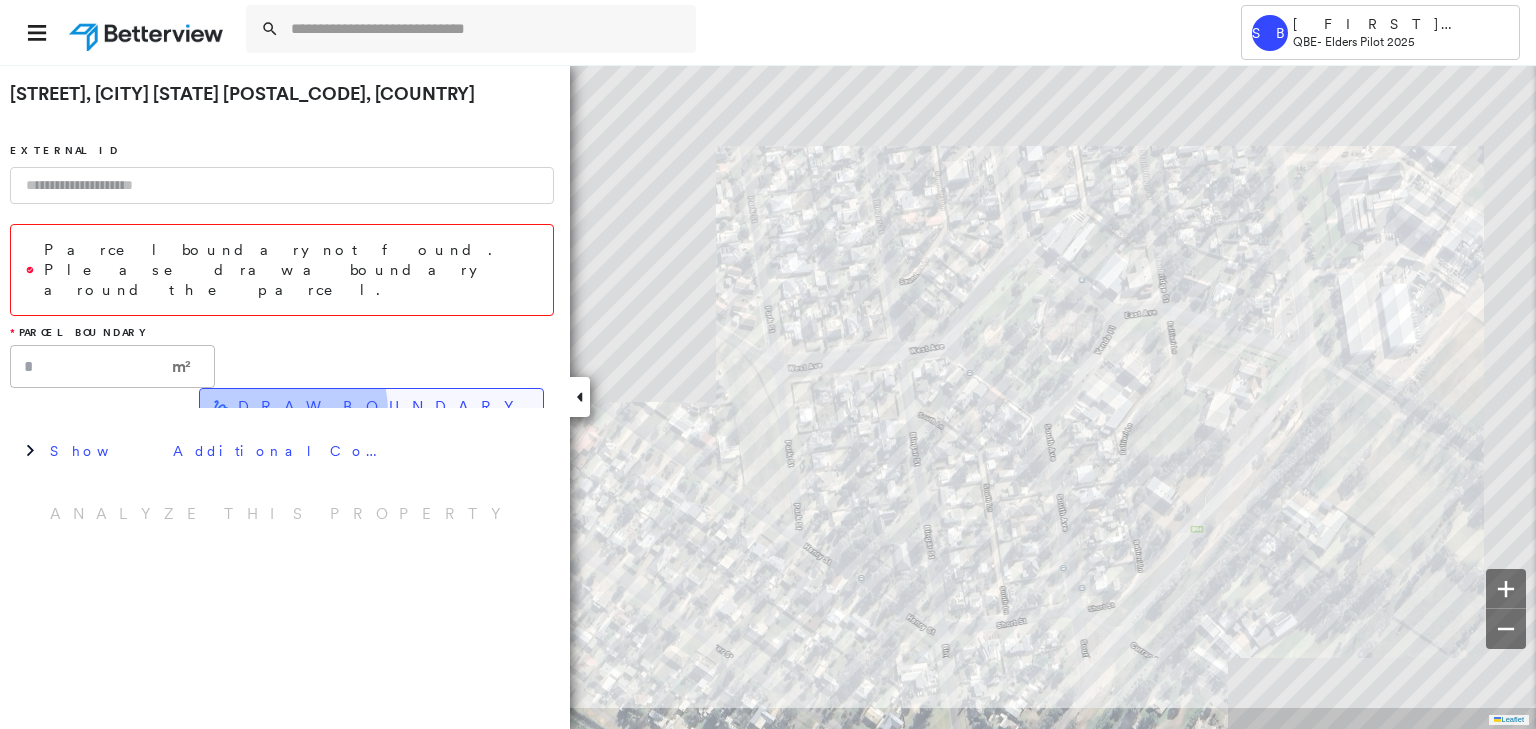 click on "DRAW BOUNDARY" at bounding box center (382, 407) 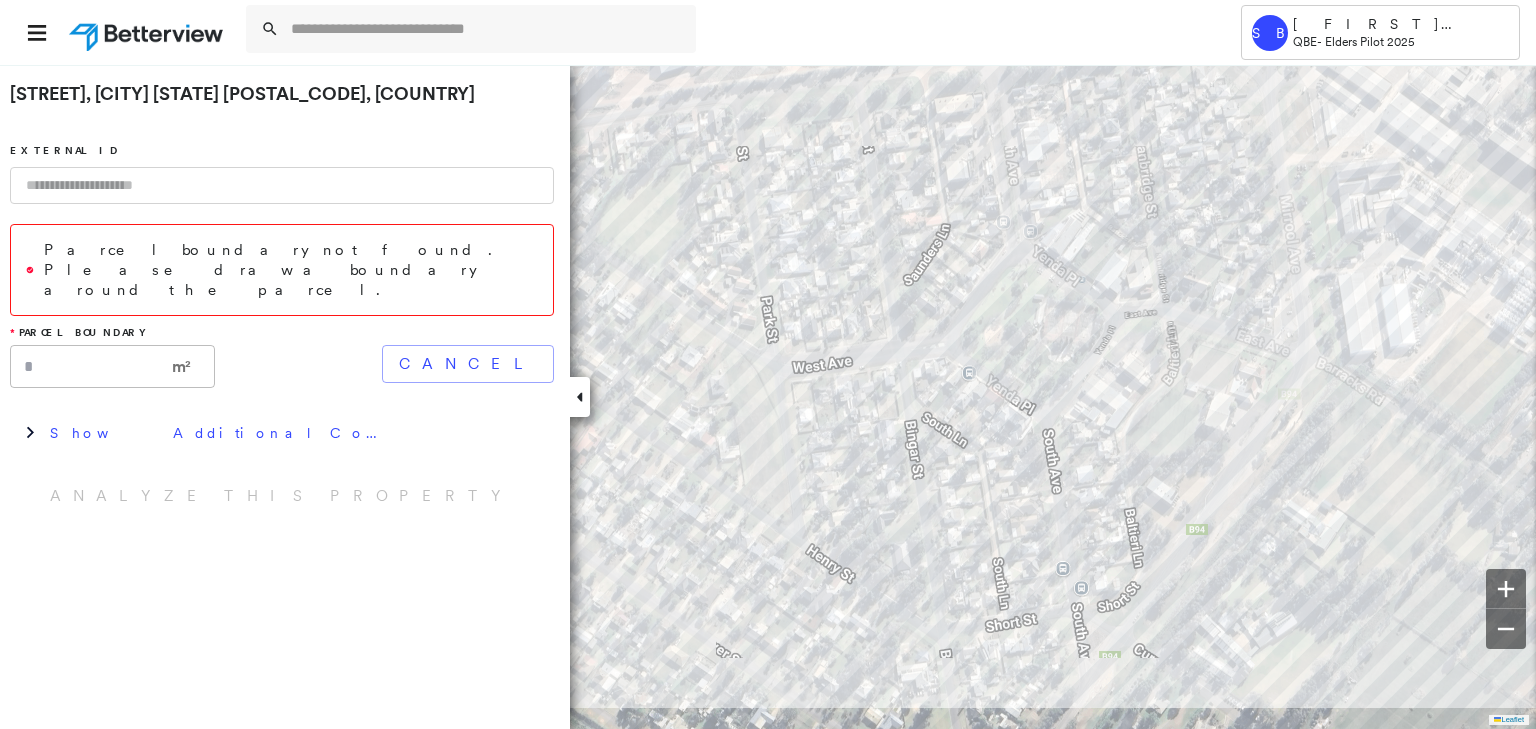 click at bounding box center (1053, 397) 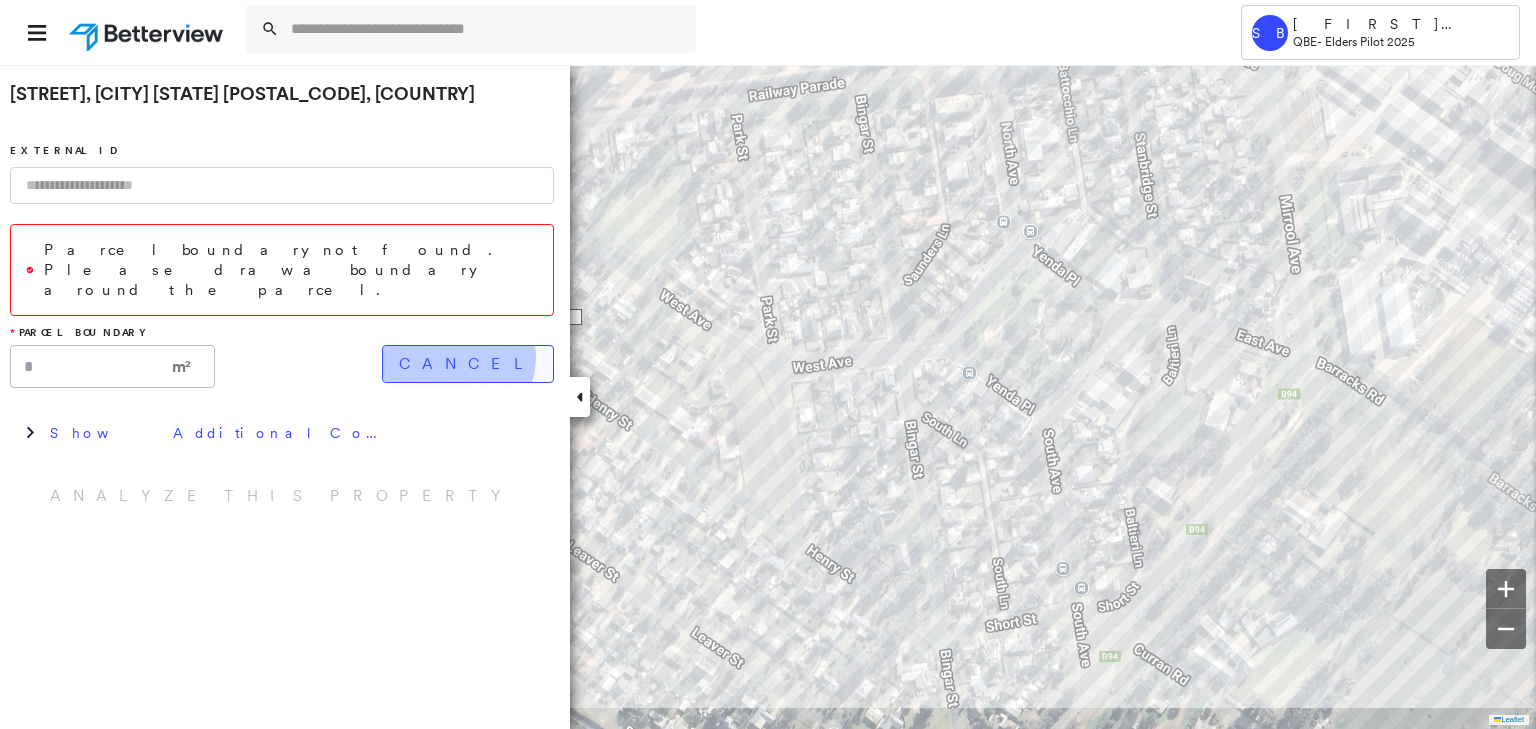 click on "Cancel" at bounding box center [468, 364] 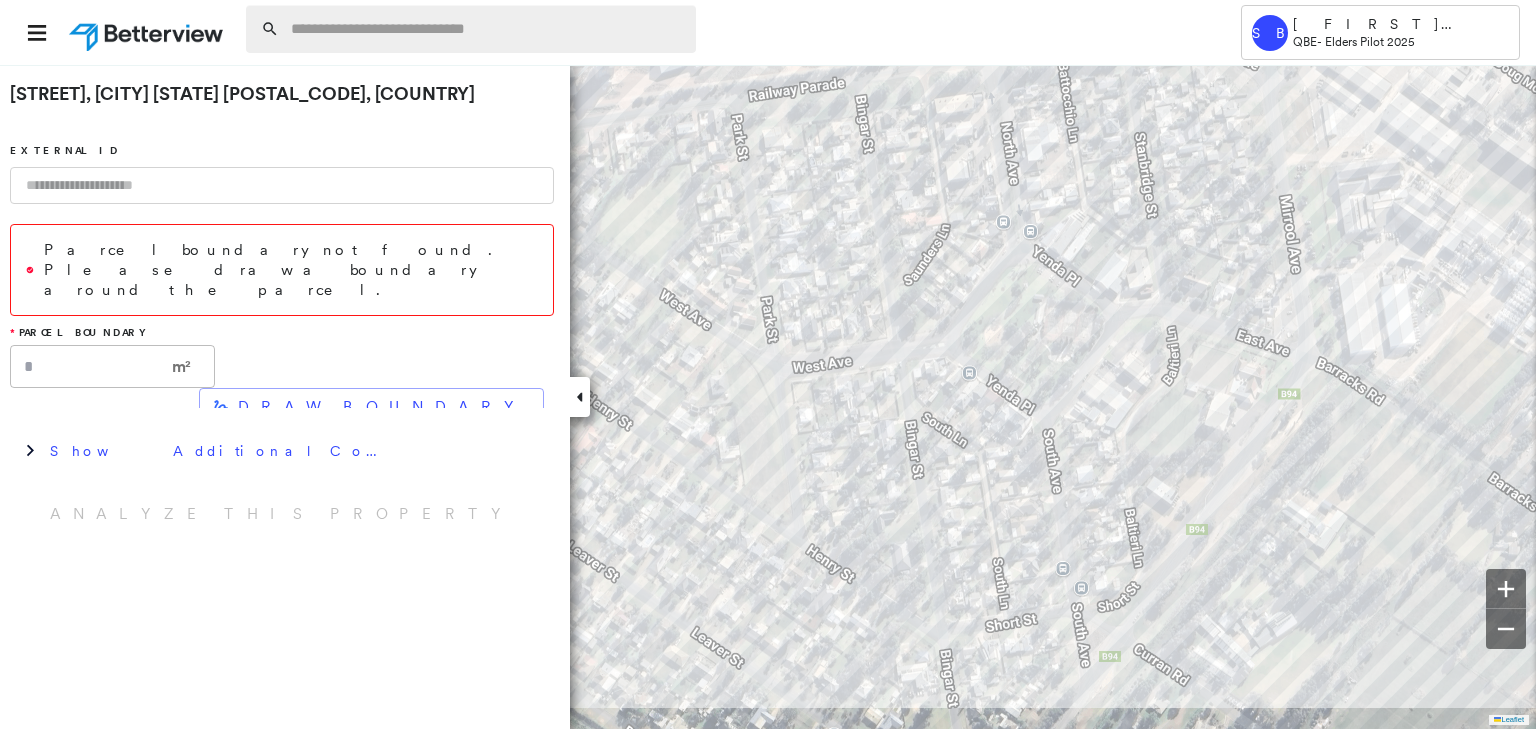 click at bounding box center (487, 29) 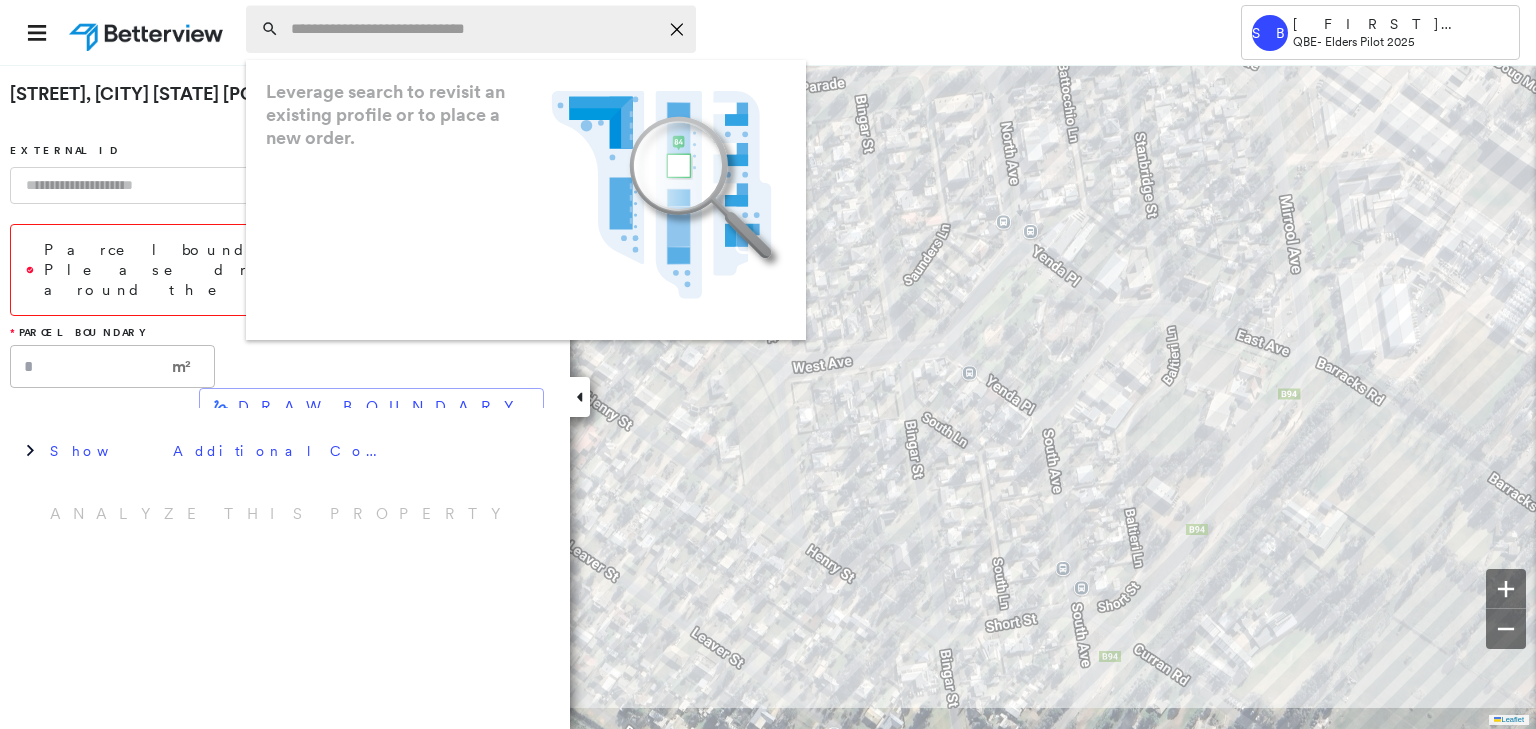 paste on "**********" 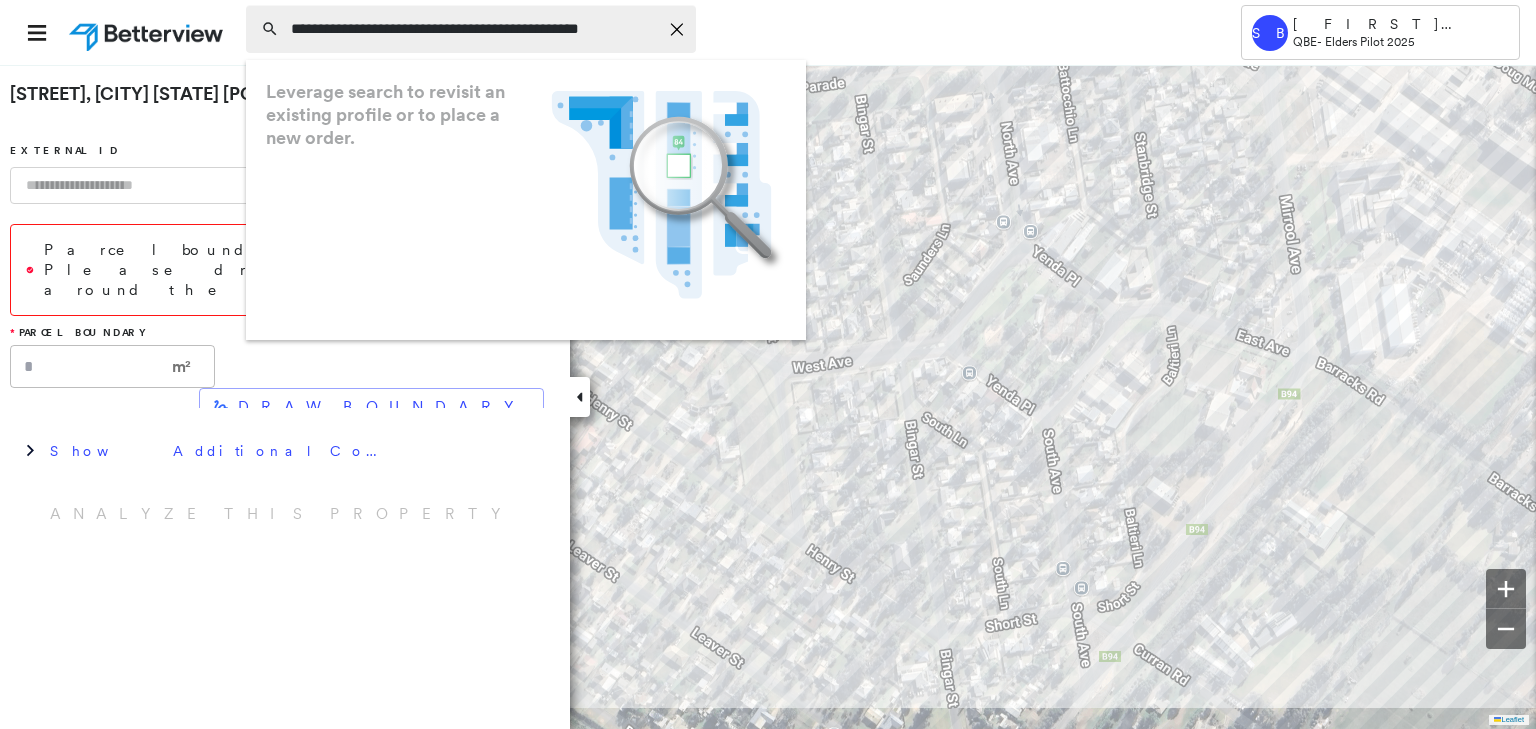 scroll, scrollTop: 0, scrollLeft: 83, axis: horizontal 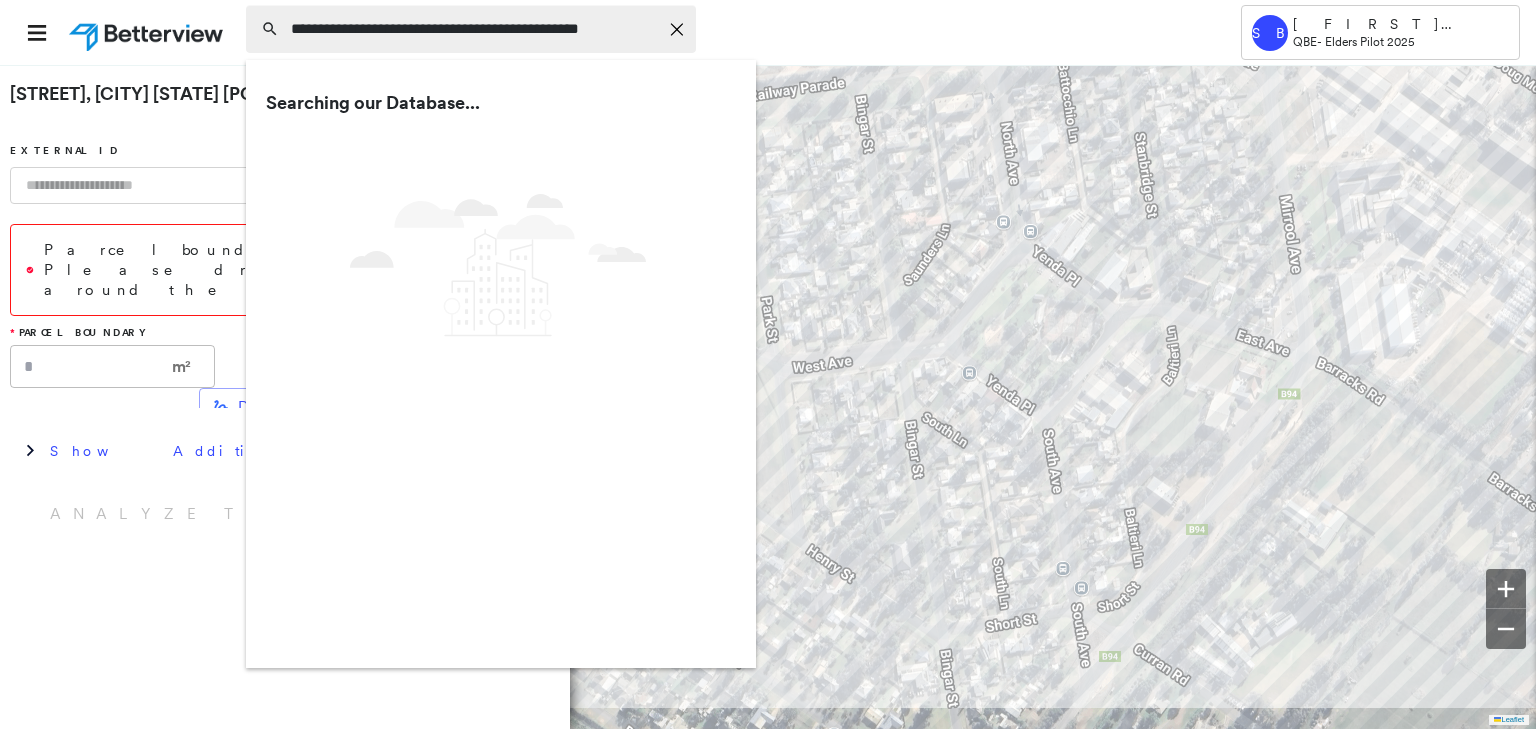 drag, startPoint x: 622, startPoint y: 26, endPoint x: 636, endPoint y: 32, distance: 15.231546 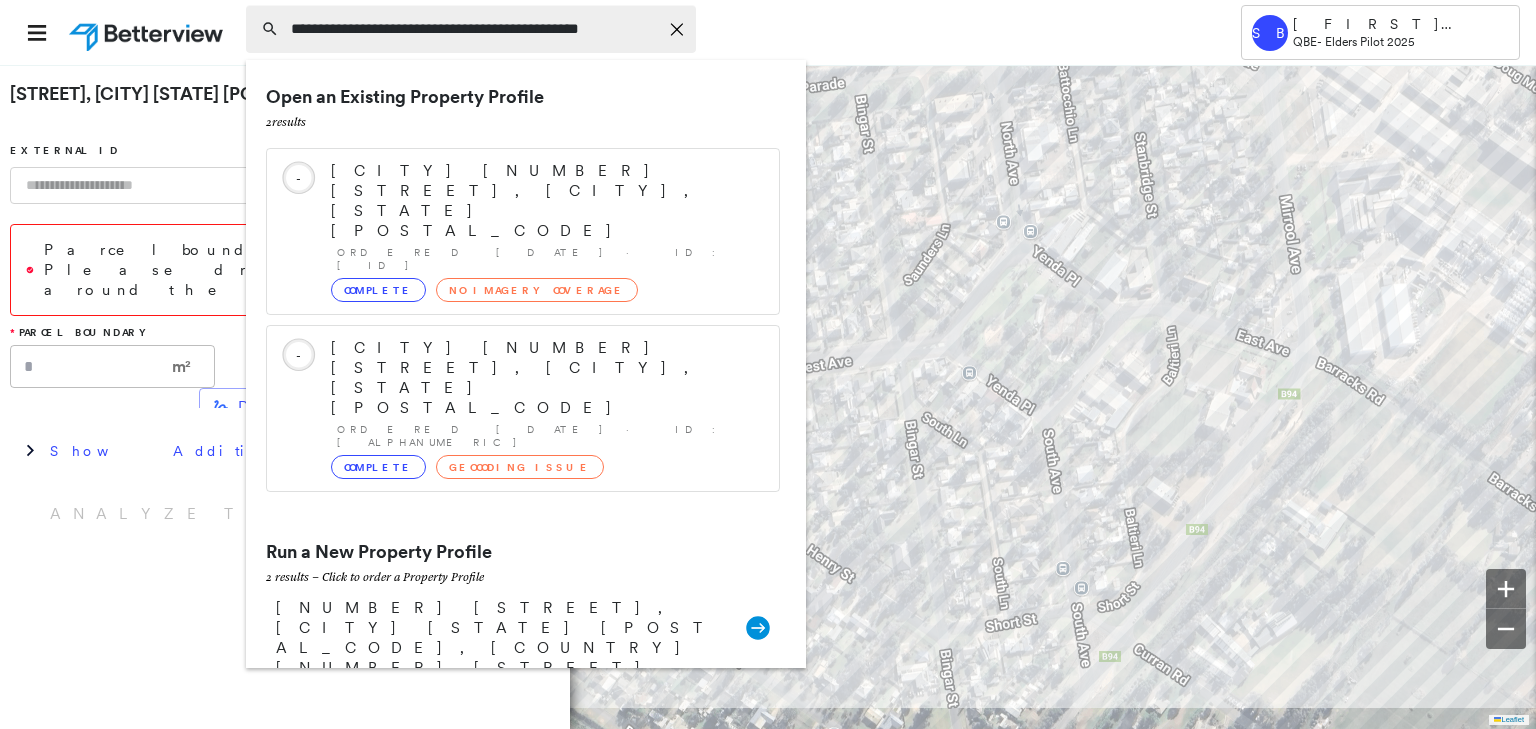 click on "**********" at bounding box center [474, 29] 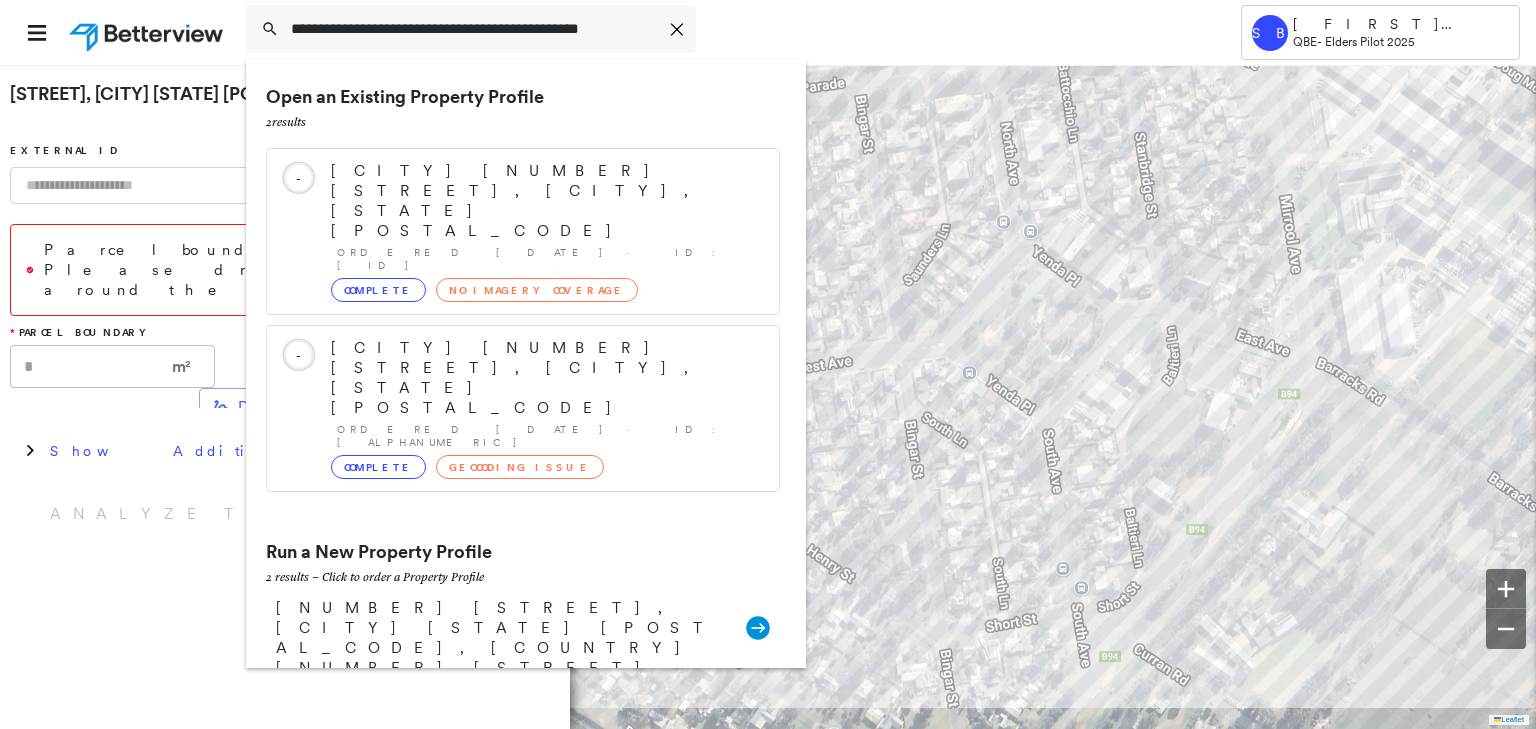 scroll, scrollTop: 0, scrollLeft: 0, axis: both 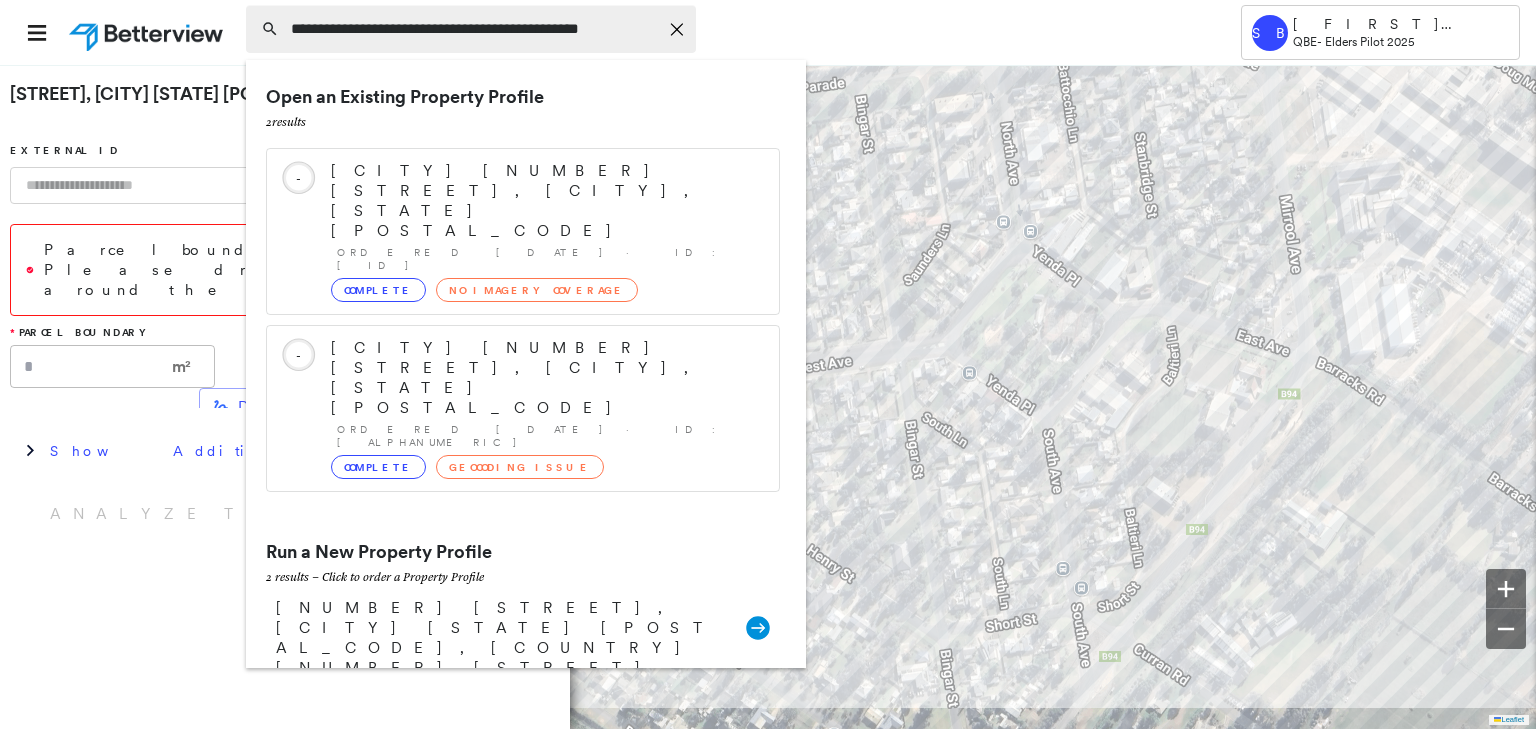 click on "**********" at bounding box center [471, 29] 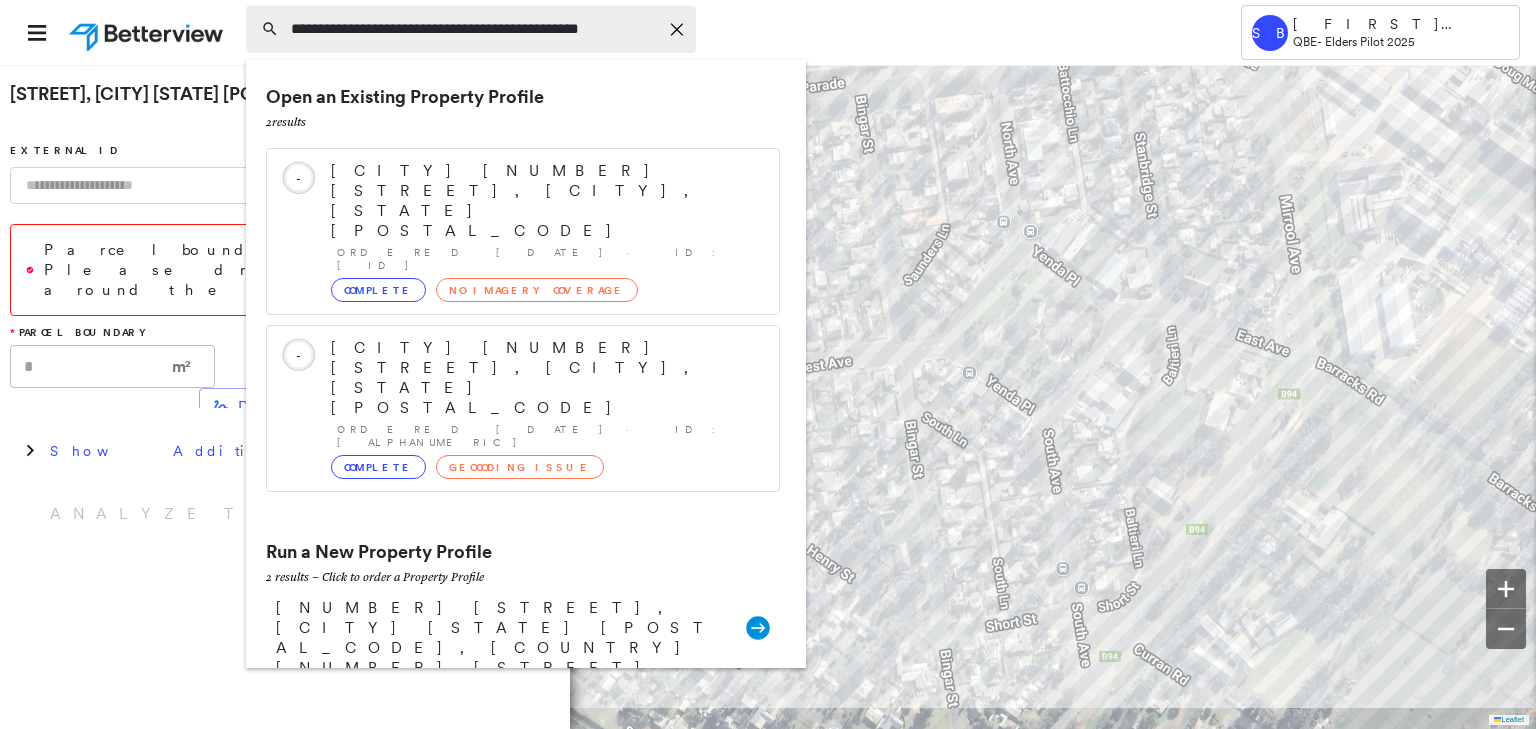 click on "**********" at bounding box center [474, 29] 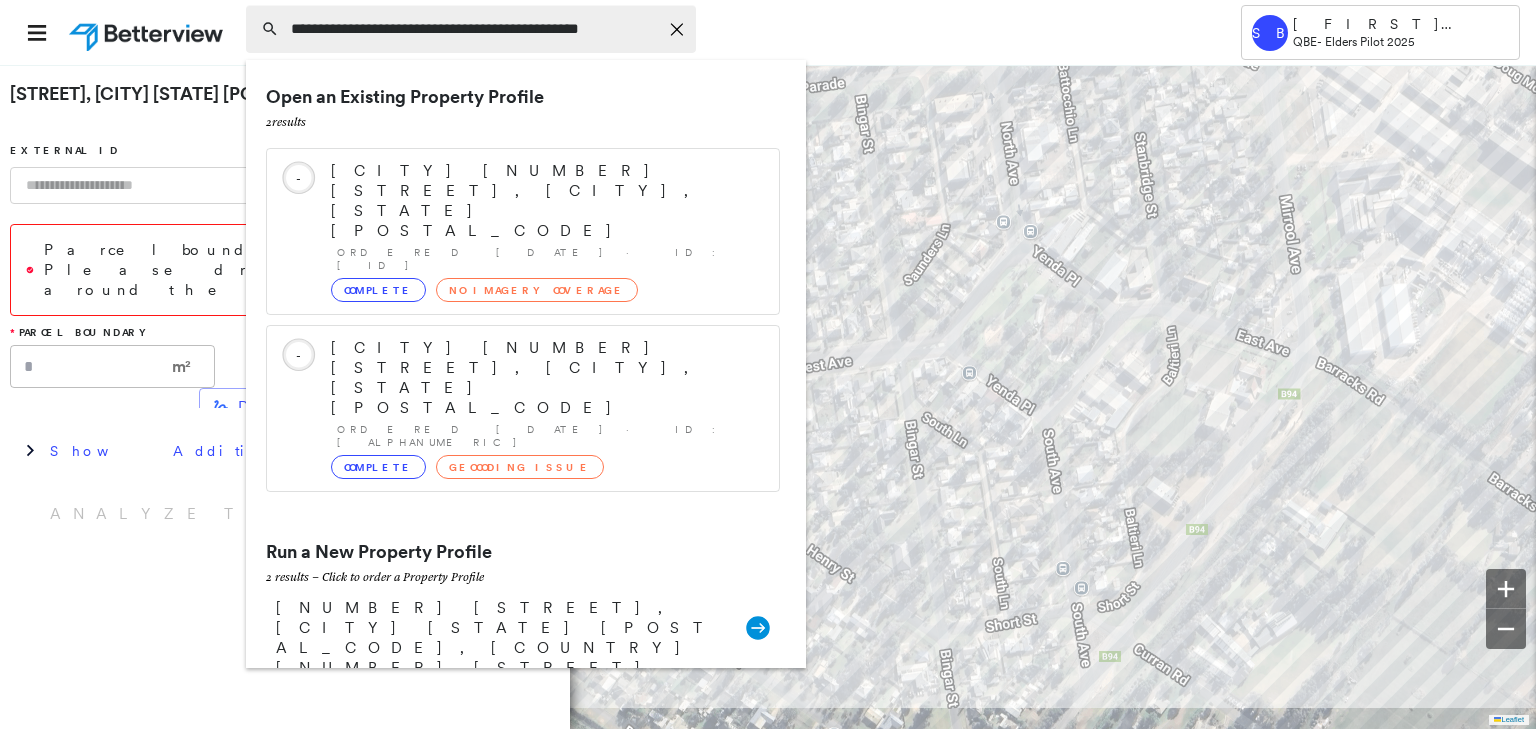 drag, startPoint x: 664, startPoint y: 28, endPoint x: 679, endPoint y: 28, distance: 15 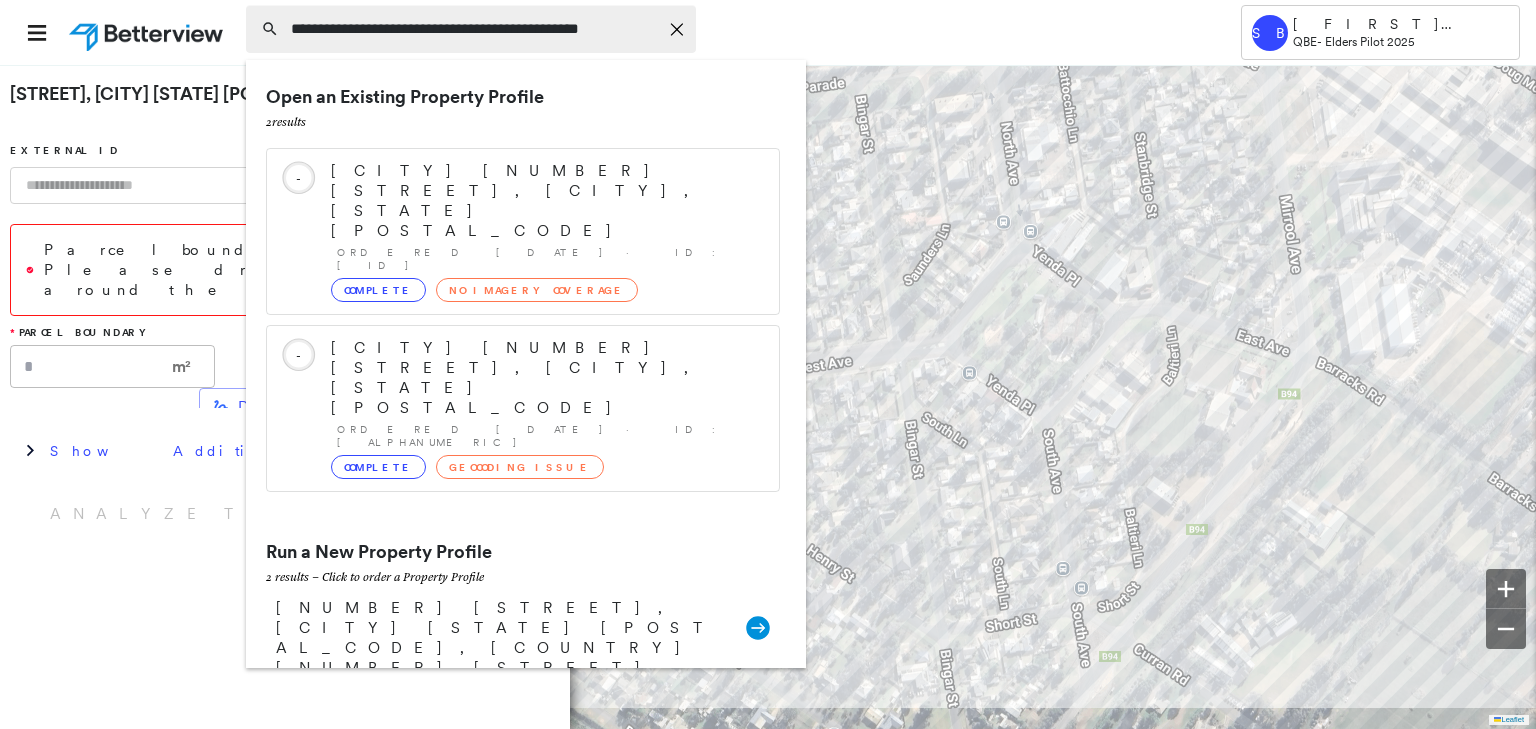 click on "**********" at bounding box center [474, 29] 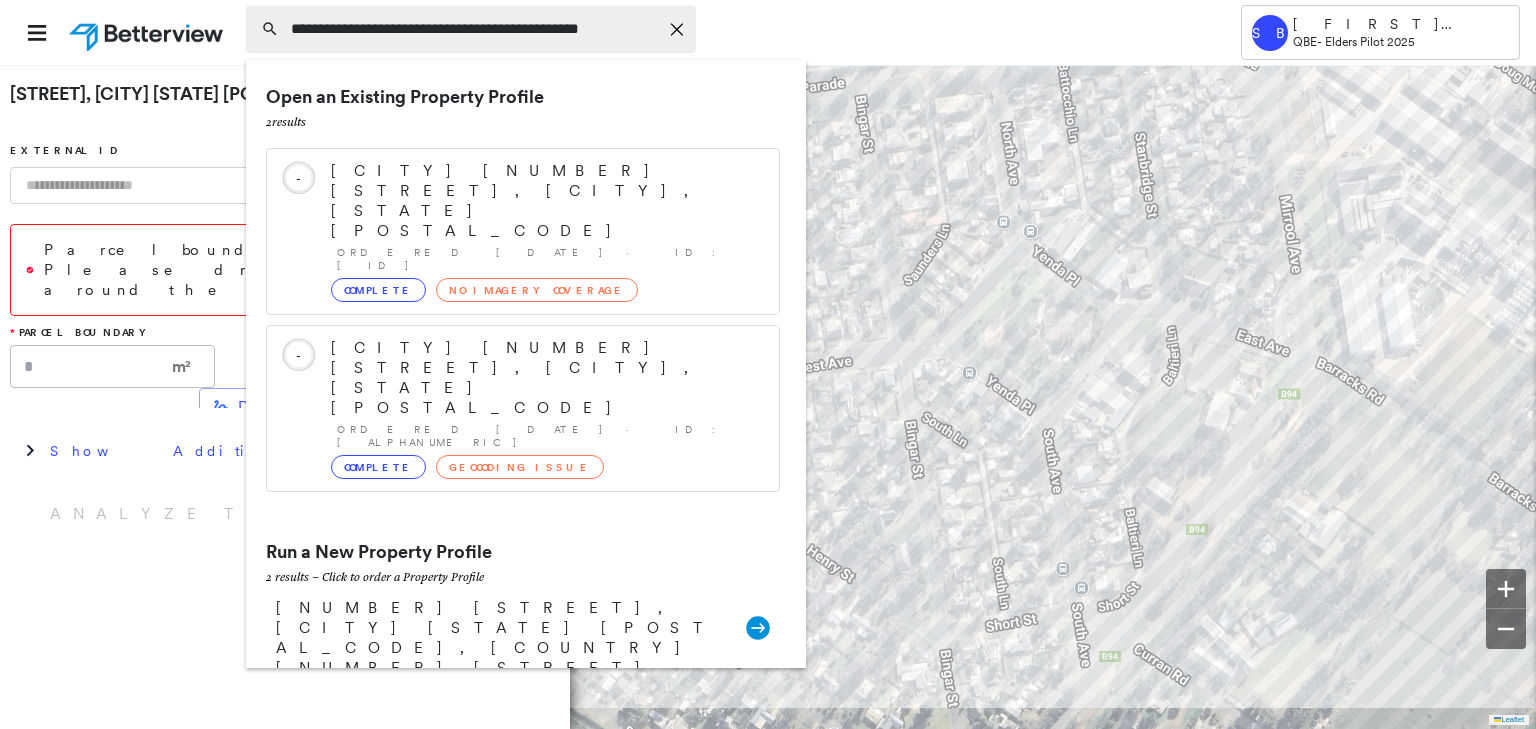 click on "Icon_Closemodal" 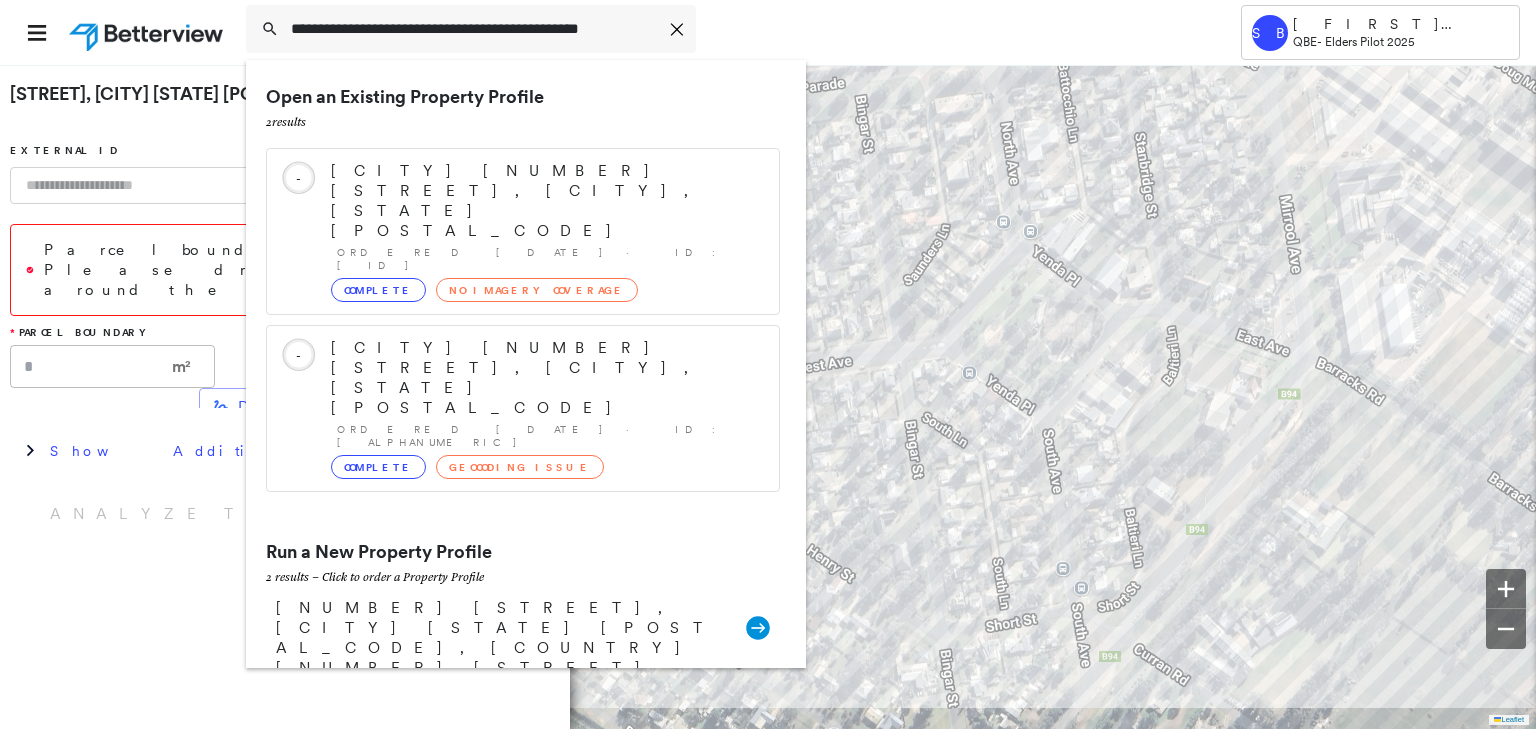 drag, startPoint x: 625, startPoint y: 28, endPoint x: 0, endPoint y: 39, distance: 625.0968 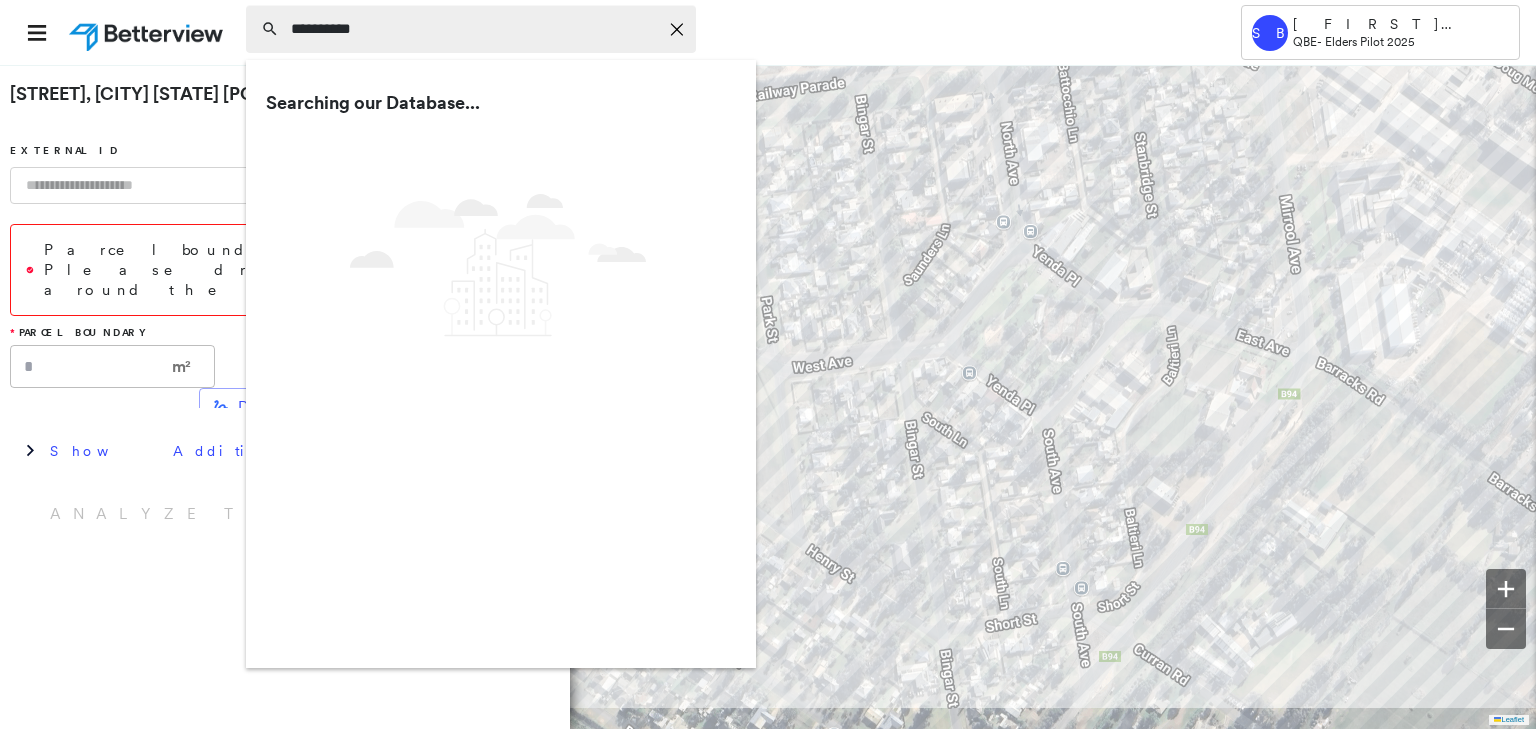 type on "*********" 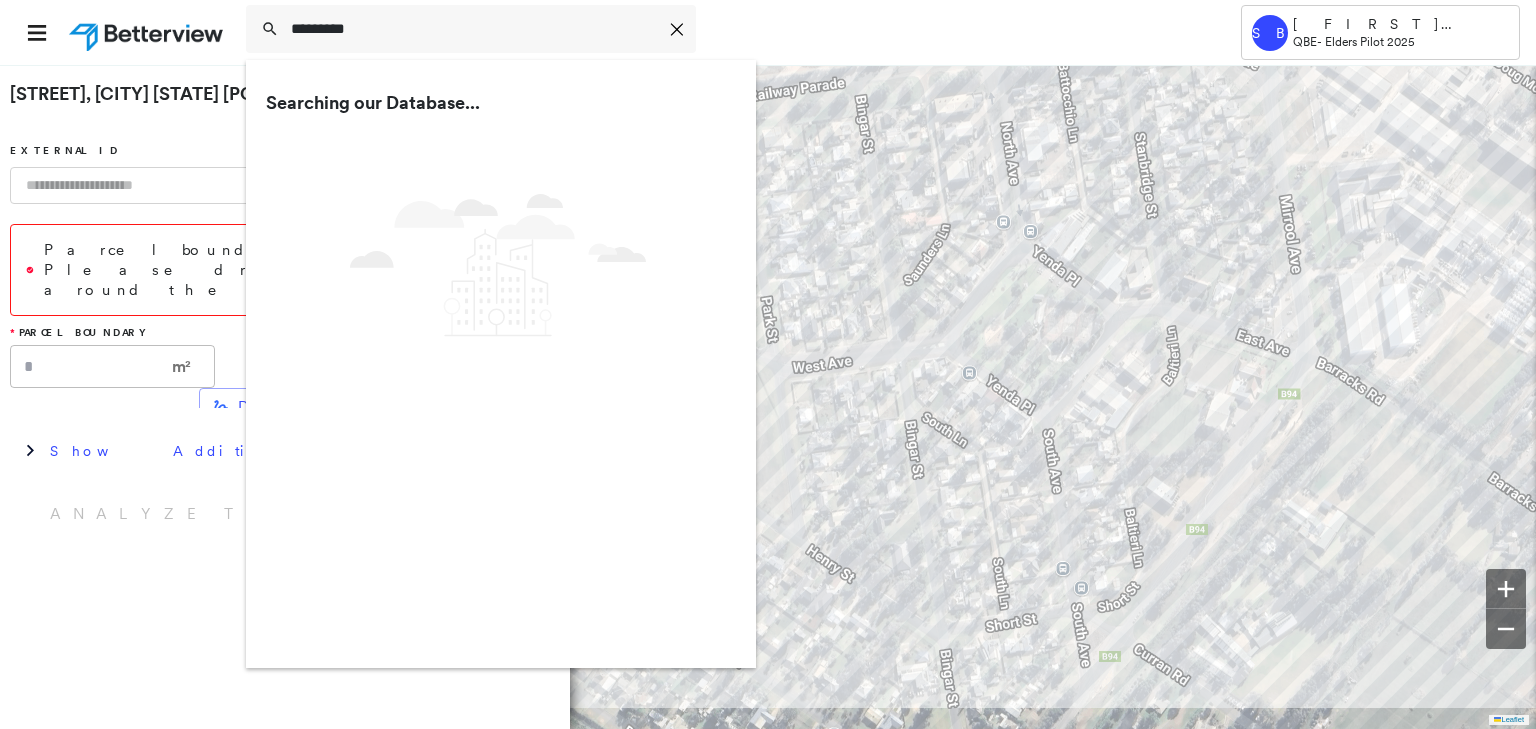 drag, startPoint x: 432, startPoint y: 37, endPoint x: 117, endPoint y: 39, distance: 315.00635 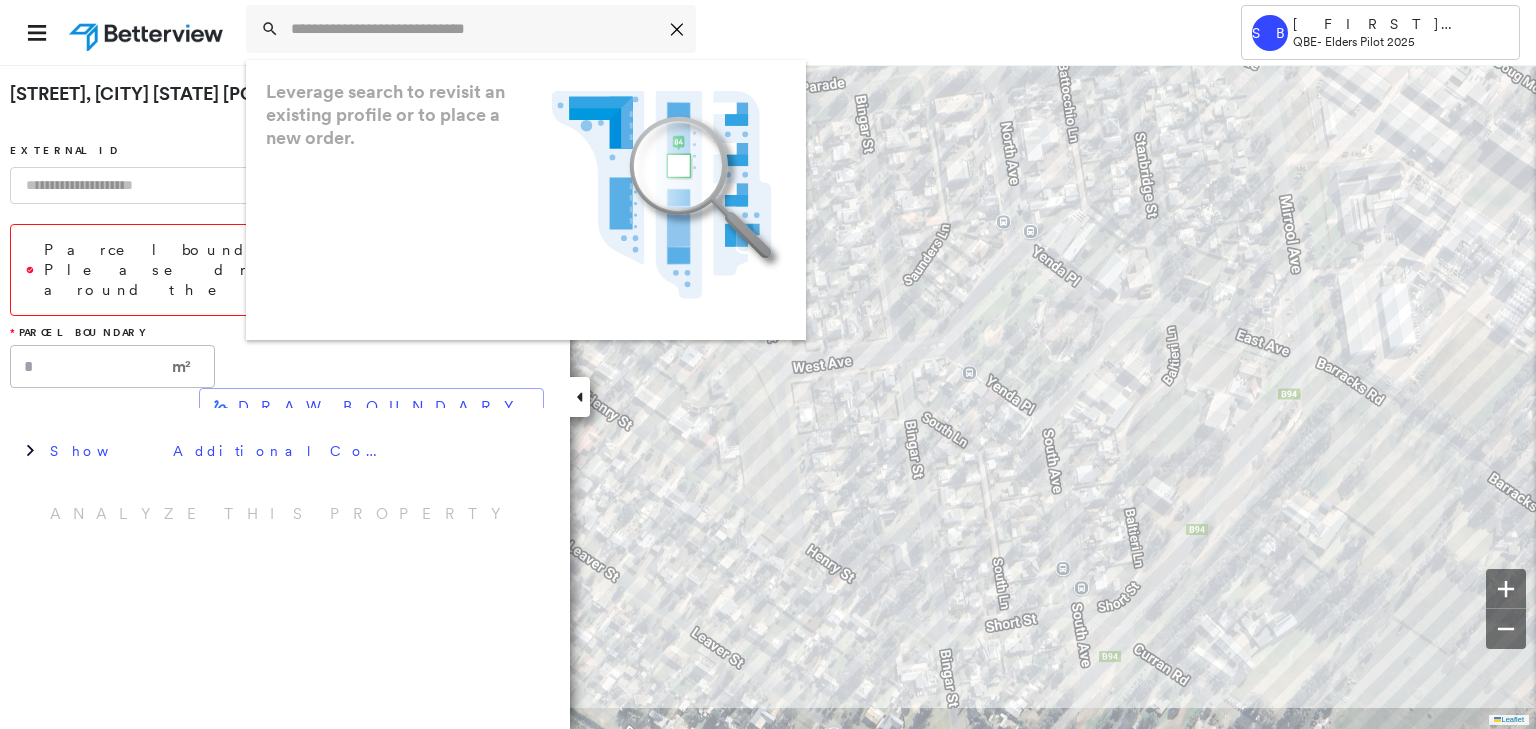 paste on "**********" 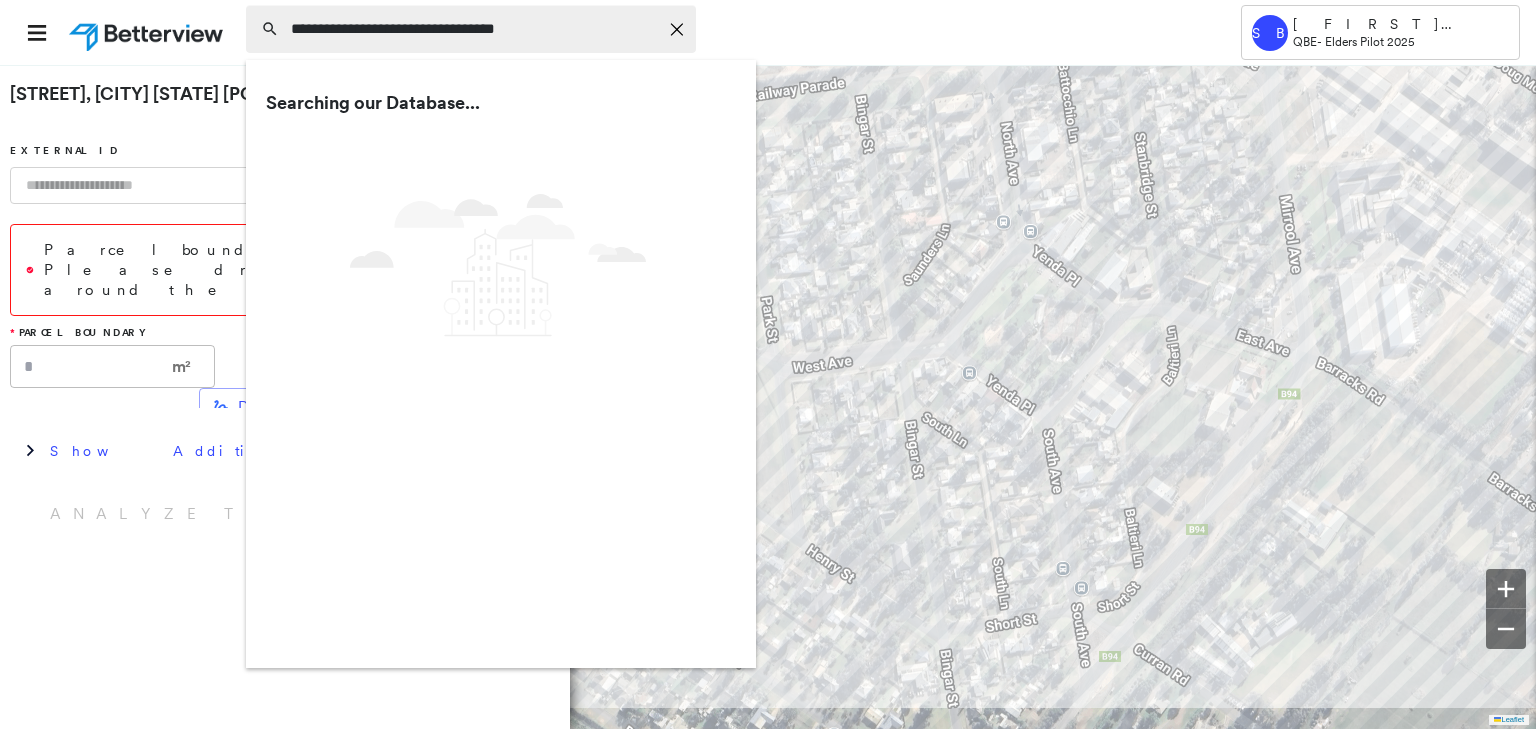 click on "**********" at bounding box center (474, 29) 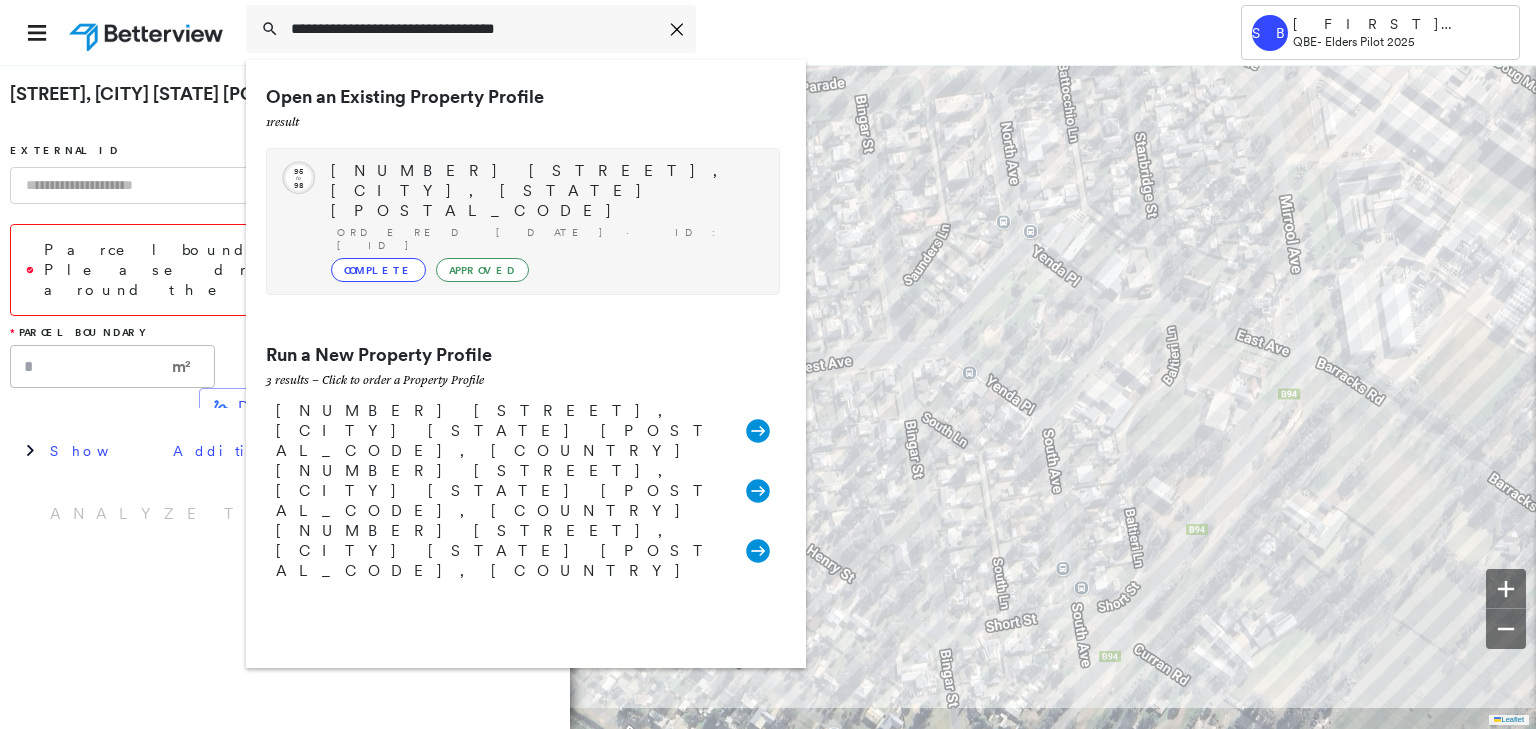 type on "**********" 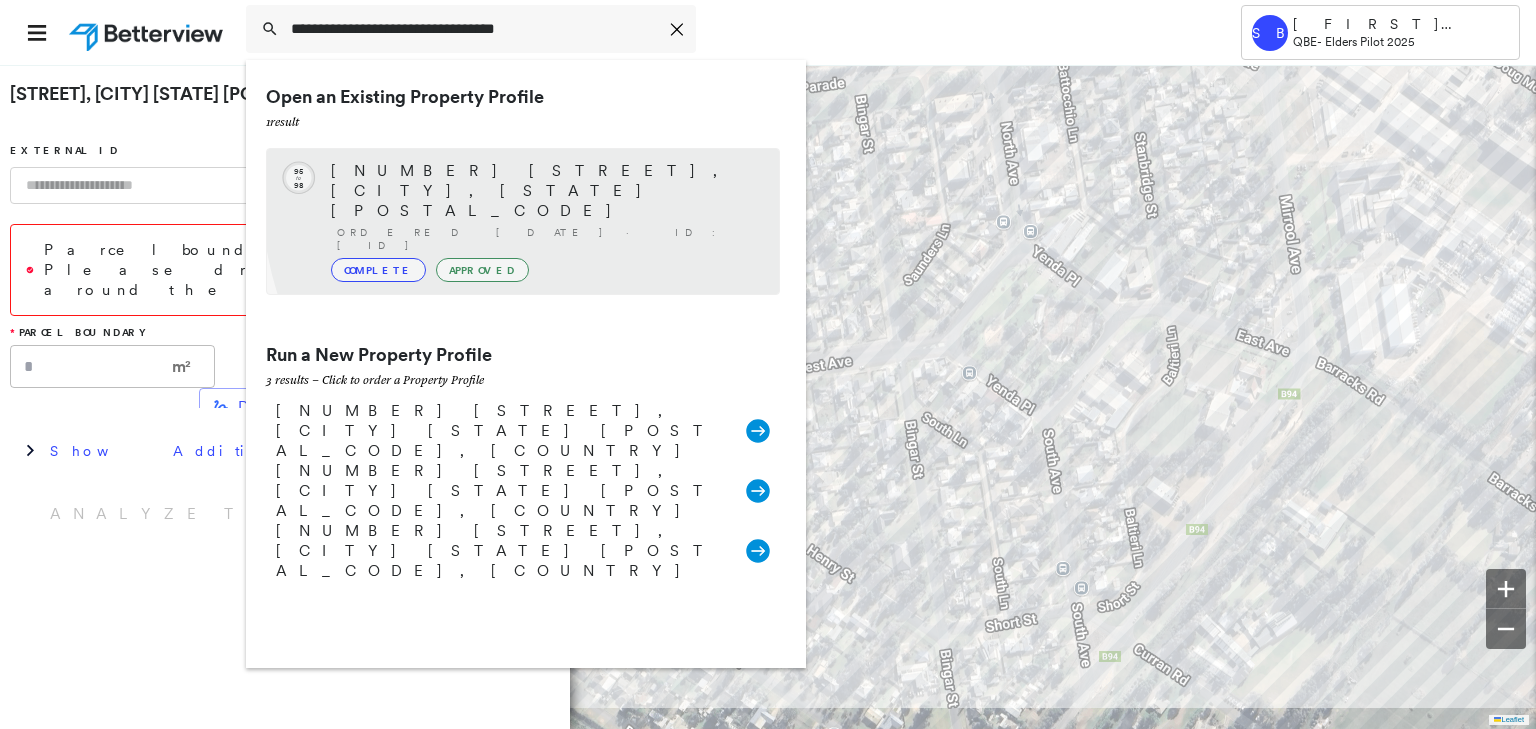 click on "Ordered 07/03/25 · ID: EVA078203FAR" at bounding box center [548, 239] 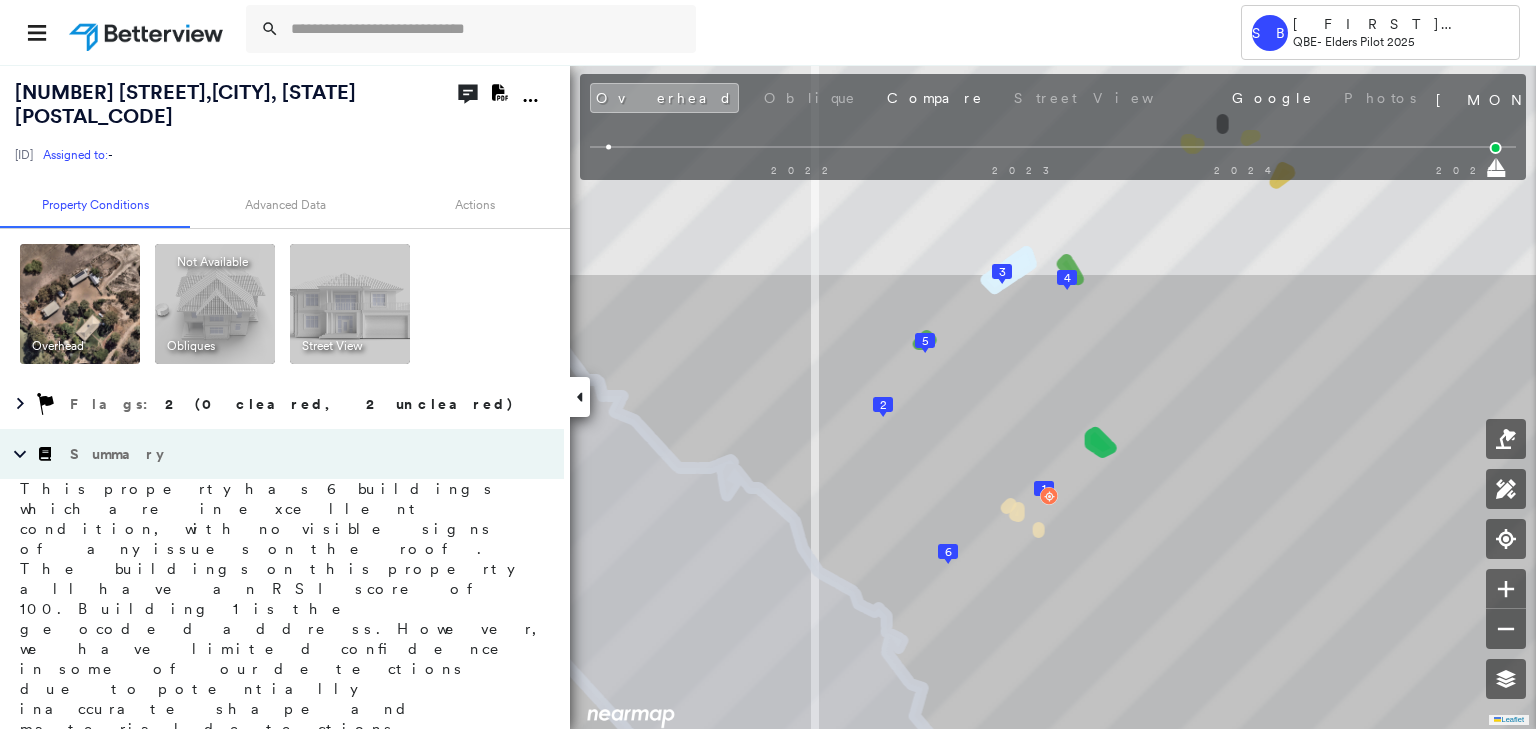 scroll, scrollTop: 0, scrollLeft: 0, axis: both 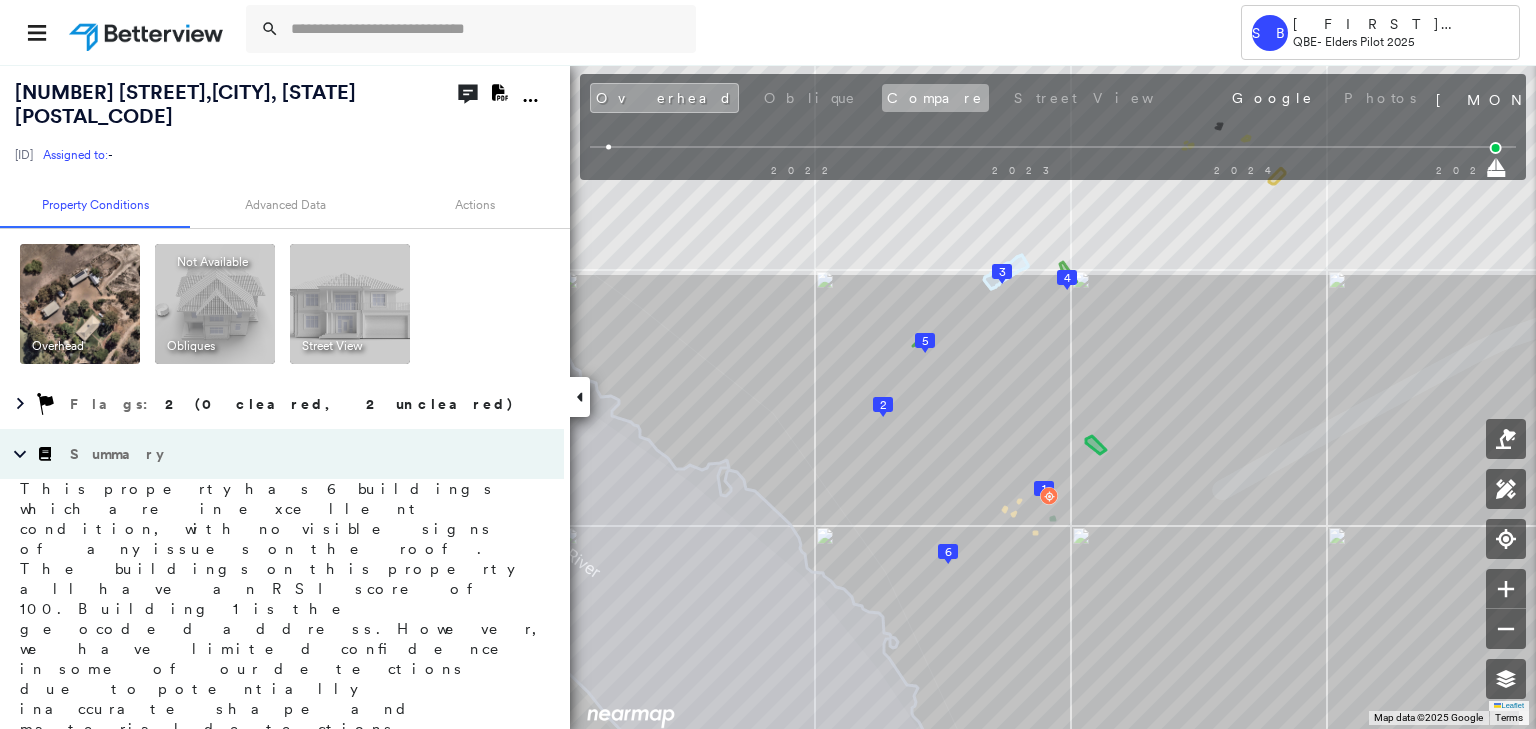 click on "Compare" at bounding box center [935, 98] 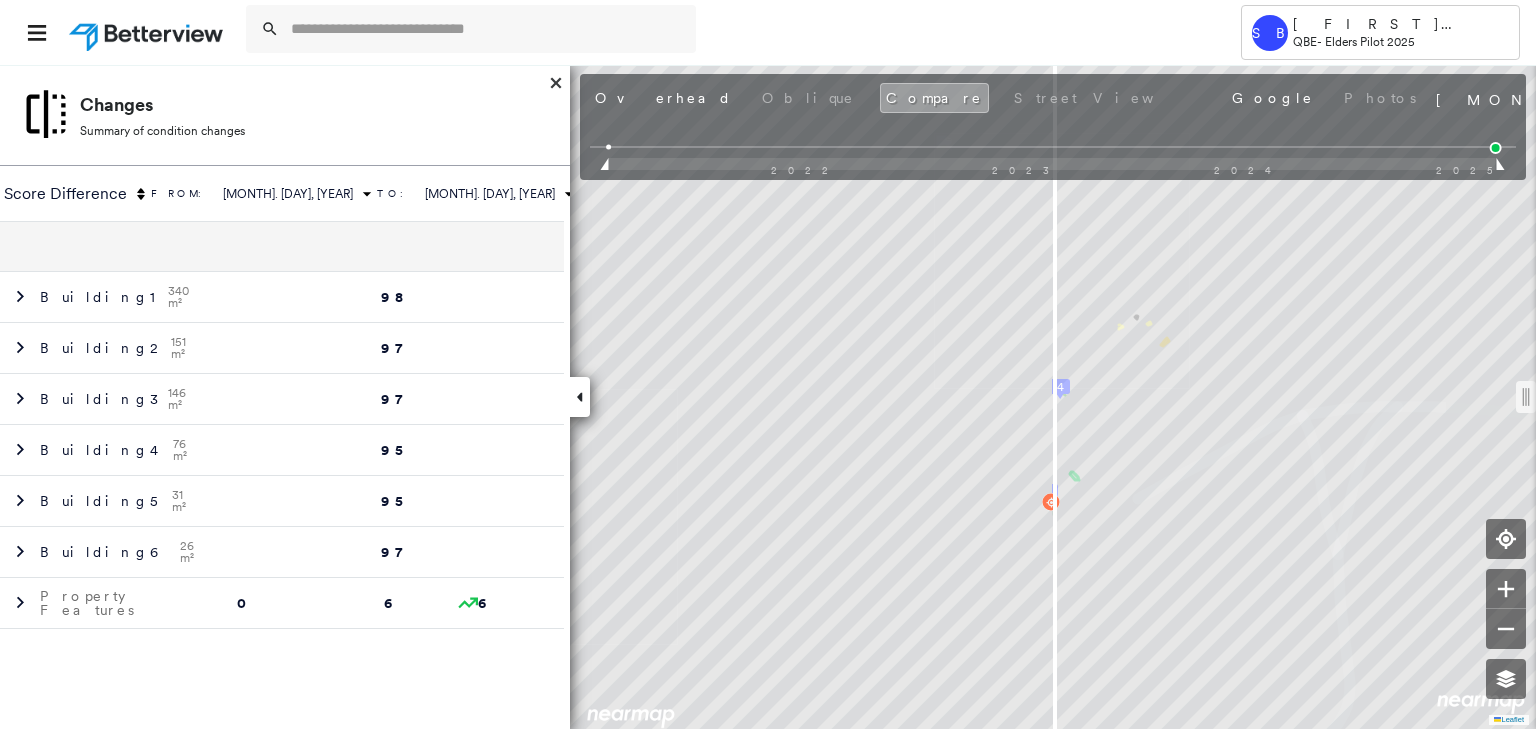 click at bounding box center [1051, 164] 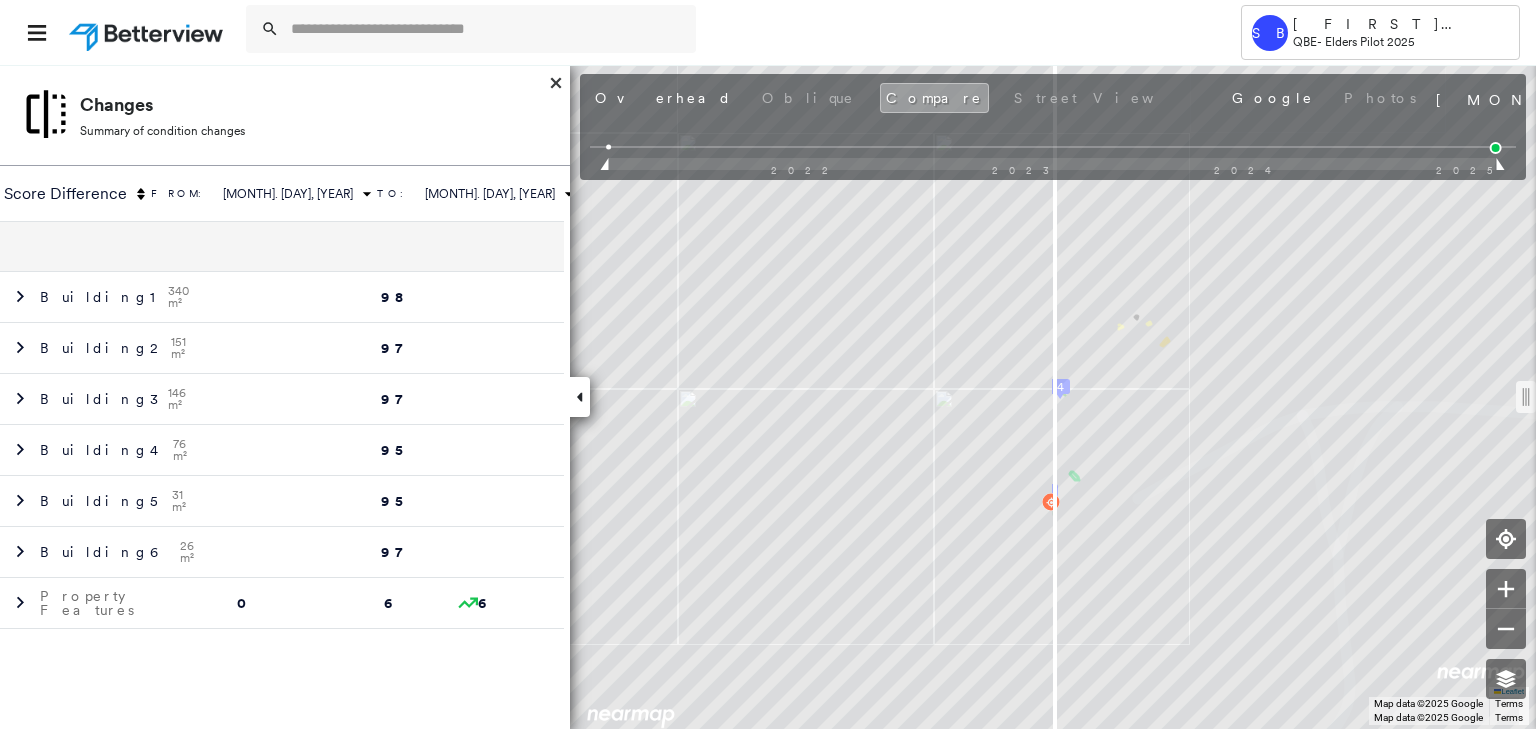 click at bounding box center (1051, 164) 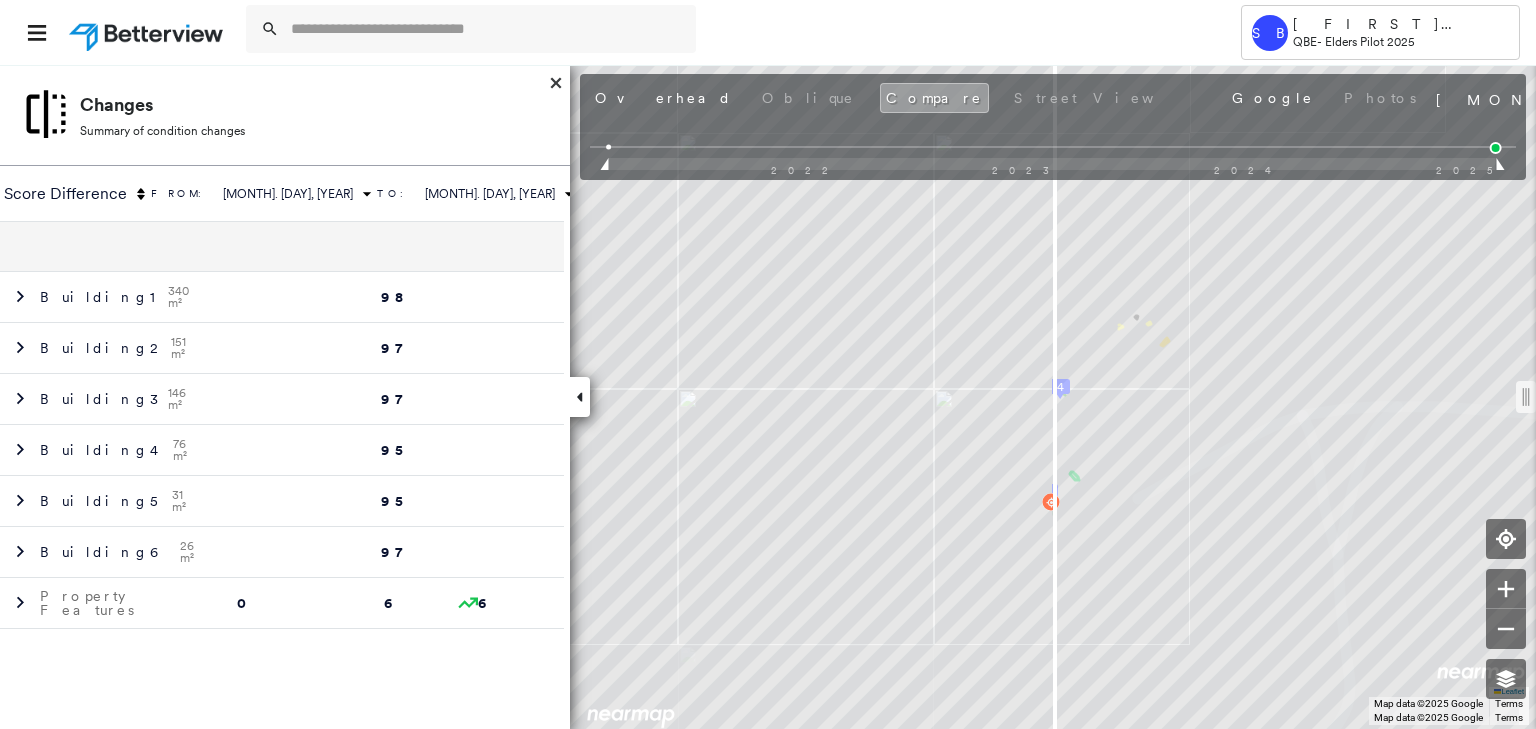 click at bounding box center (1053, 166) 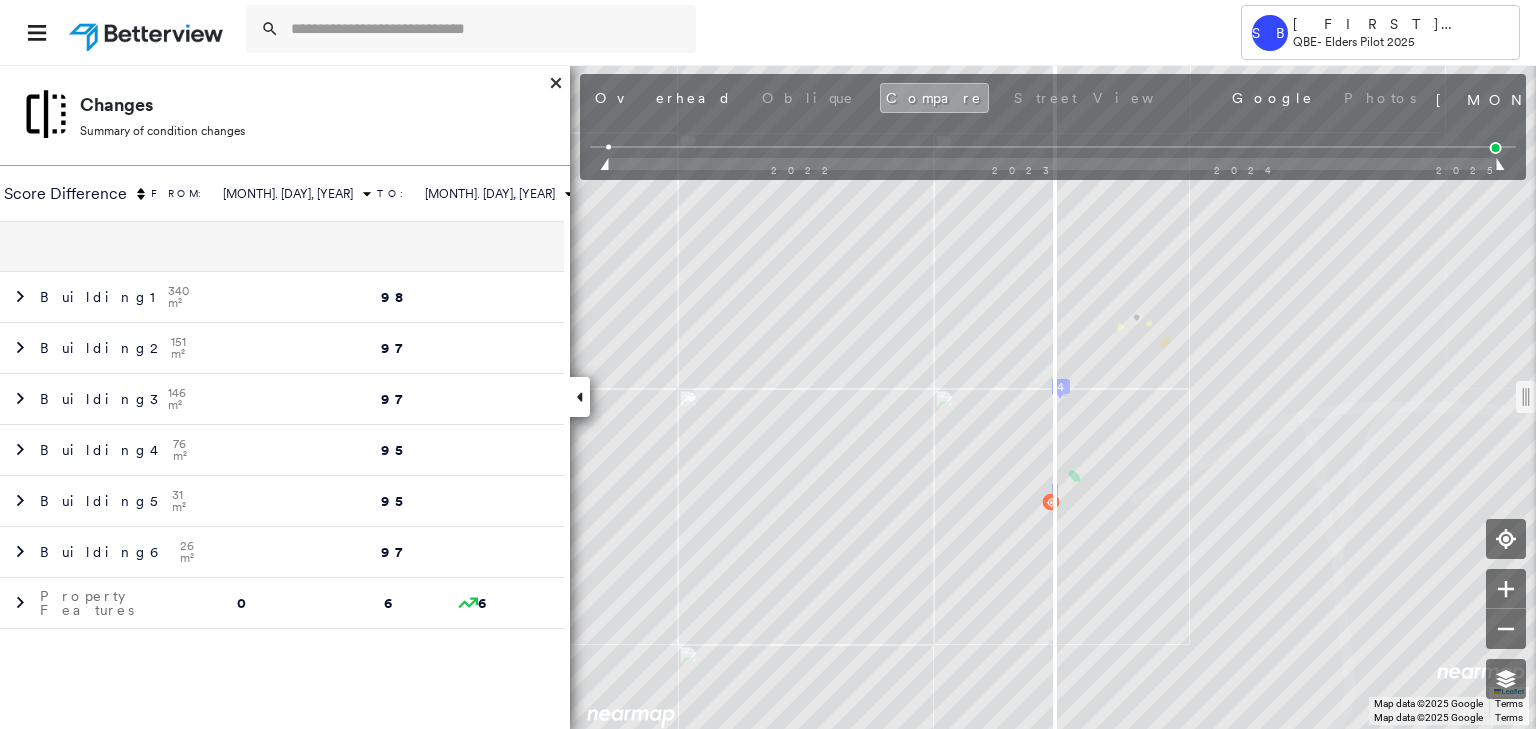 click at bounding box center [1053, 166] 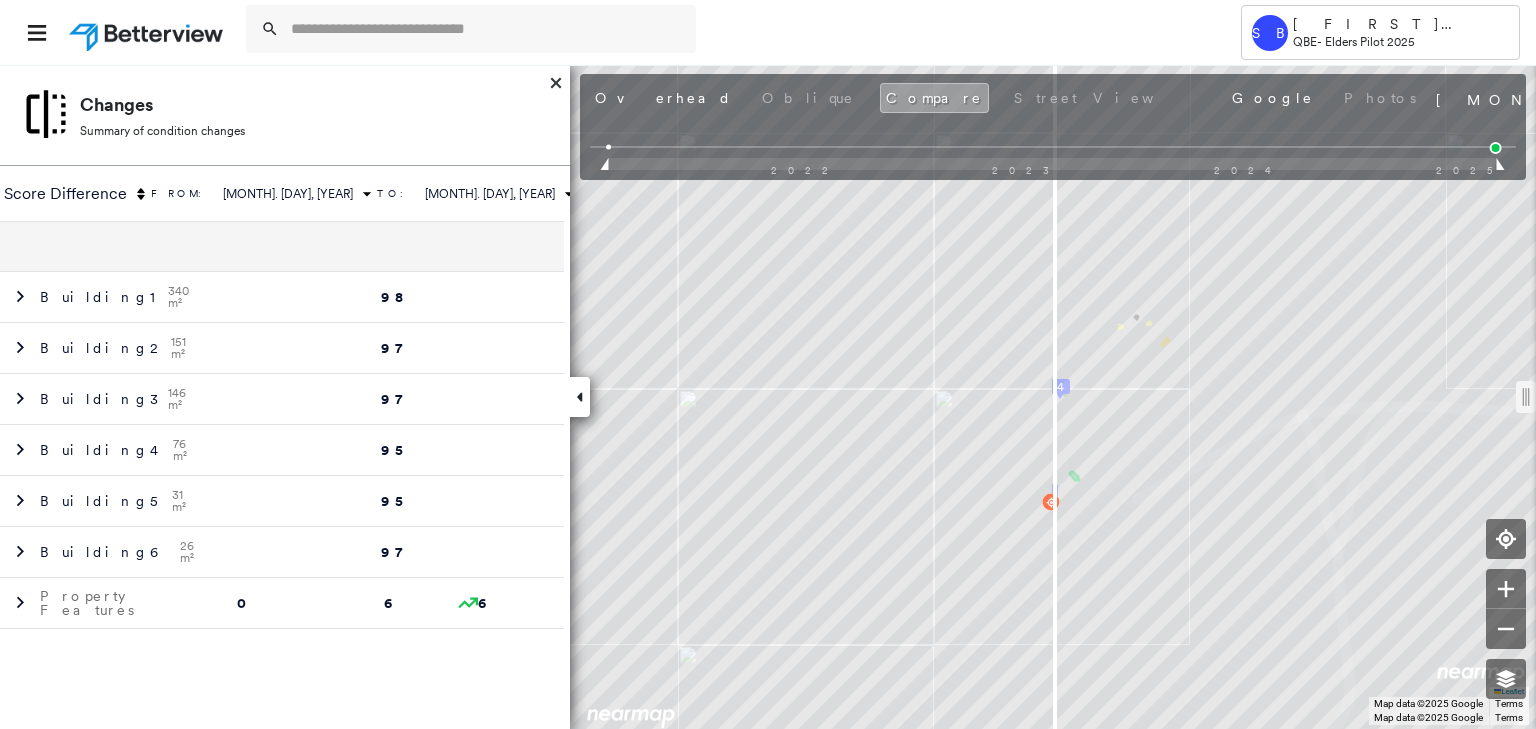click at bounding box center (1051, 164) 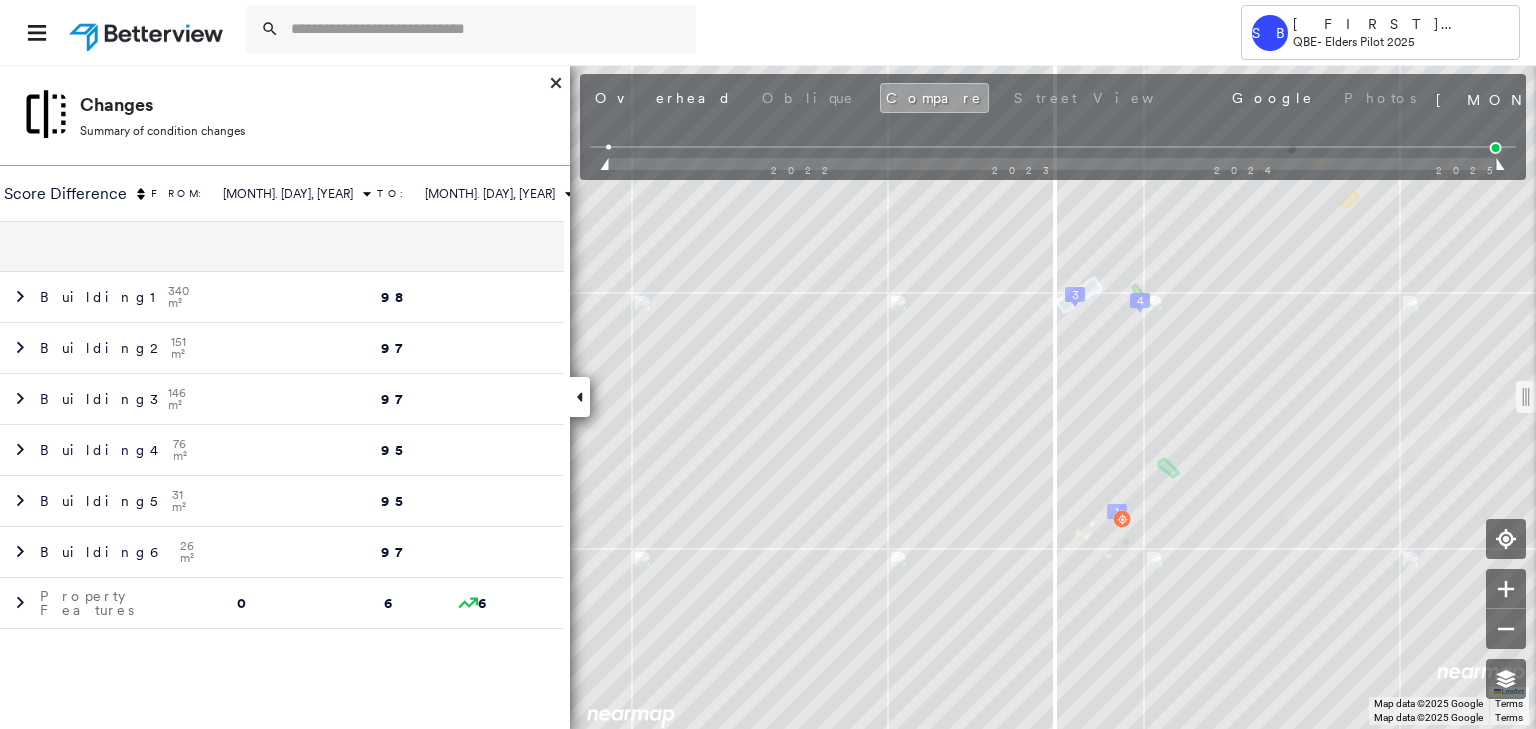 drag, startPoint x: 604, startPoint y: 169, endPoint x: 712, endPoint y: 165, distance: 108.07405 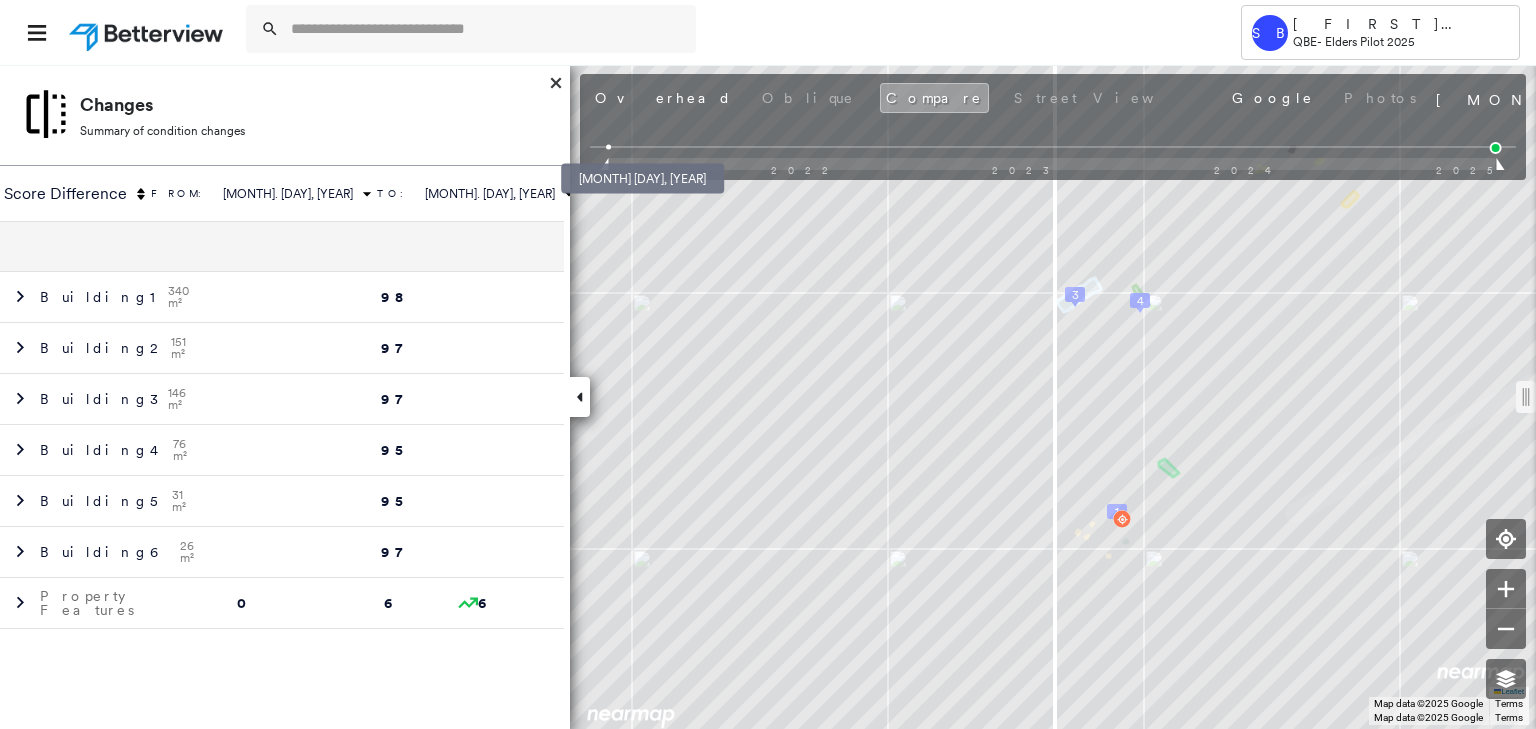 click at bounding box center [608, 147] 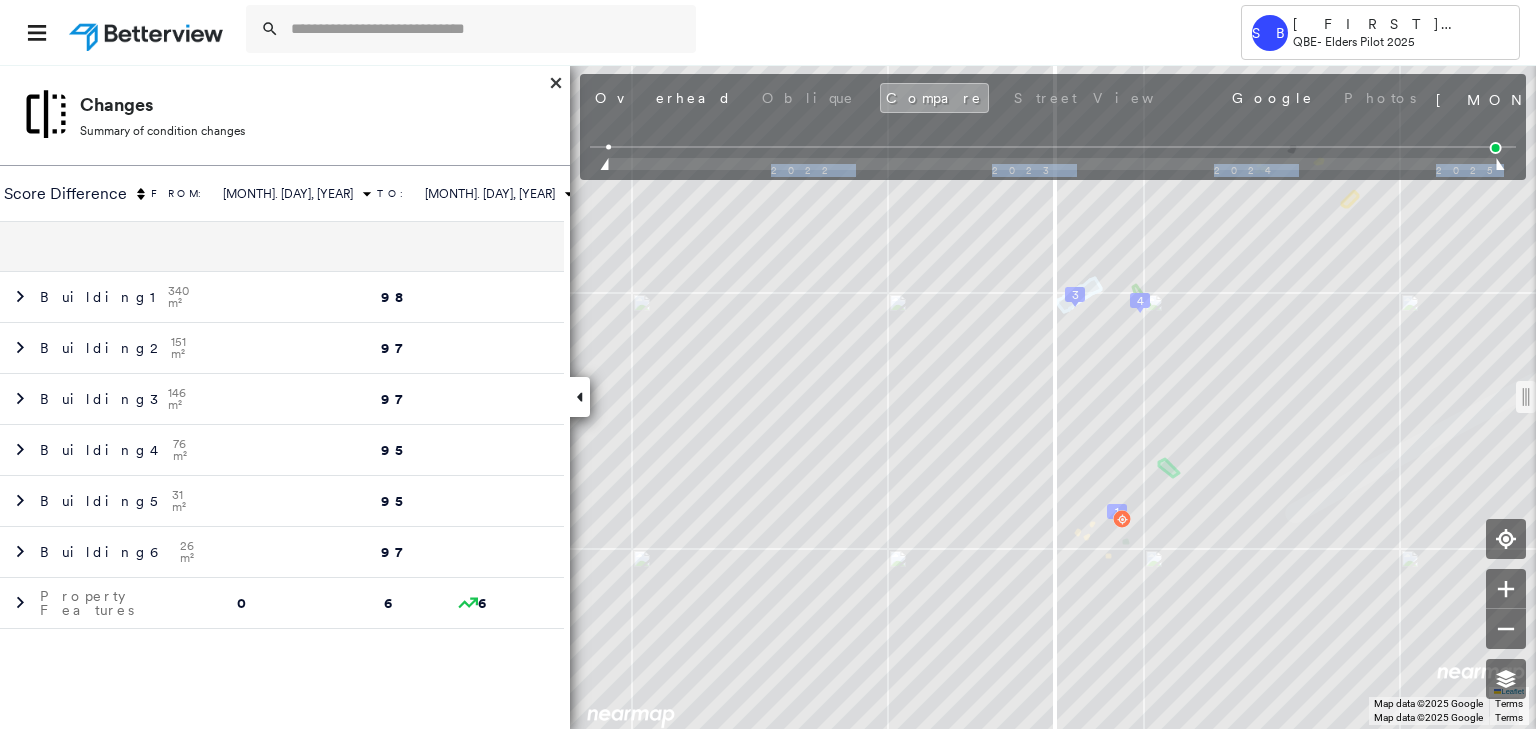 drag, startPoint x: 607, startPoint y: 146, endPoint x: 905, endPoint y: 160, distance: 298.32867 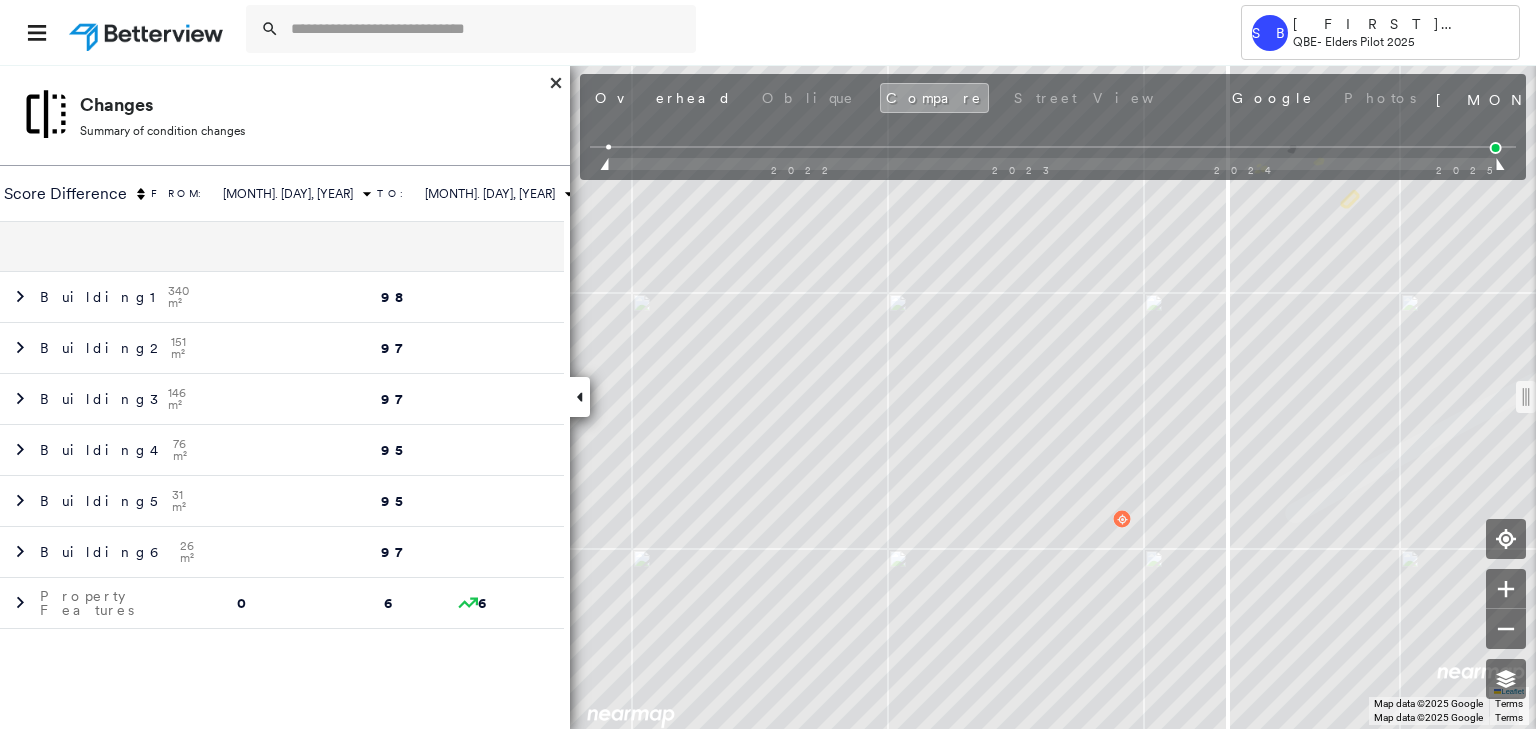 drag, startPoint x: 1050, startPoint y: 395, endPoint x: 1232, endPoint y: 352, distance: 187.0107 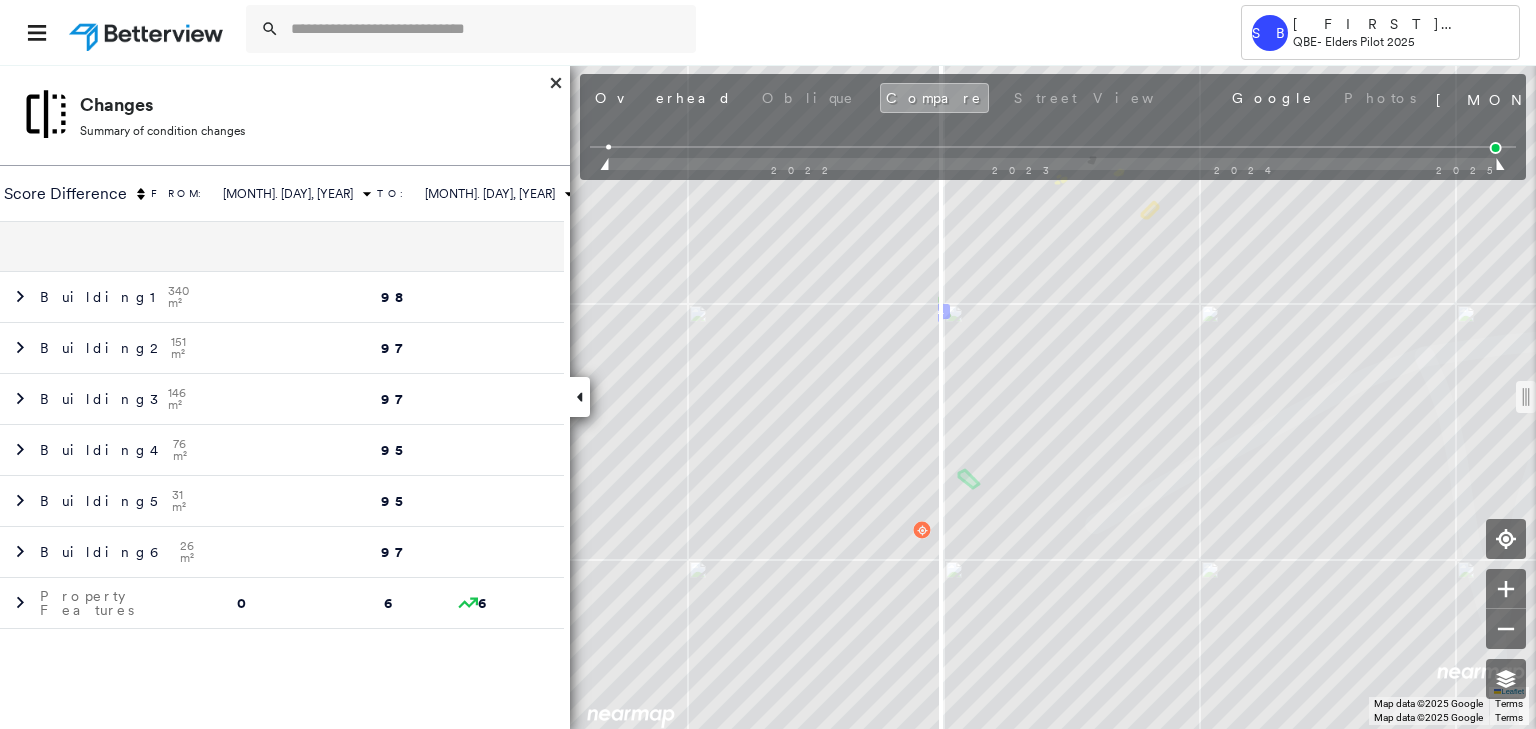 drag, startPoint x: 1232, startPoint y: 392, endPoint x: 964, endPoint y: 360, distance: 269.9037 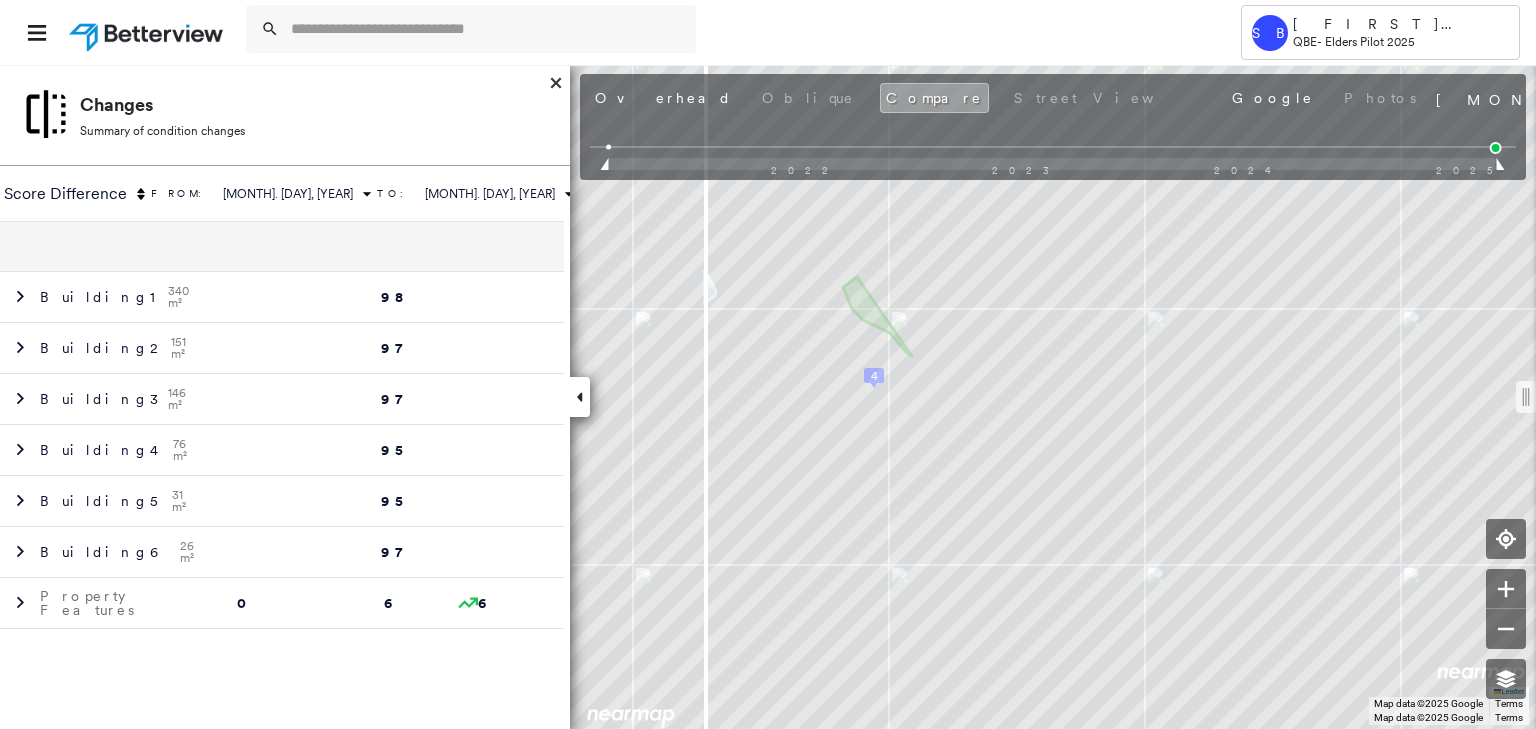 drag, startPoint x: 968, startPoint y: 394, endPoint x: 861, endPoint y: 330, distance: 124.67959 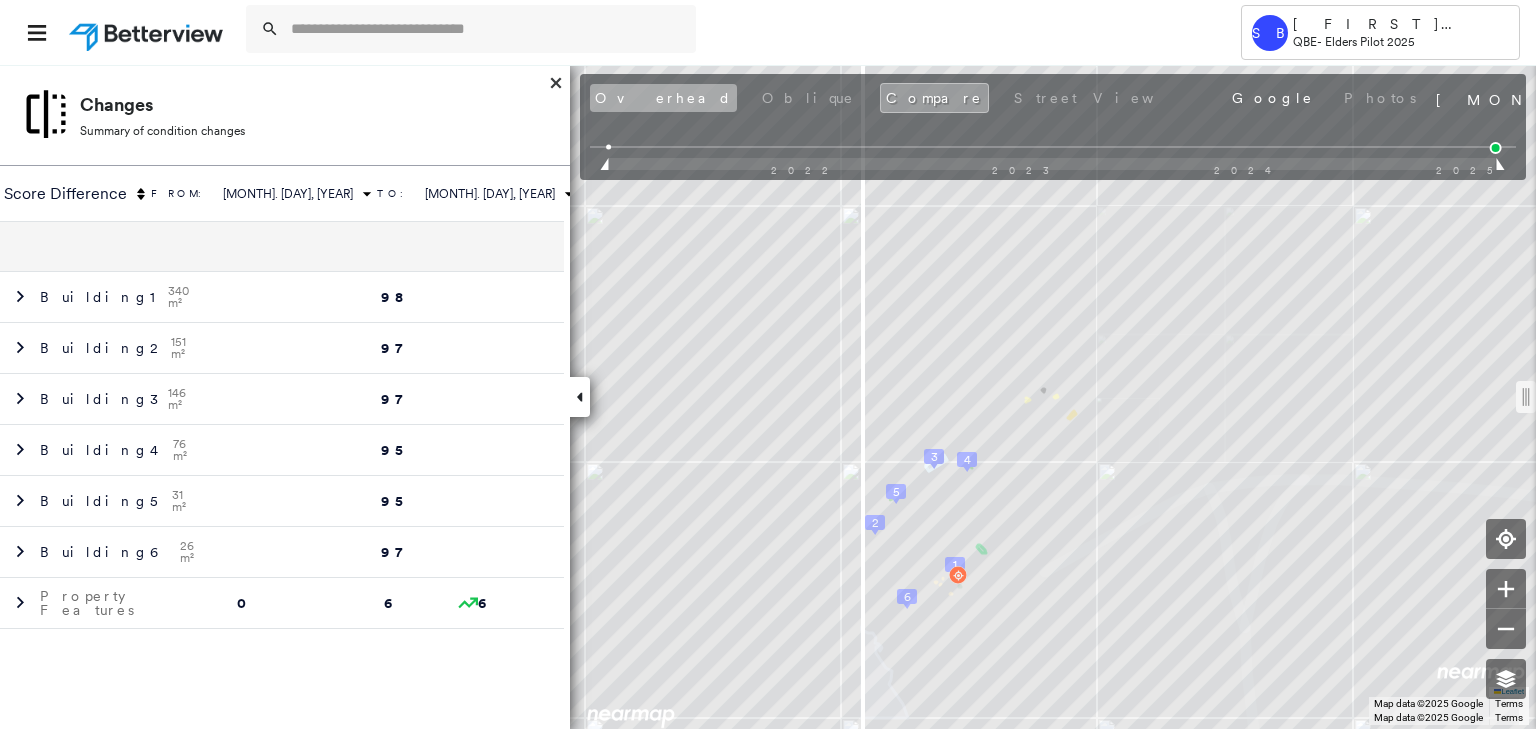 click on "Overhead" at bounding box center (663, 98) 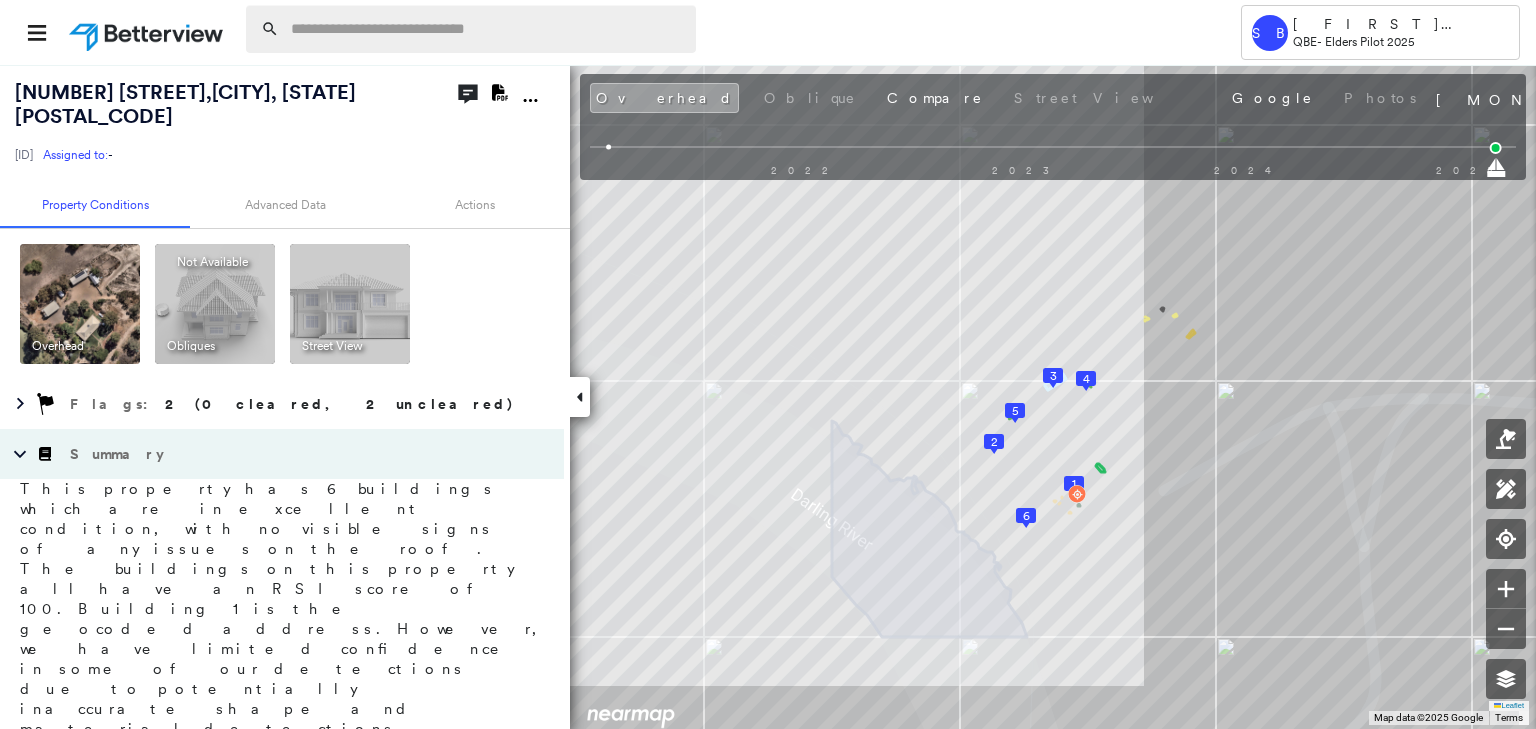 click at bounding box center (487, 29) 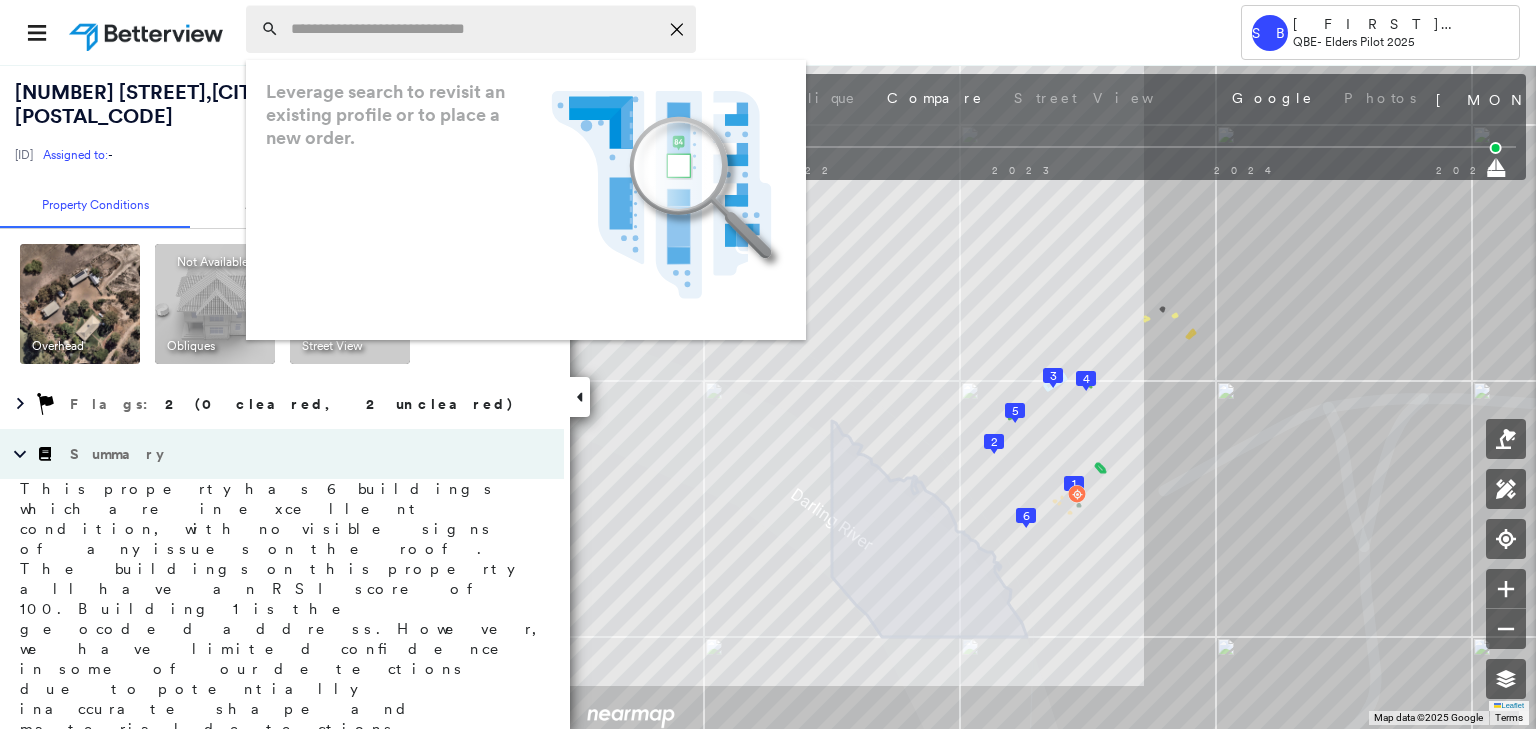 paste on "**********" 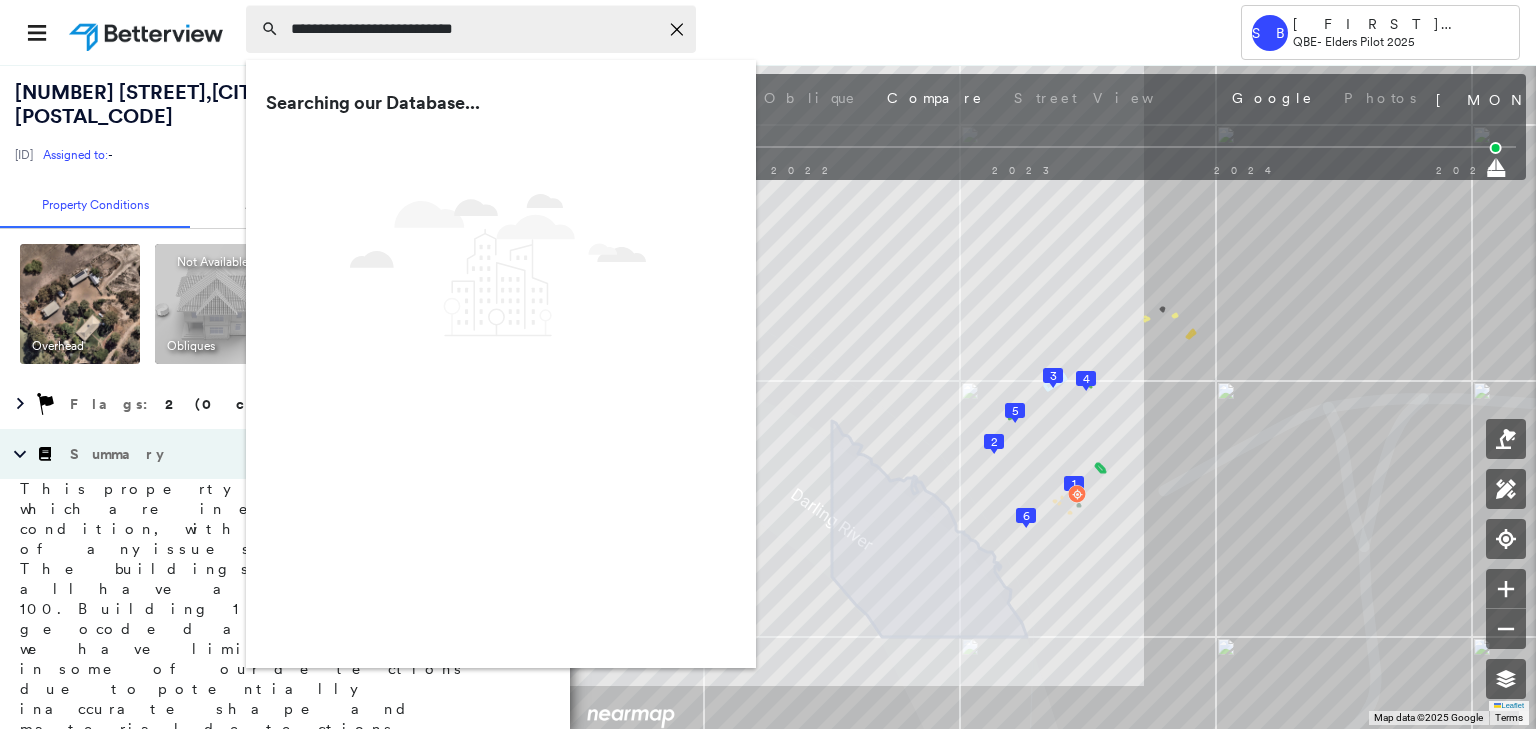 click on "**********" at bounding box center [474, 29] 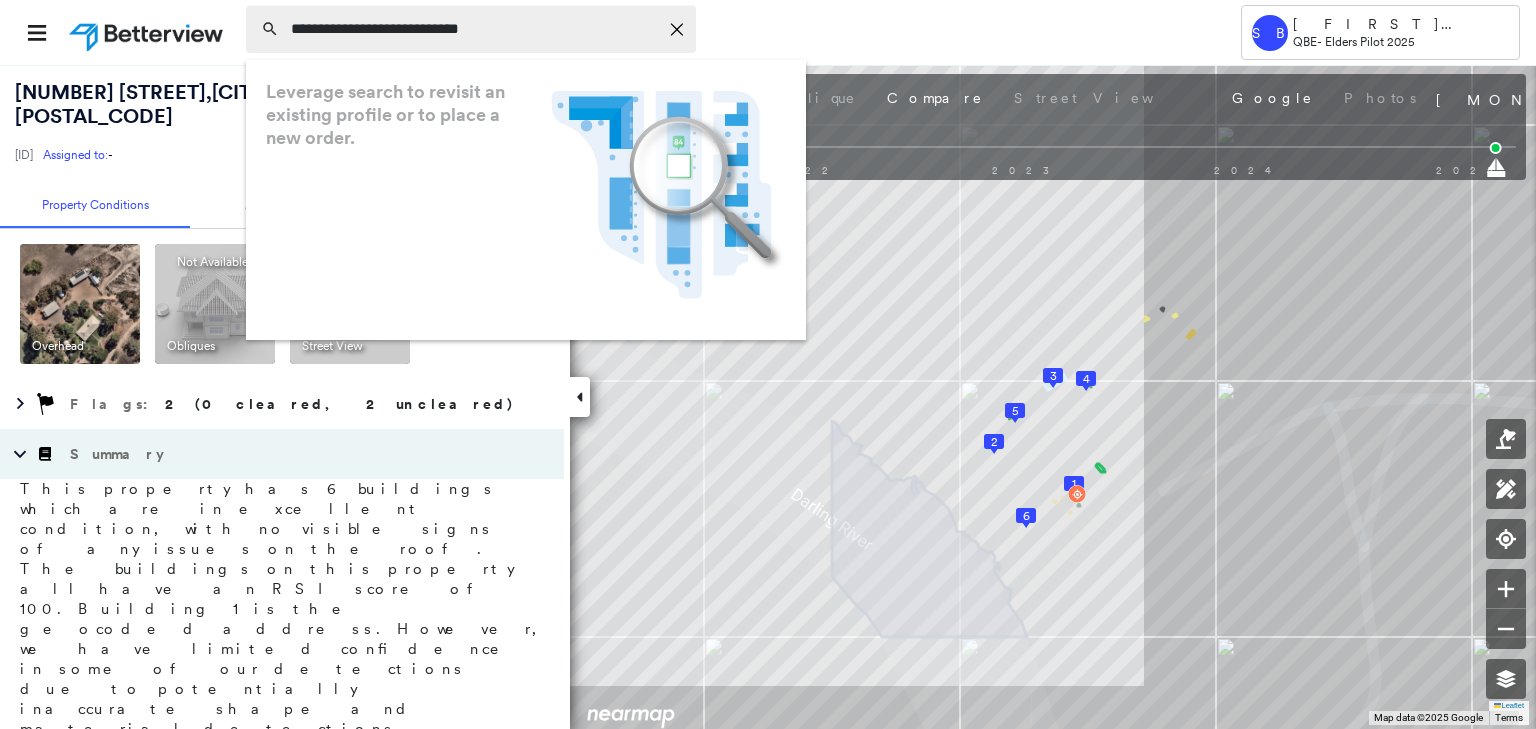 click on "**********" at bounding box center (474, 29) 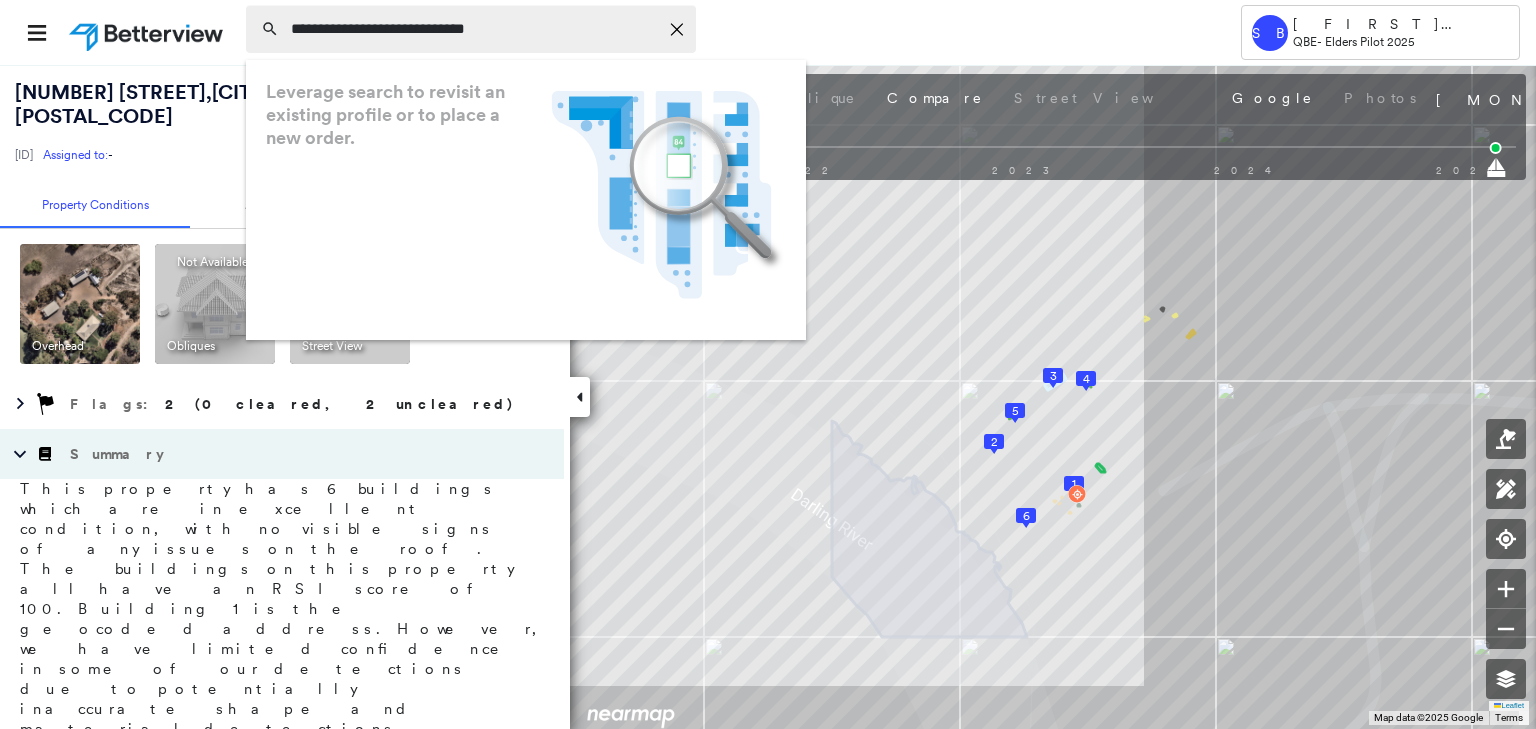 click on "**********" at bounding box center (474, 29) 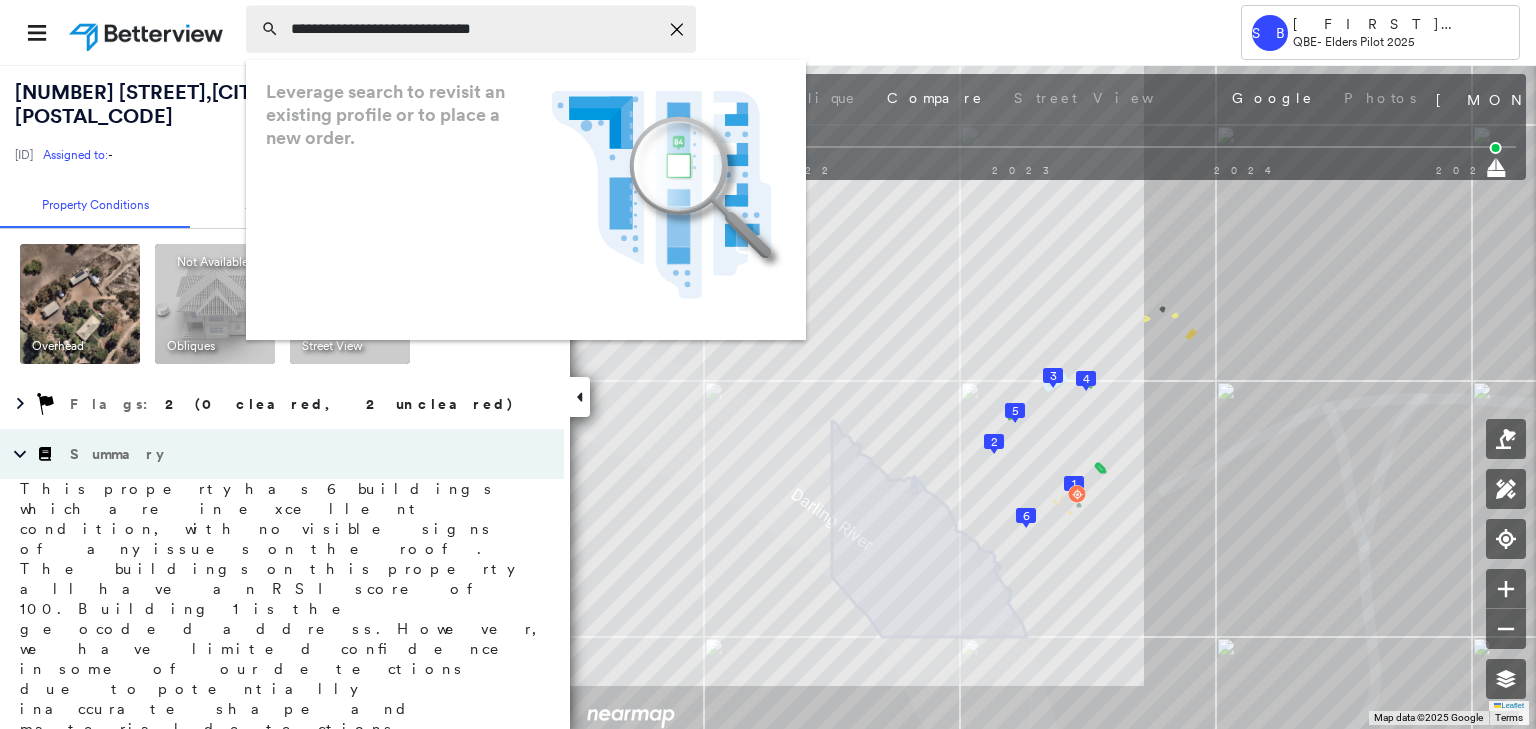 click on "**********" at bounding box center (474, 29) 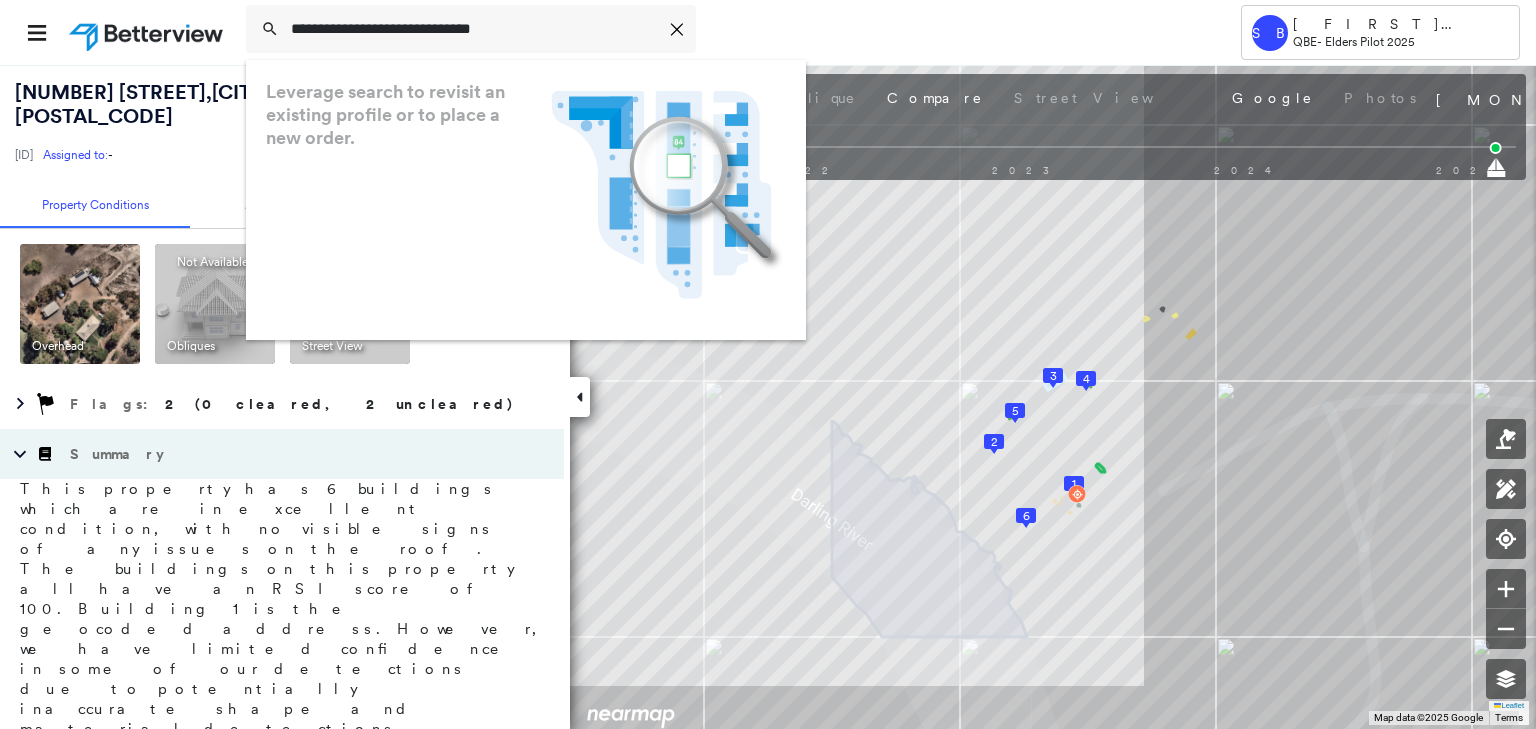type on "**********" 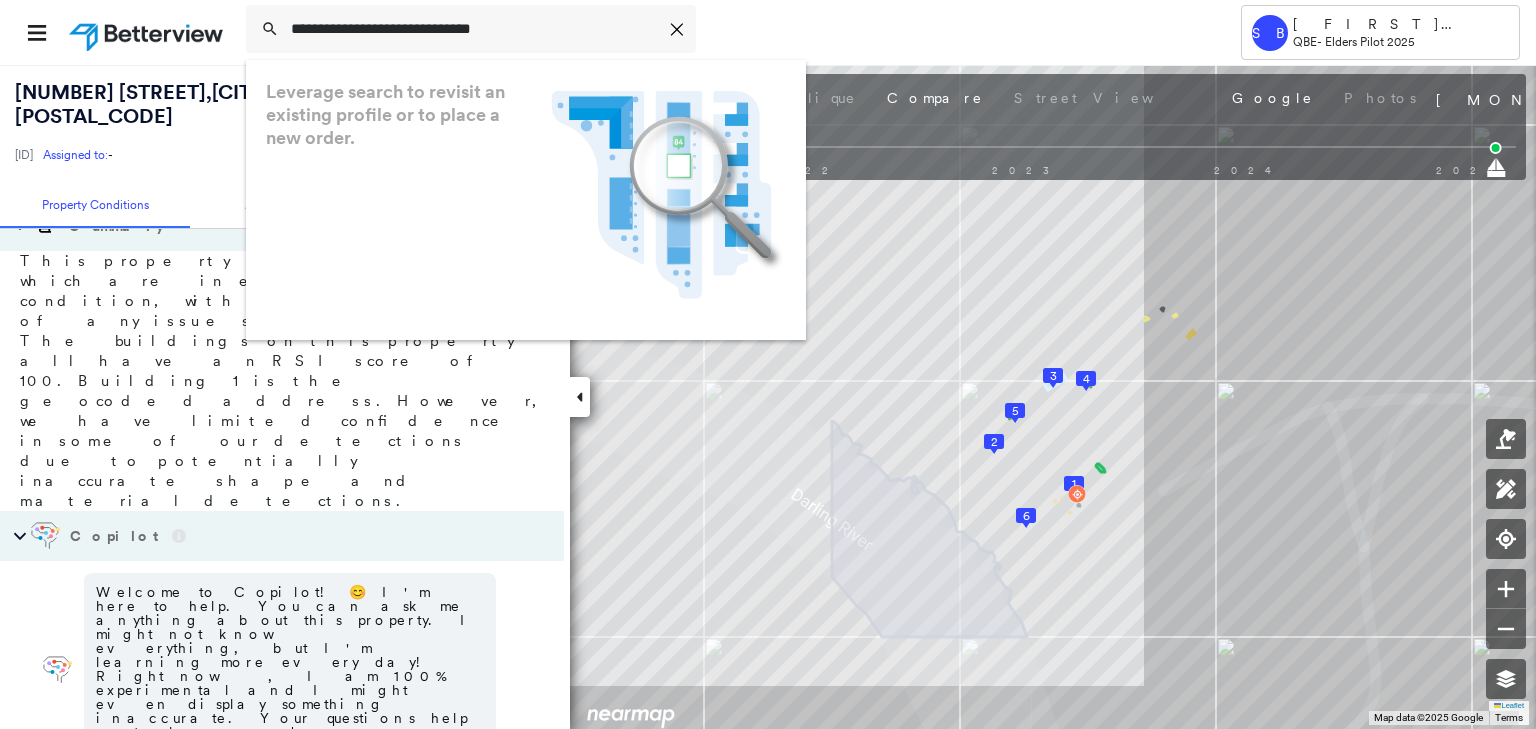scroll, scrollTop: 433, scrollLeft: 0, axis: vertical 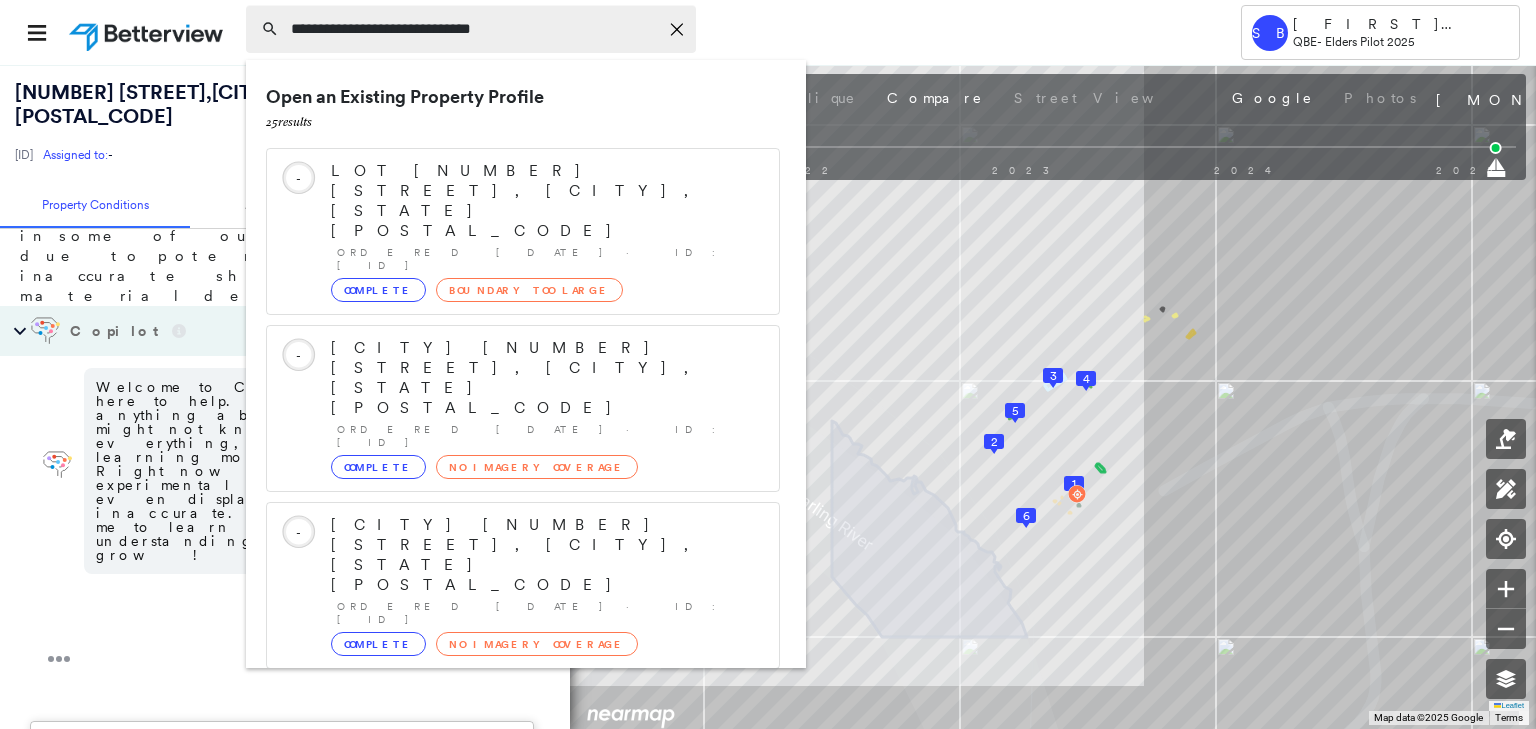 click on "**********" at bounding box center [474, 29] 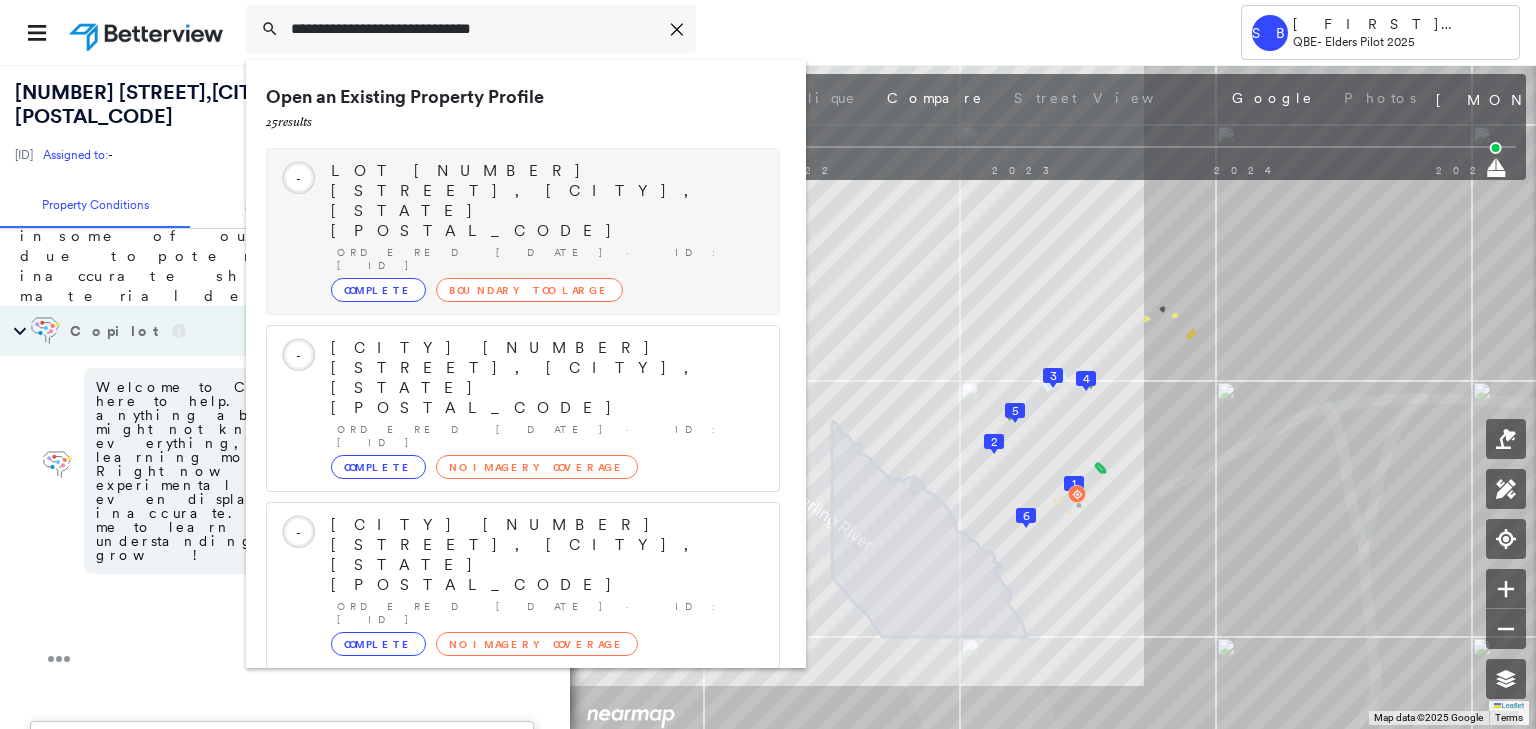click on "Ordered 07/25/25 · ID: EJA134120FAR" at bounding box center [548, 259] 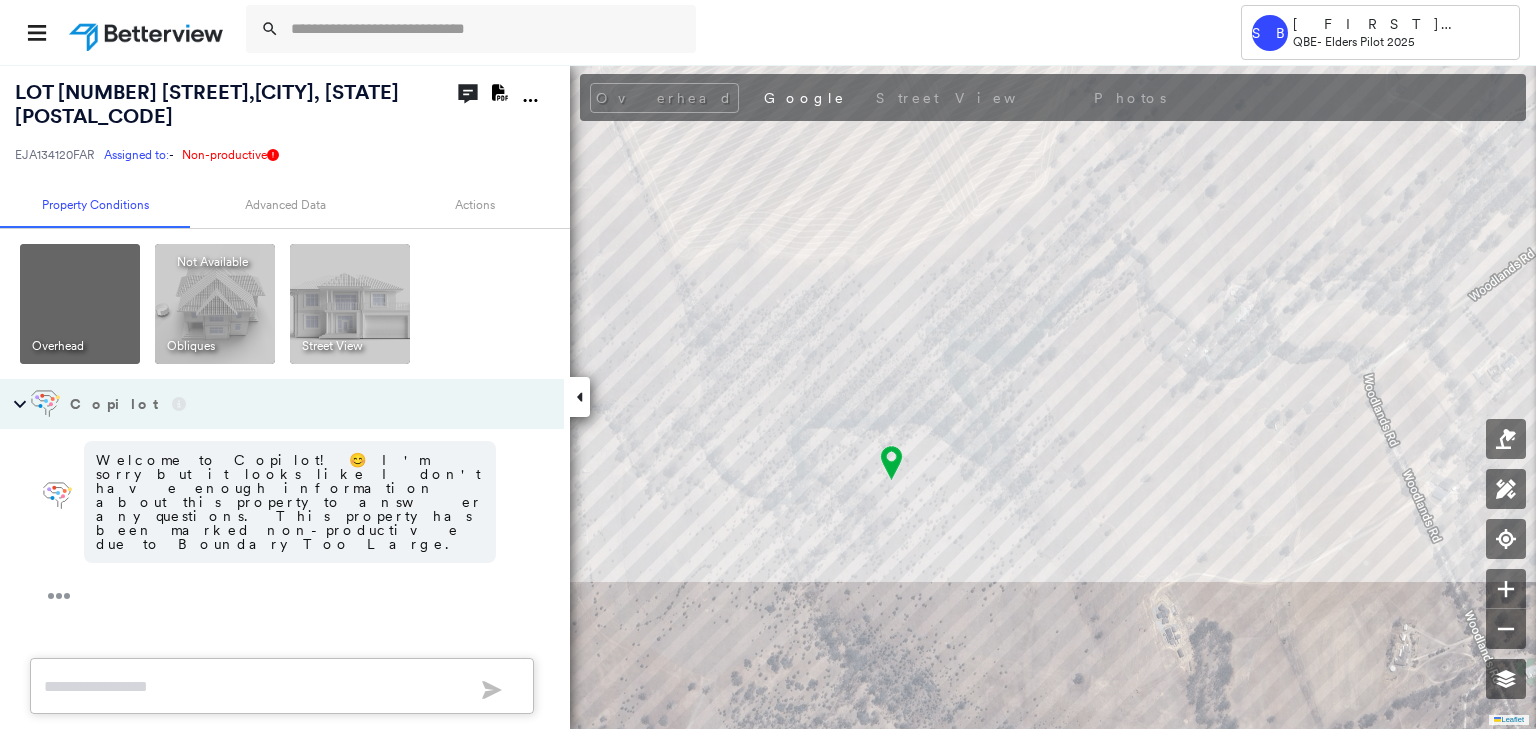 scroll, scrollTop: 0, scrollLeft: 0, axis: both 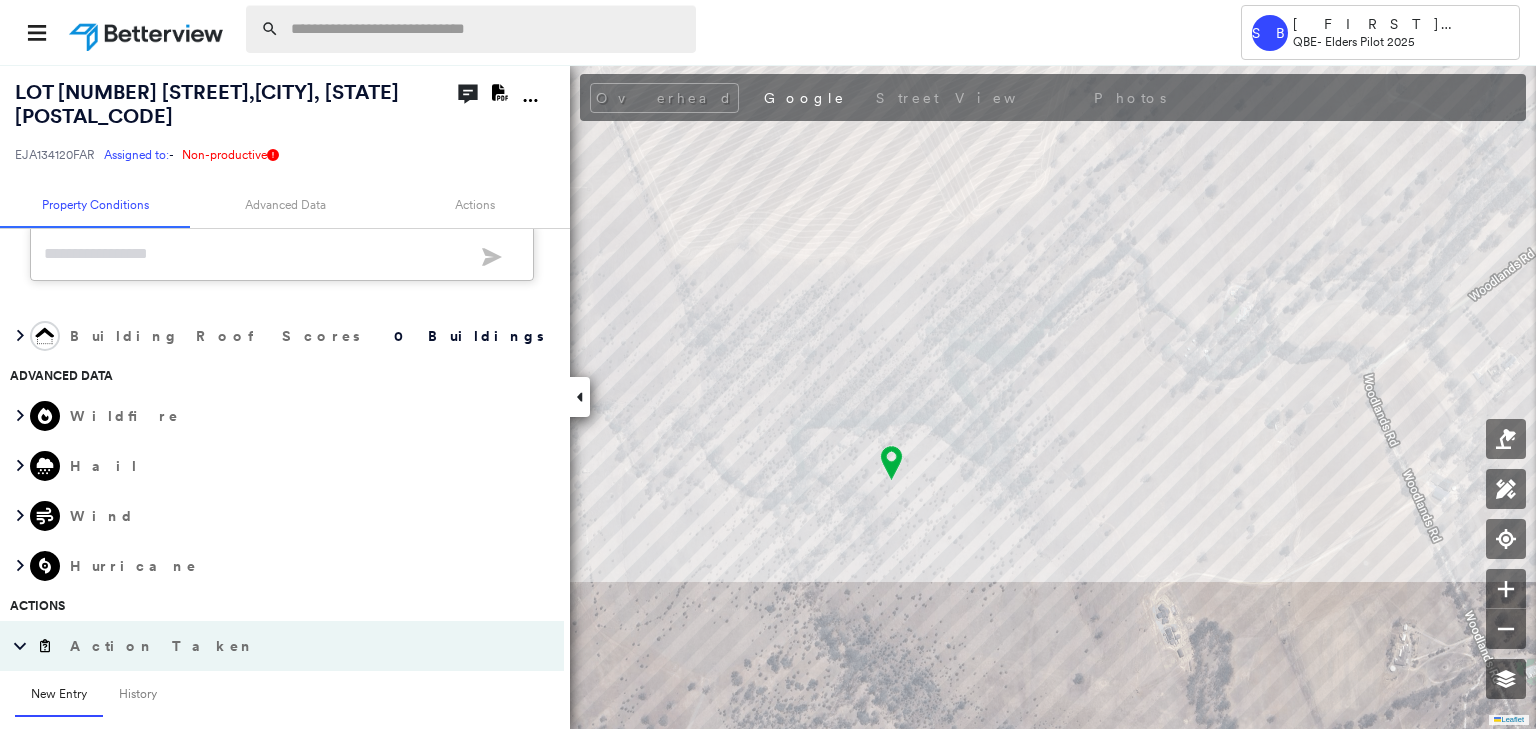 click at bounding box center (487, 29) 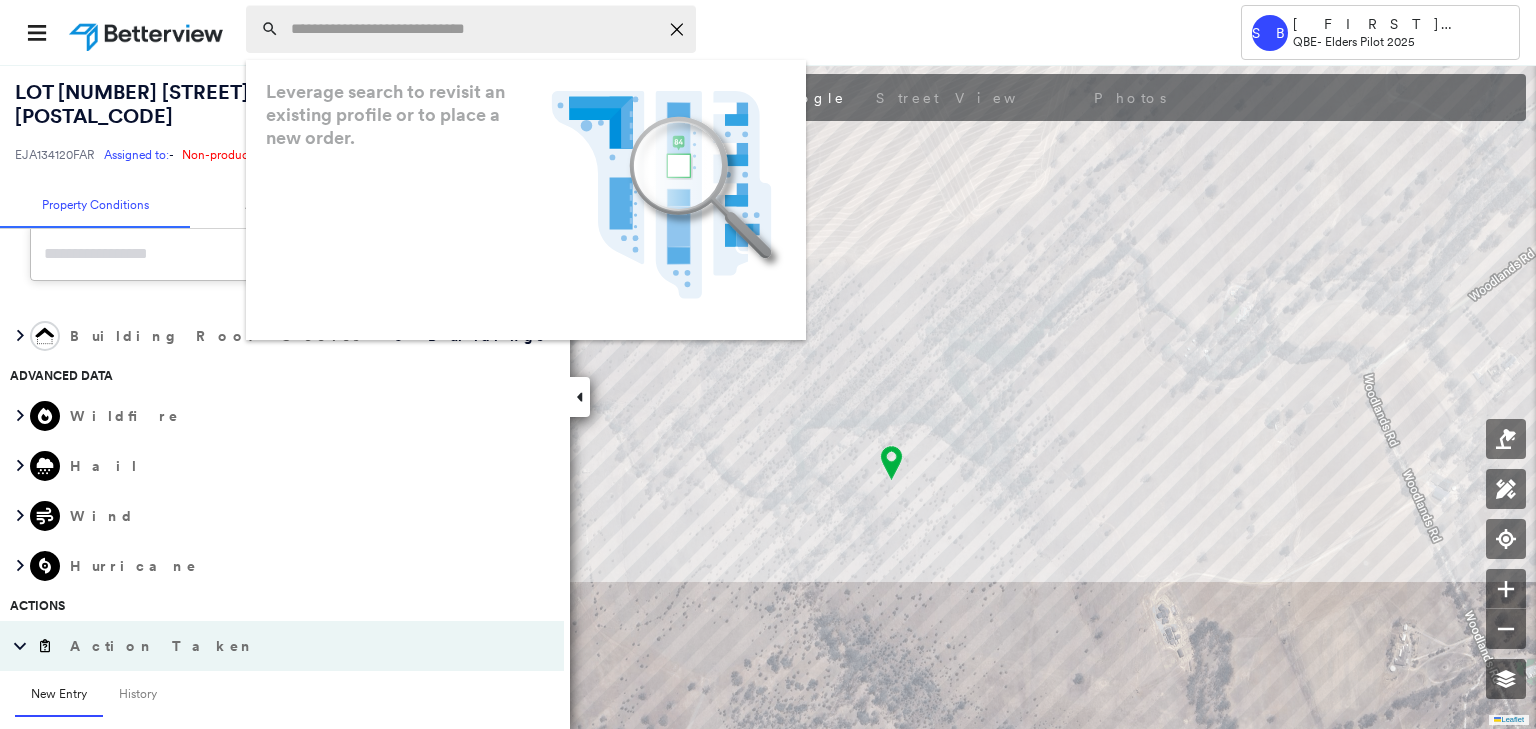 paste on "**********" 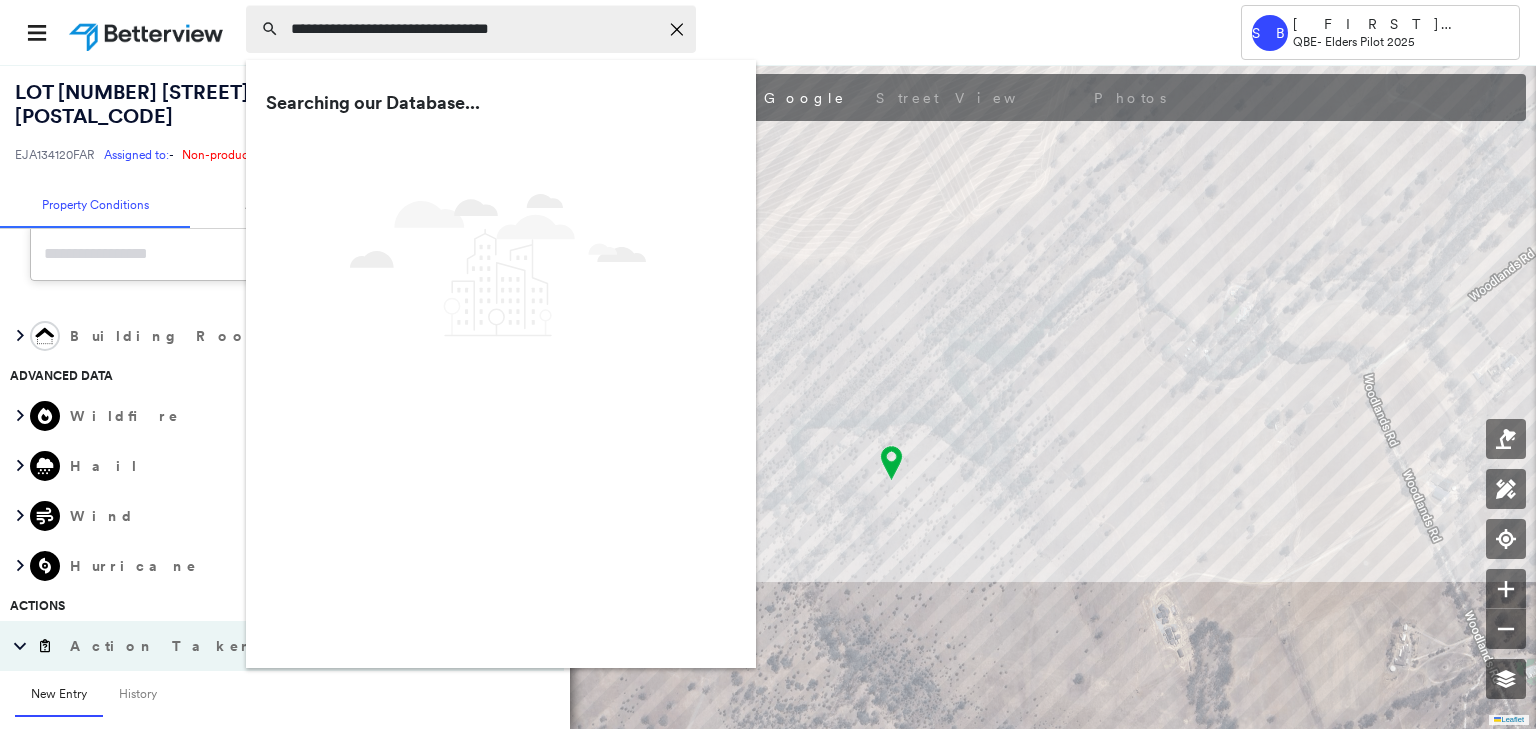 click on "**********" at bounding box center [474, 29] 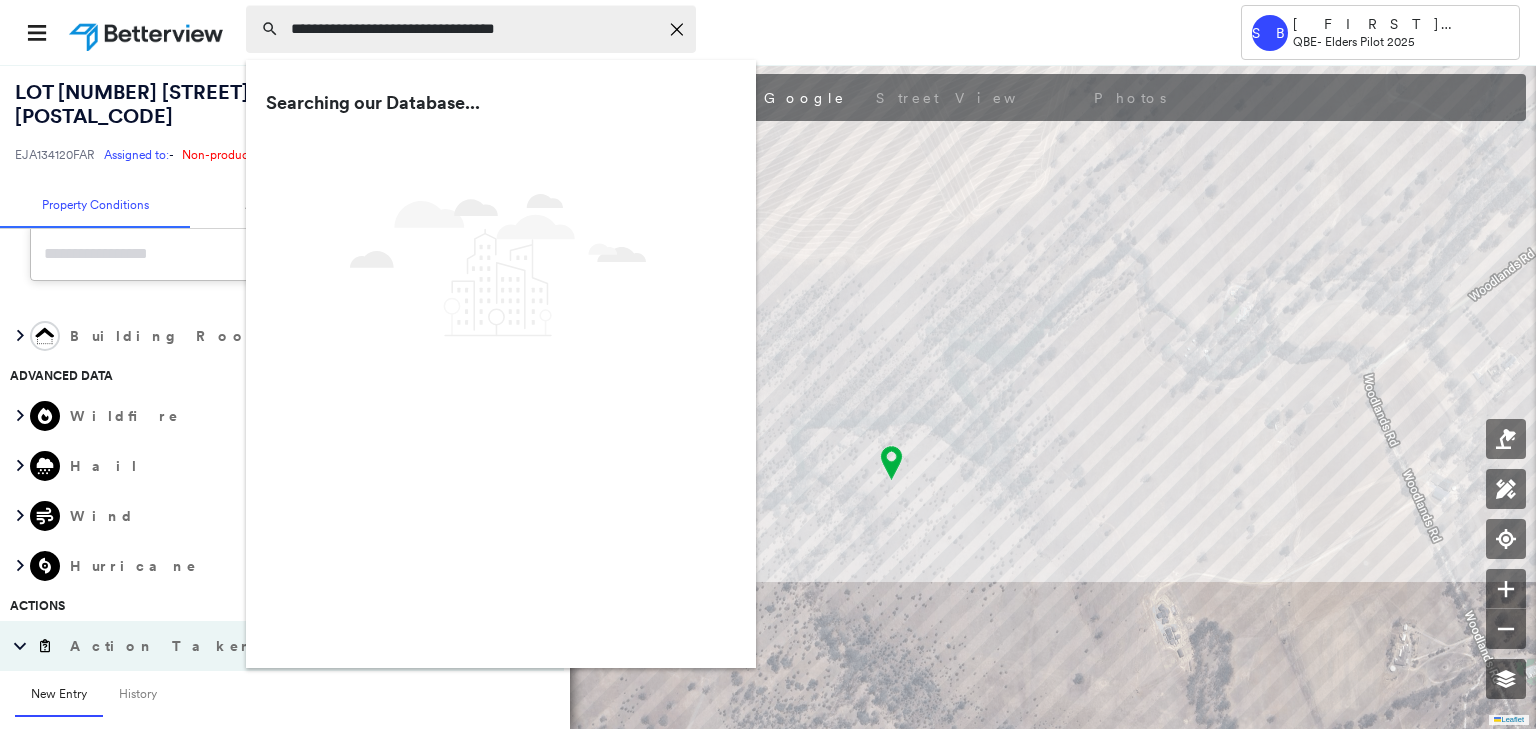 click on "**********" at bounding box center [474, 29] 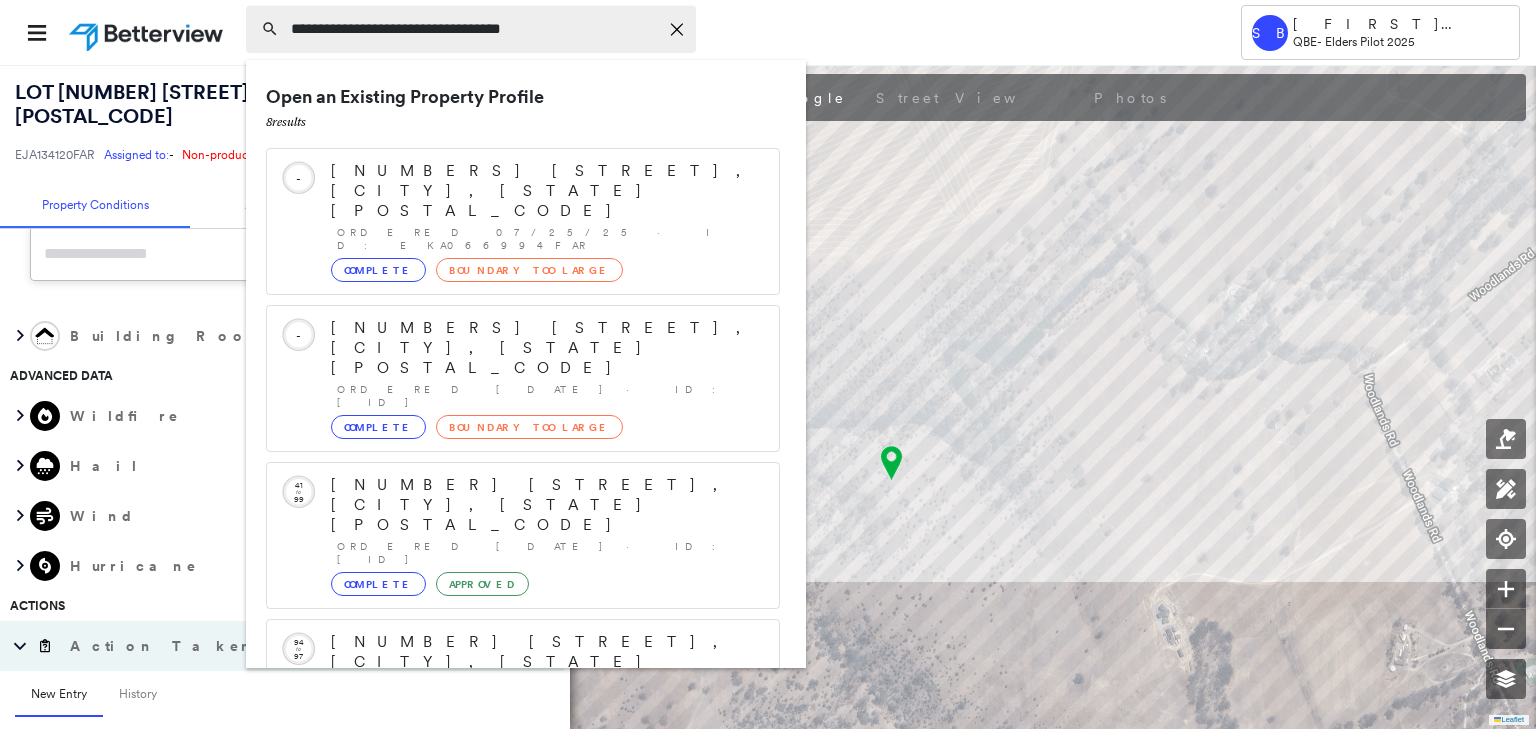 click on "**********" at bounding box center (474, 29) 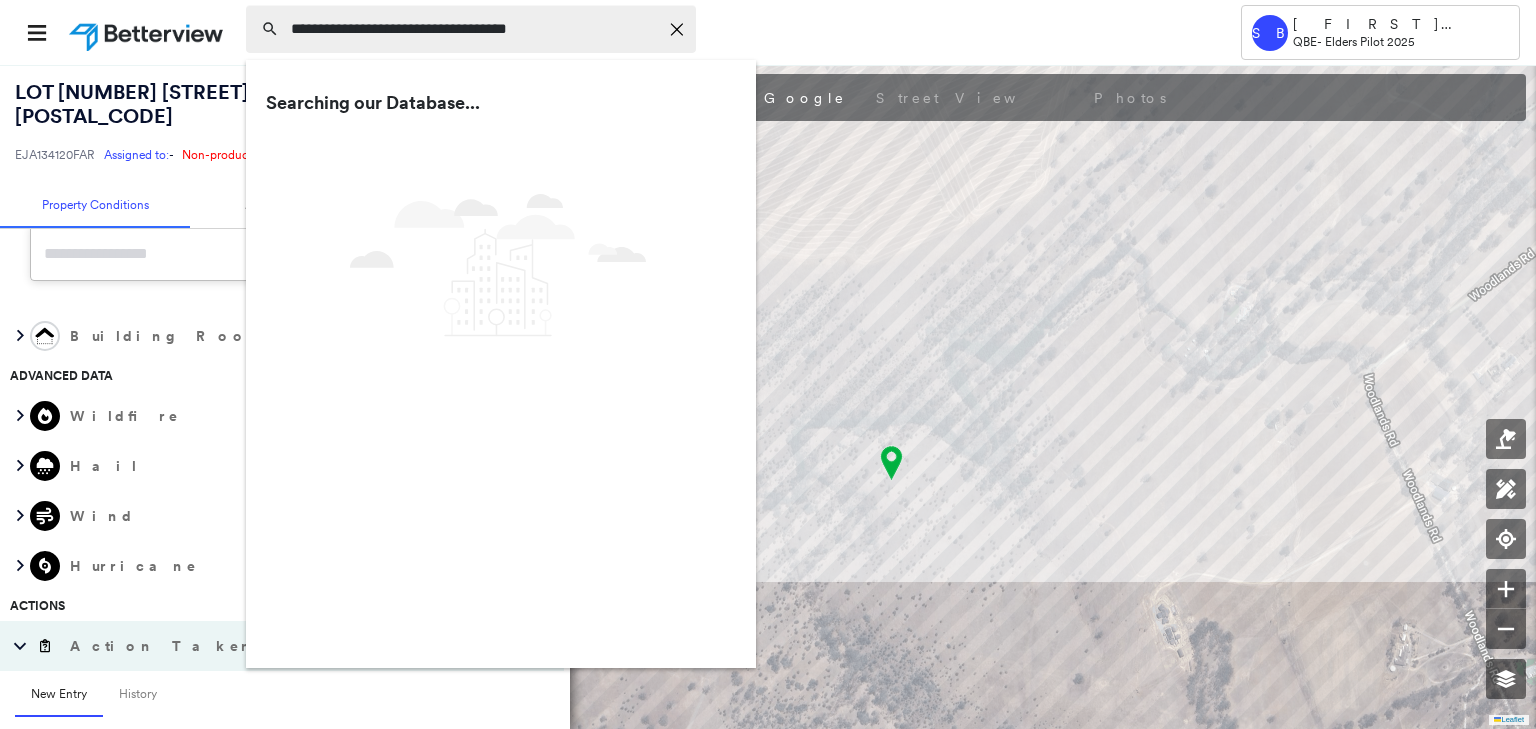click on "**********" at bounding box center [474, 29] 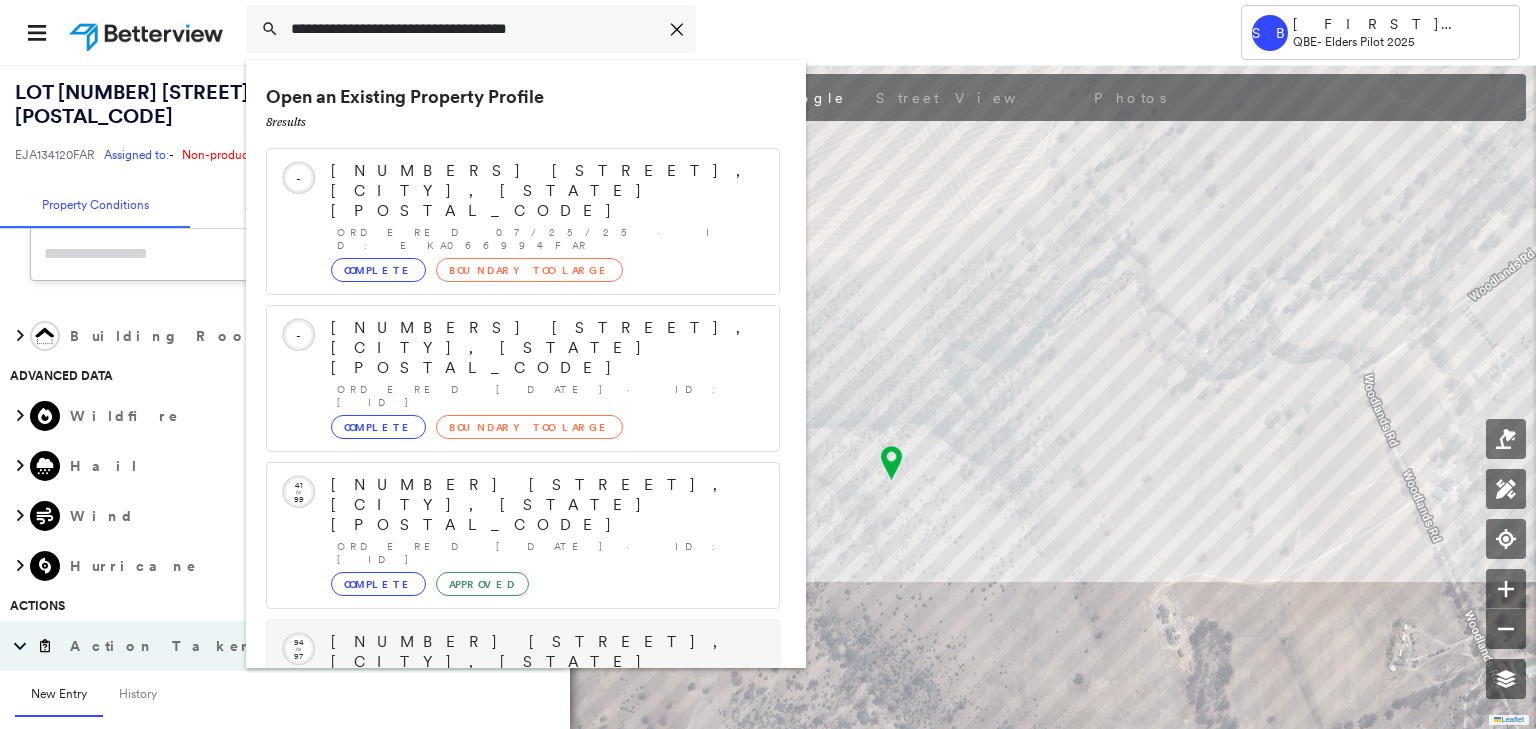 type on "**********" 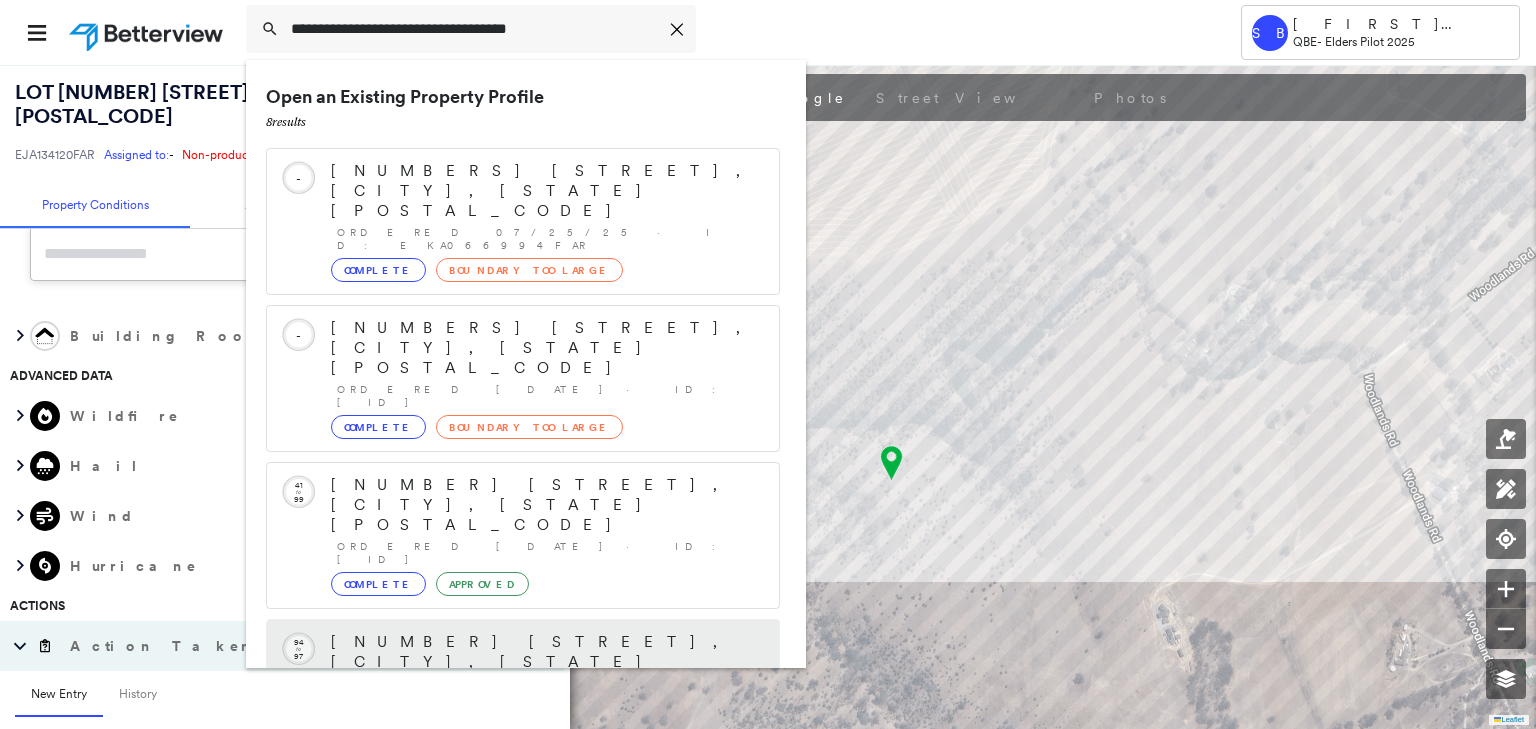 click on "65 GOLF LINKS ROAD, ARMIDALE, NSW 2350" at bounding box center (545, 662) 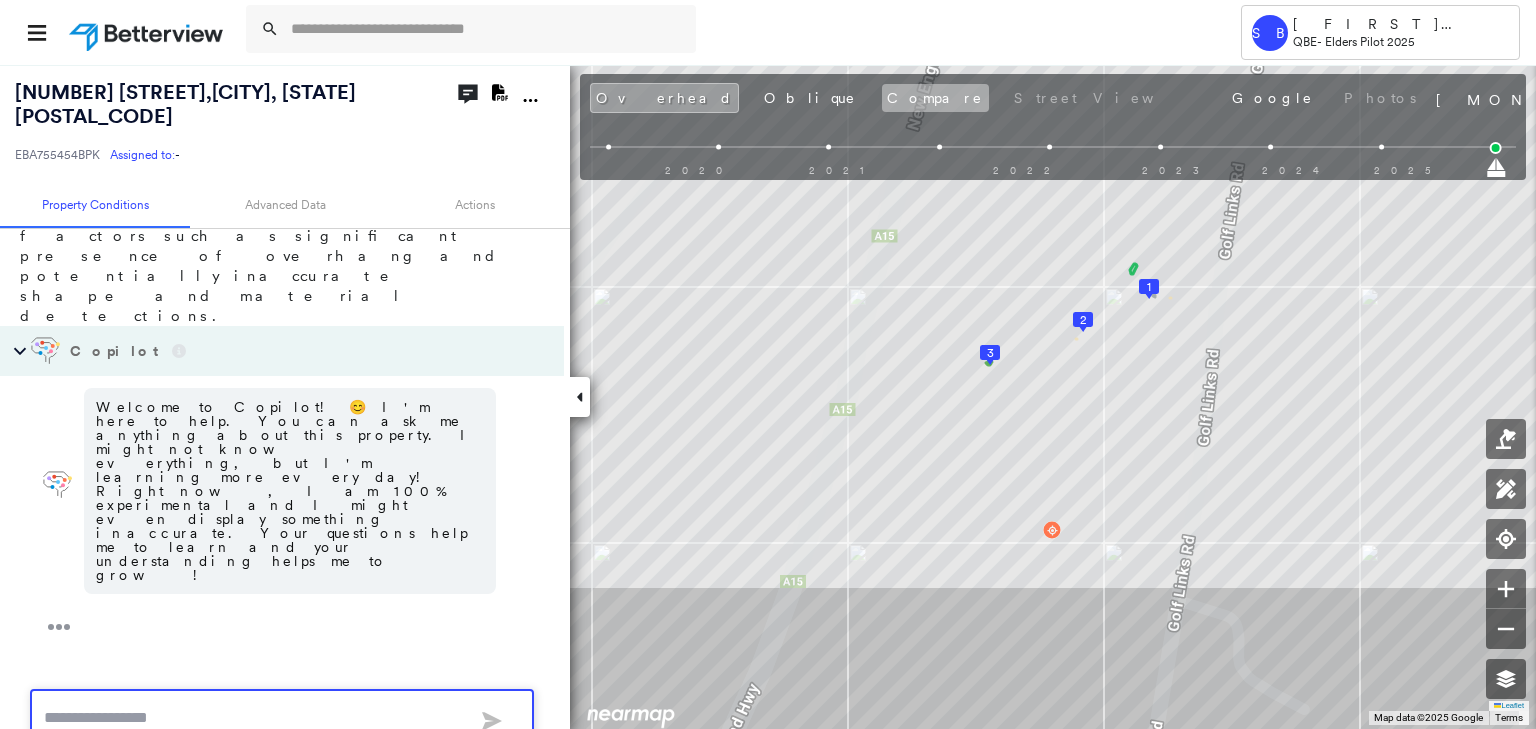click on "Compare" at bounding box center [935, 98] 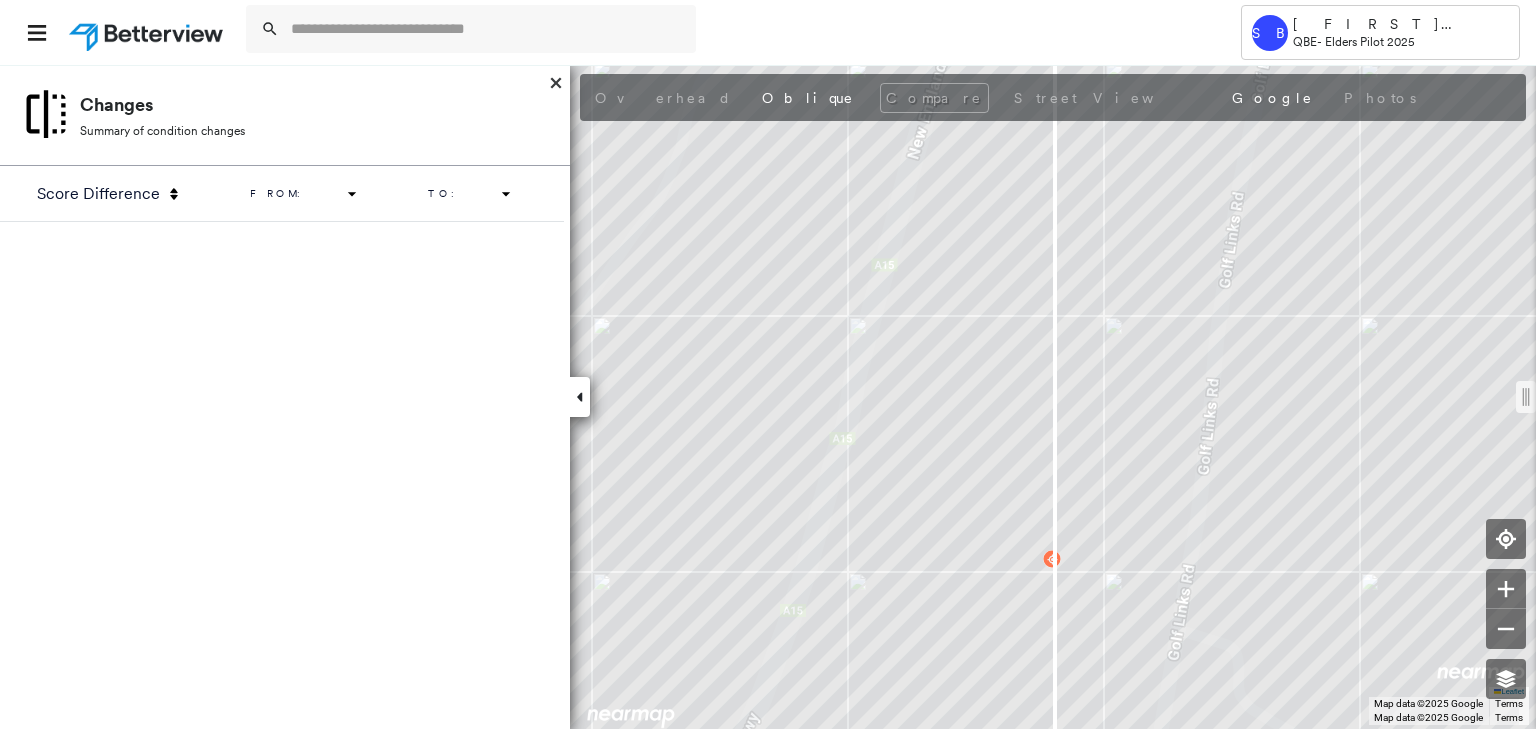 drag, startPoint x: 715, startPoint y: 96, endPoint x: 766, endPoint y: 96, distance: 51 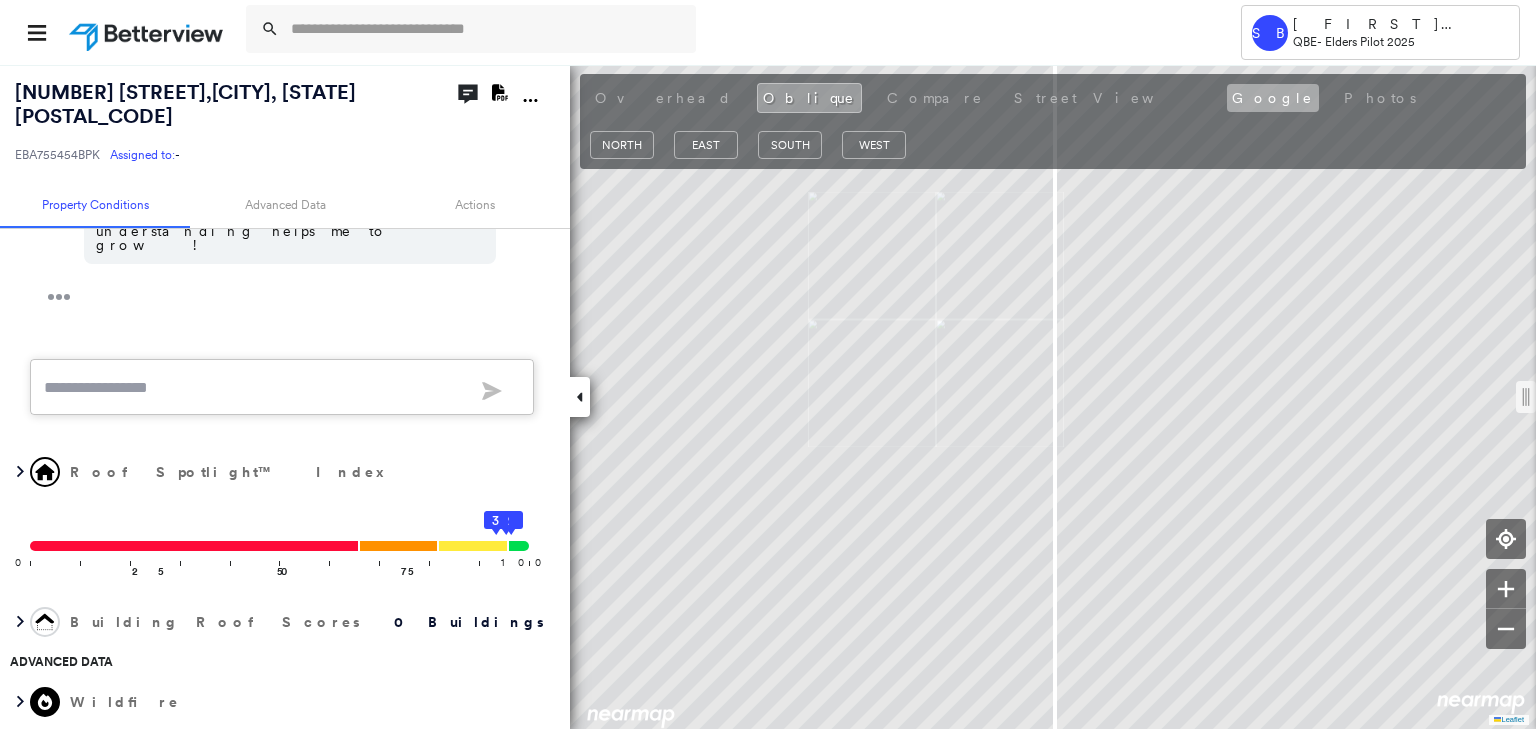 click on "Google" at bounding box center [1273, 98] 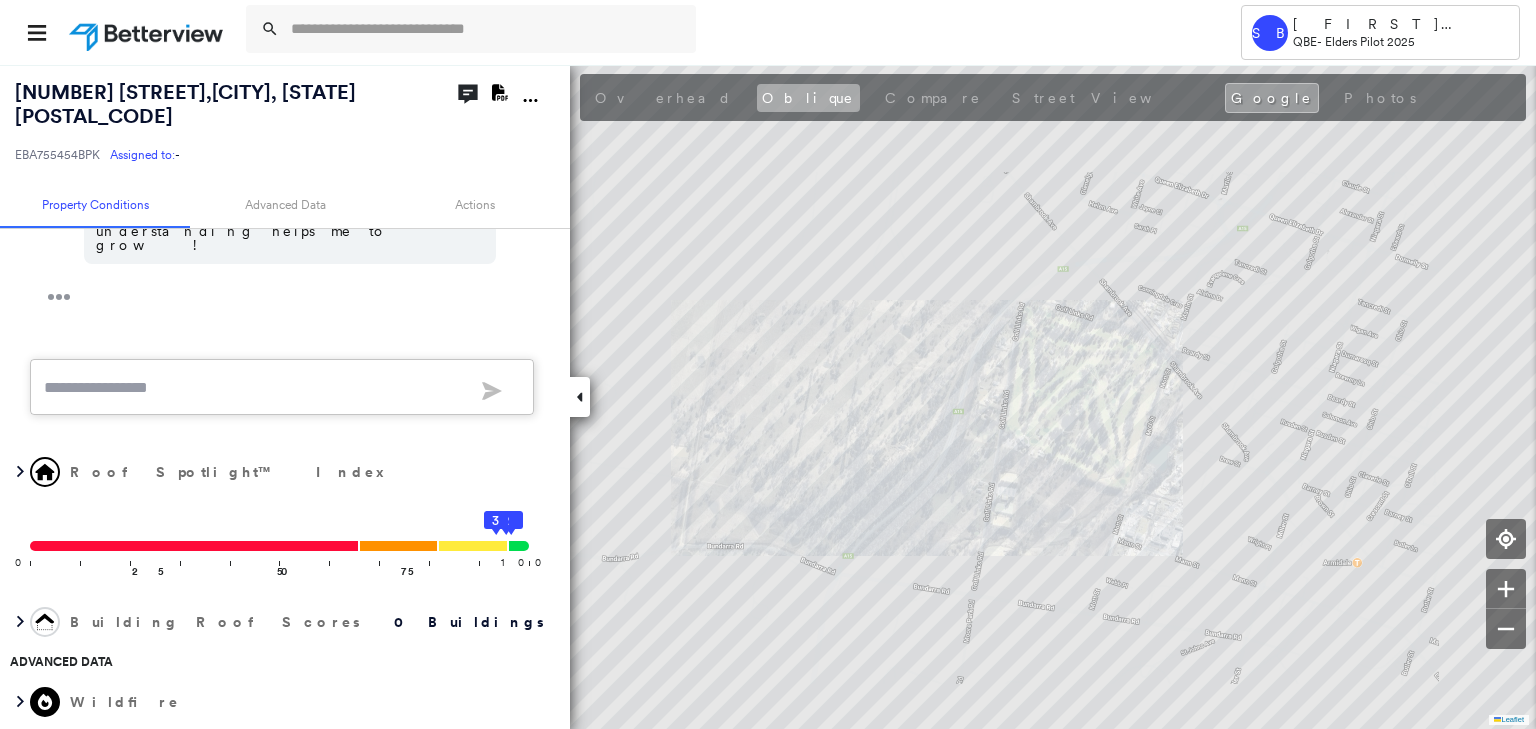 click on "Oblique" at bounding box center [808, 98] 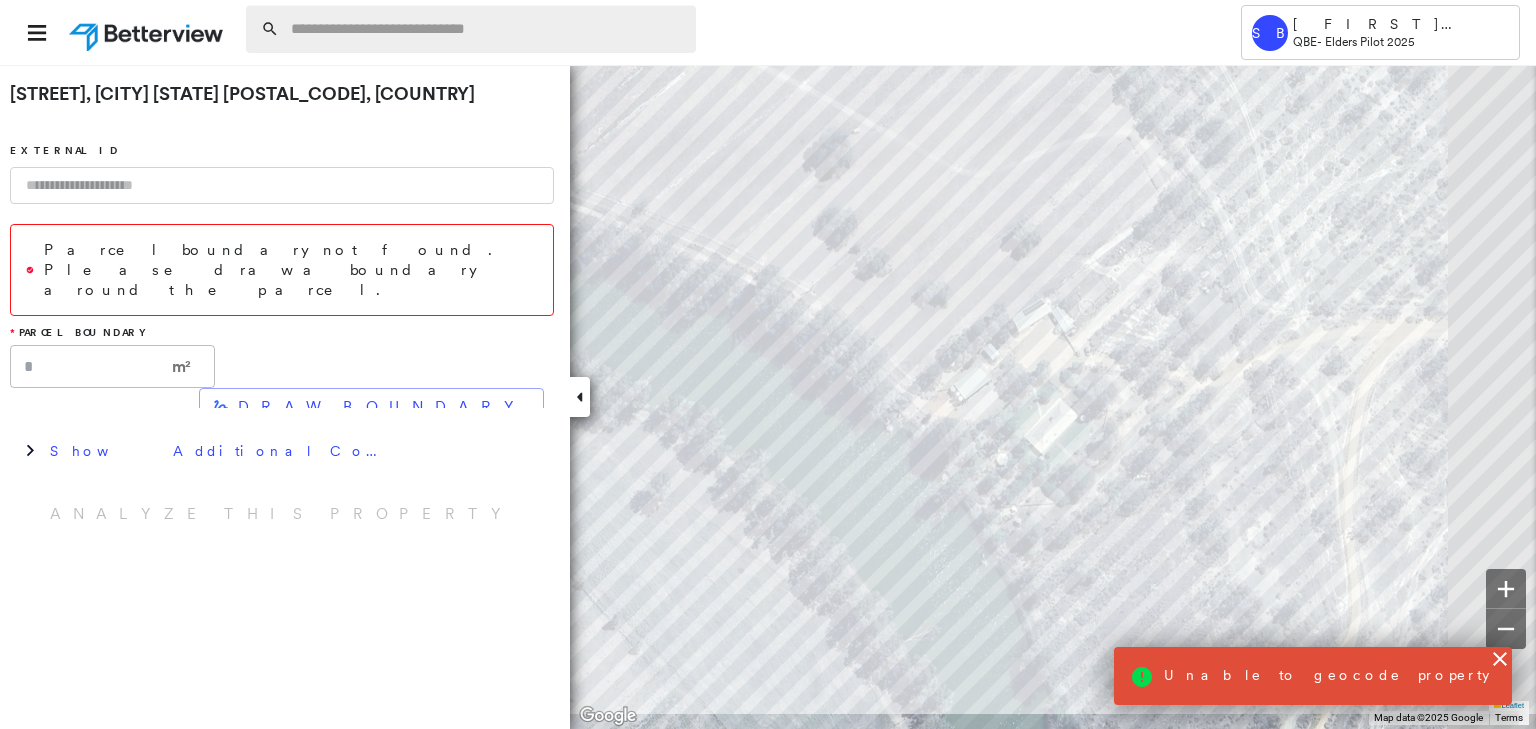 click at bounding box center (487, 29) 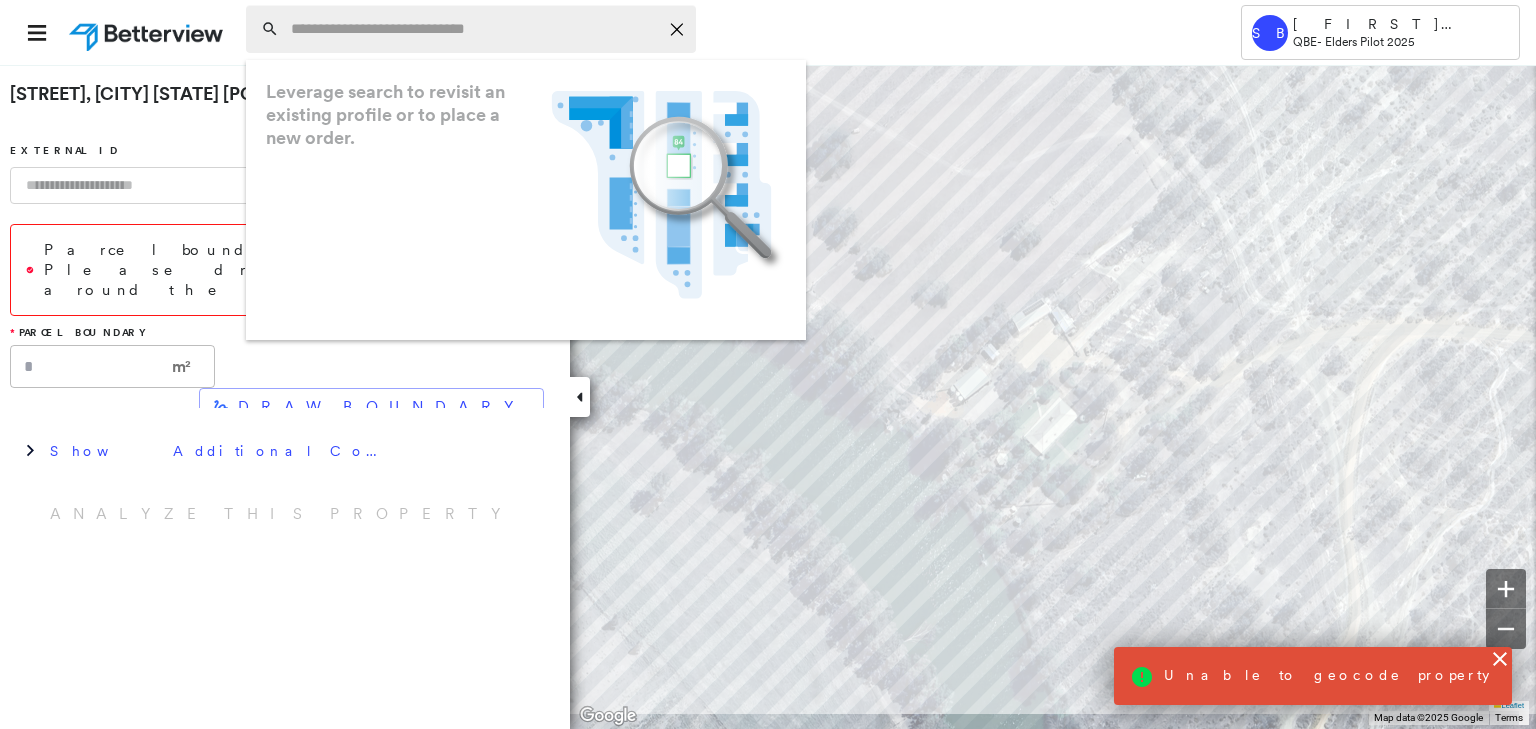 paste on "**********" 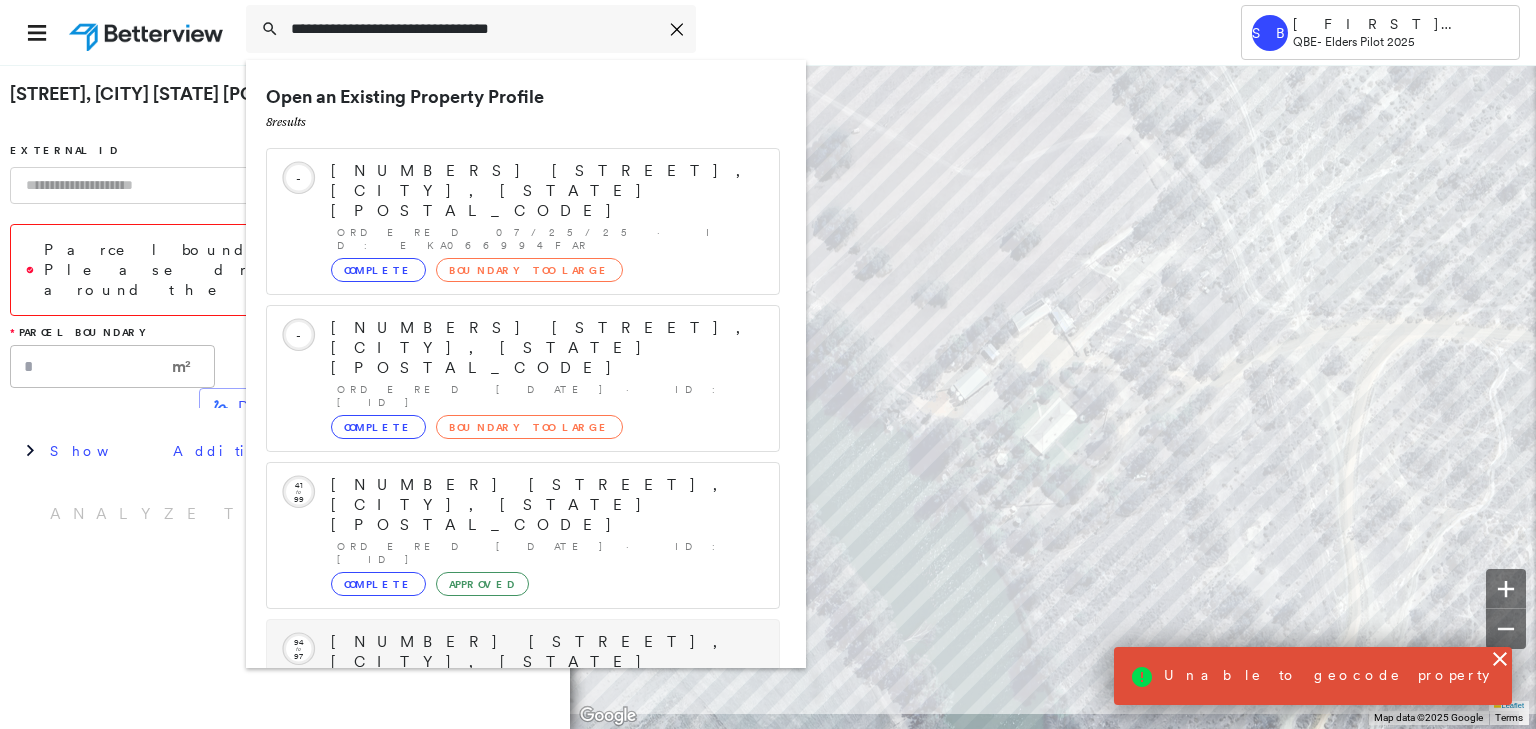 type on "**********" 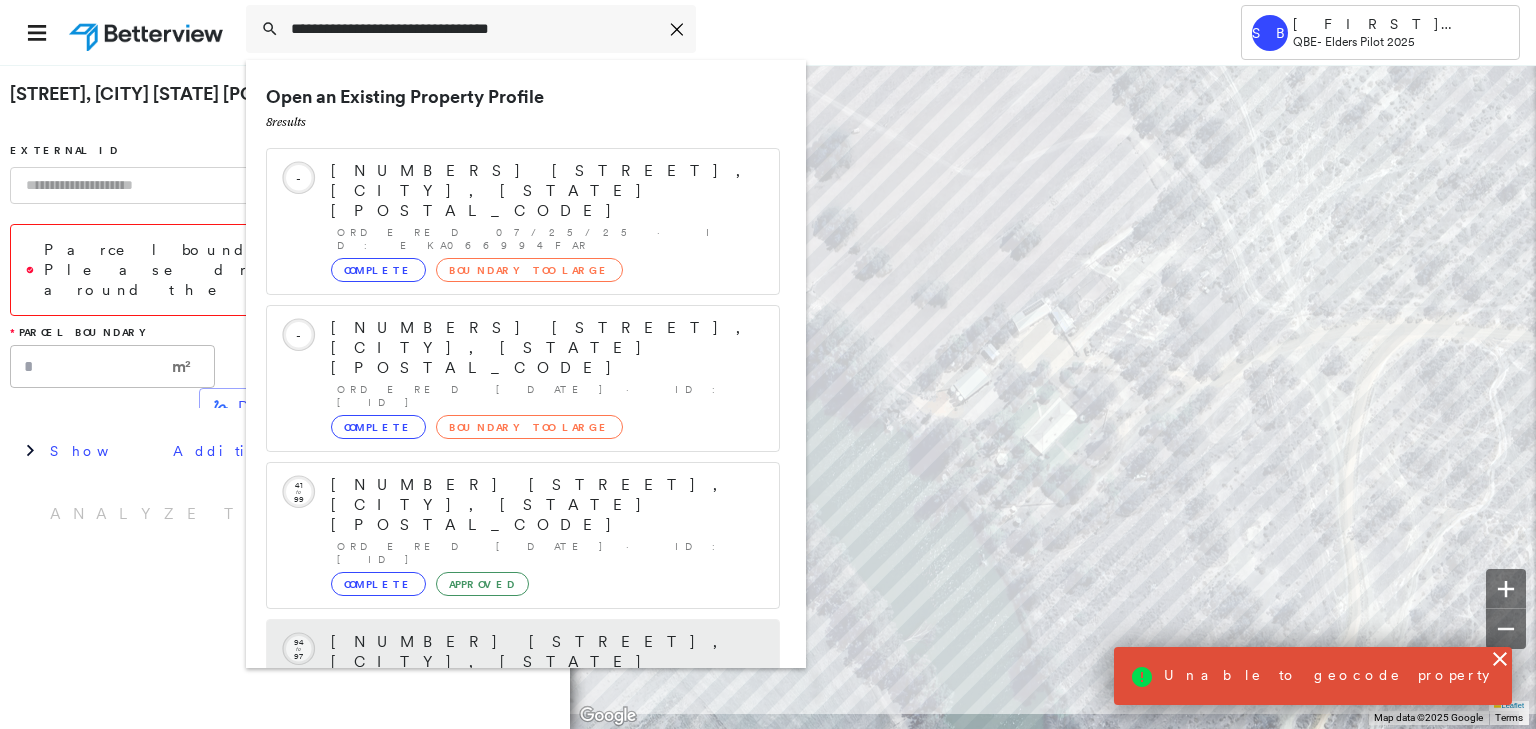 click on "Ordered 07/25/25 · ID: EBA755454BPK" at bounding box center [548, 710] 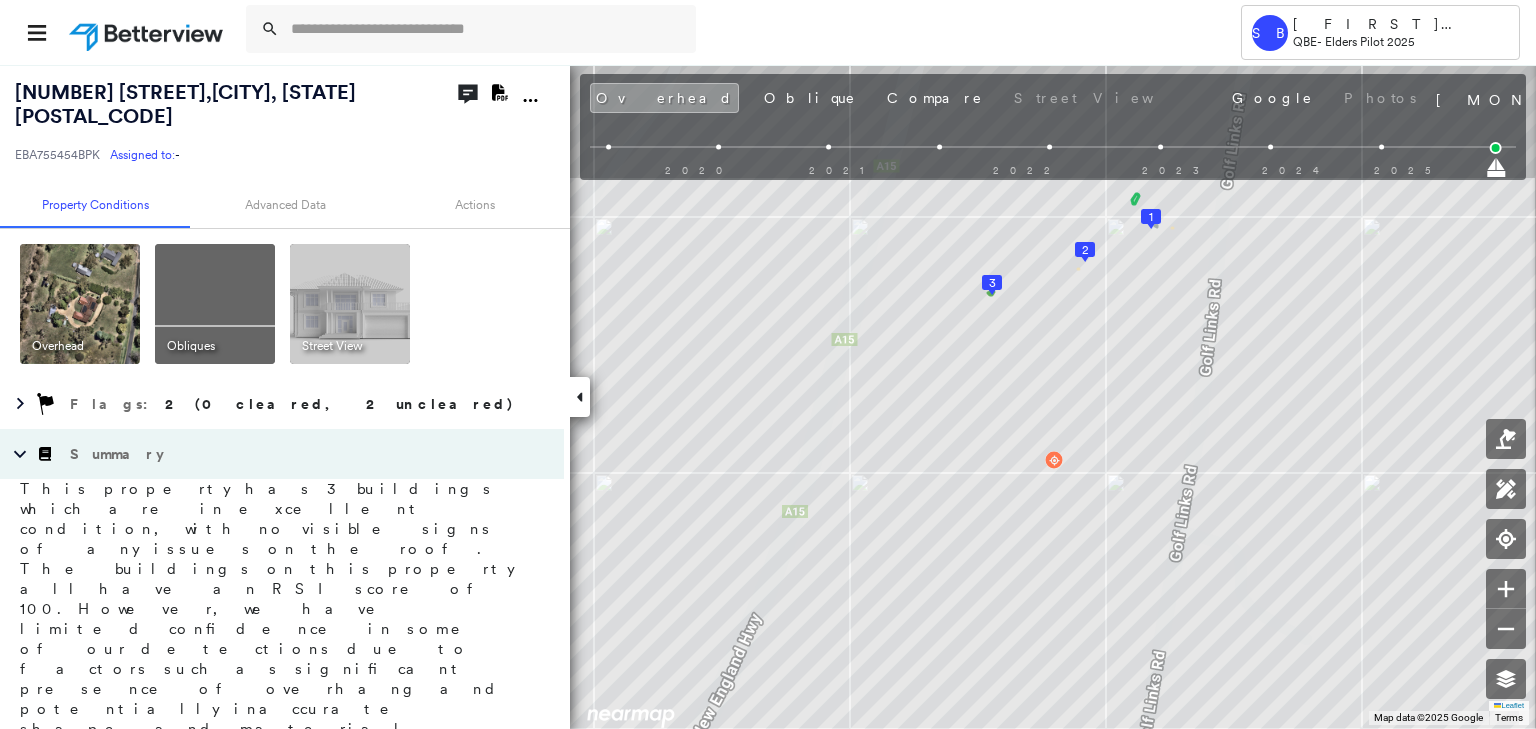 click at bounding box center [1492, 164] 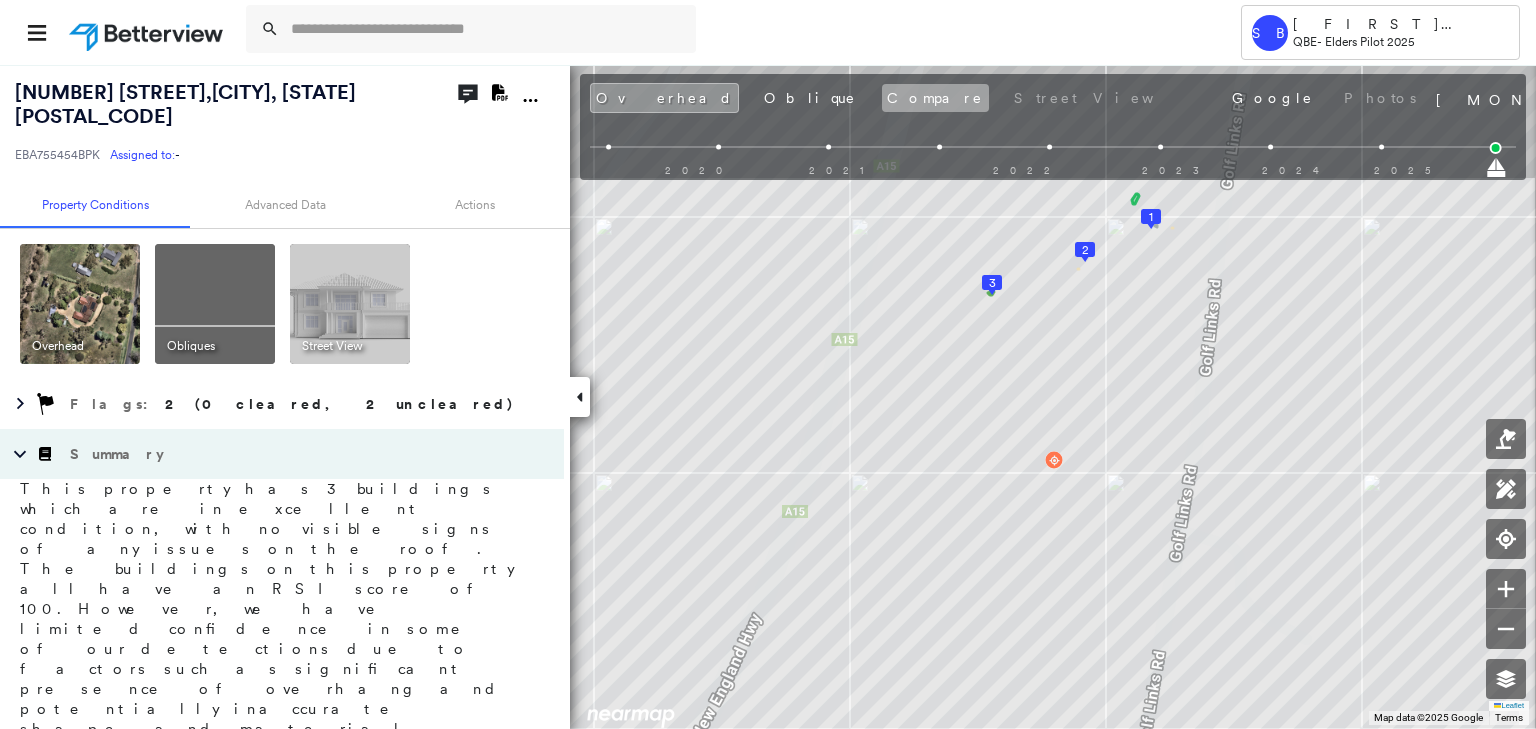 click on "Compare" at bounding box center [935, 98] 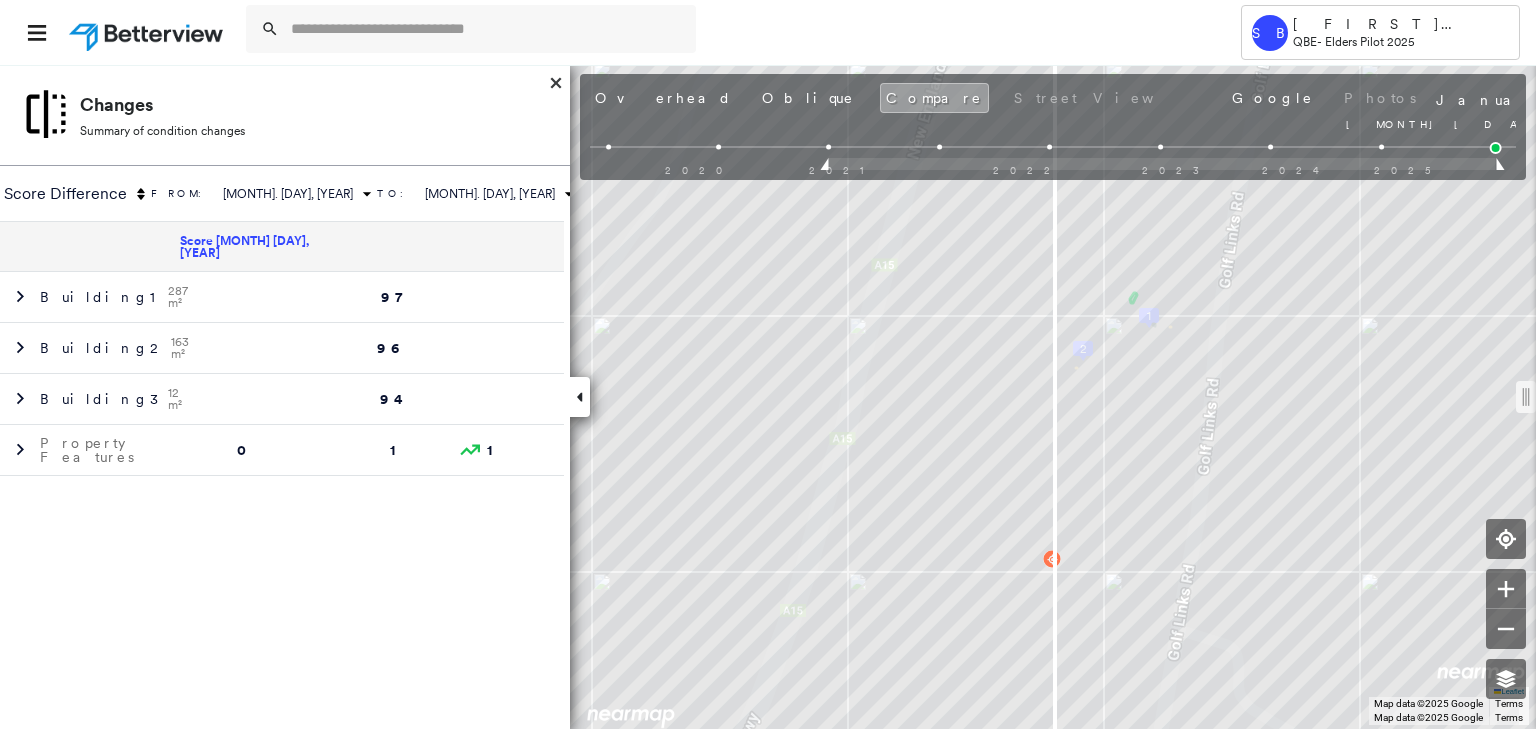 drag, startPoint x: 1380, startPoint y: 167, endPoint x: 810, endPoint y: 148, distance: 570.3166 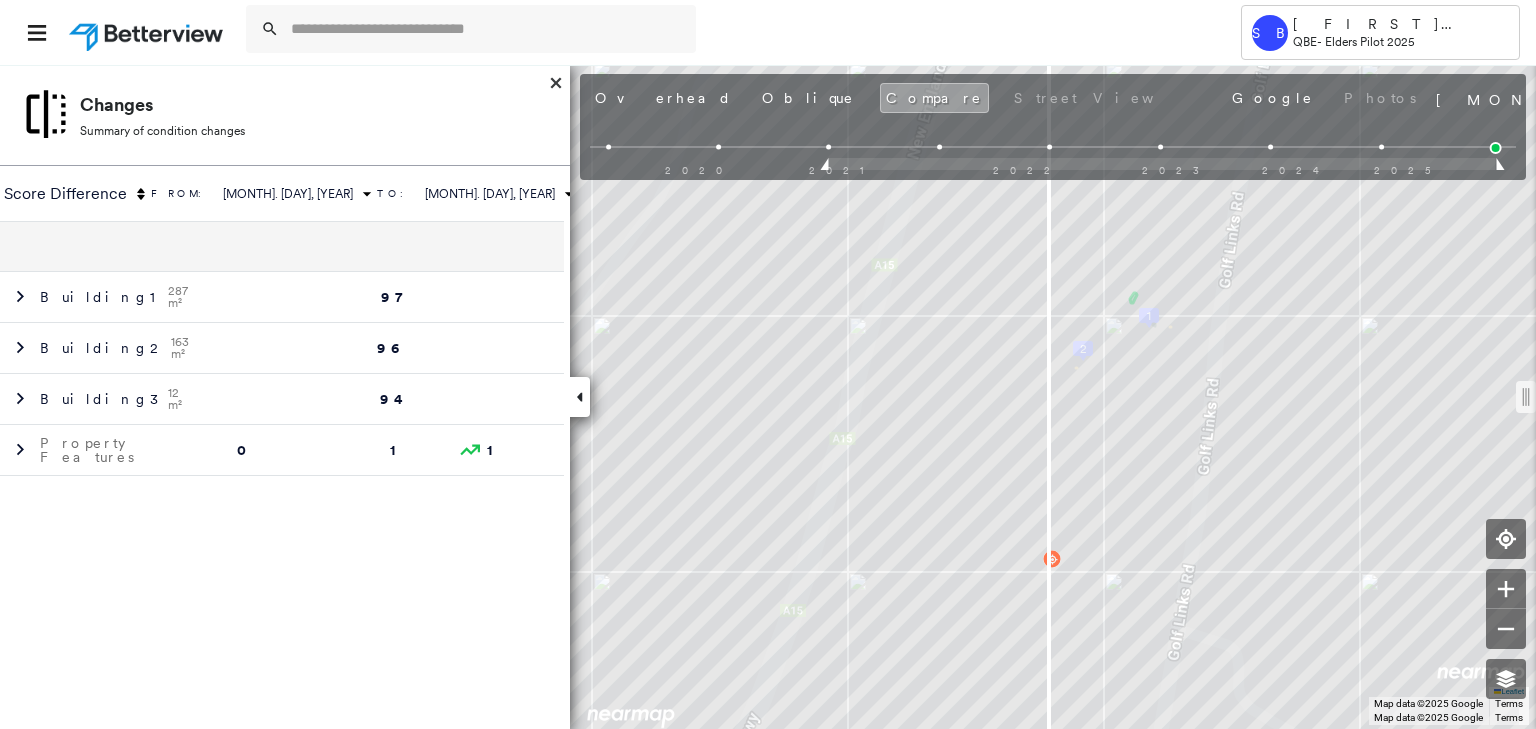 drag, startPoint x: 1048, startPoint y: 402, endPoint x: 1043, endPoint y: 457, distance: 55.226807 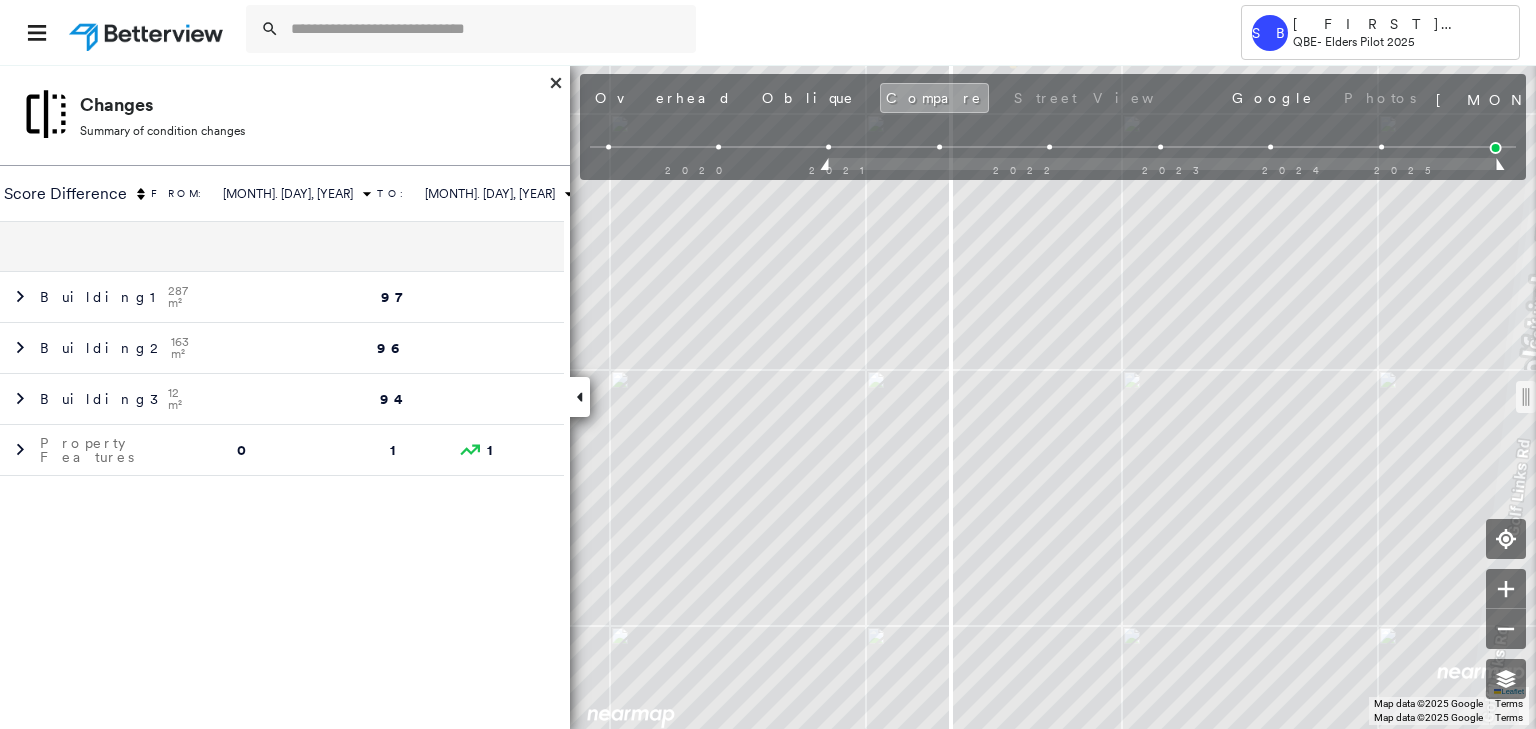 drag, startPoint x: 1042, startPoint y: 407, endPoint x: 953, endPoint y: 389, distance: 90.80198 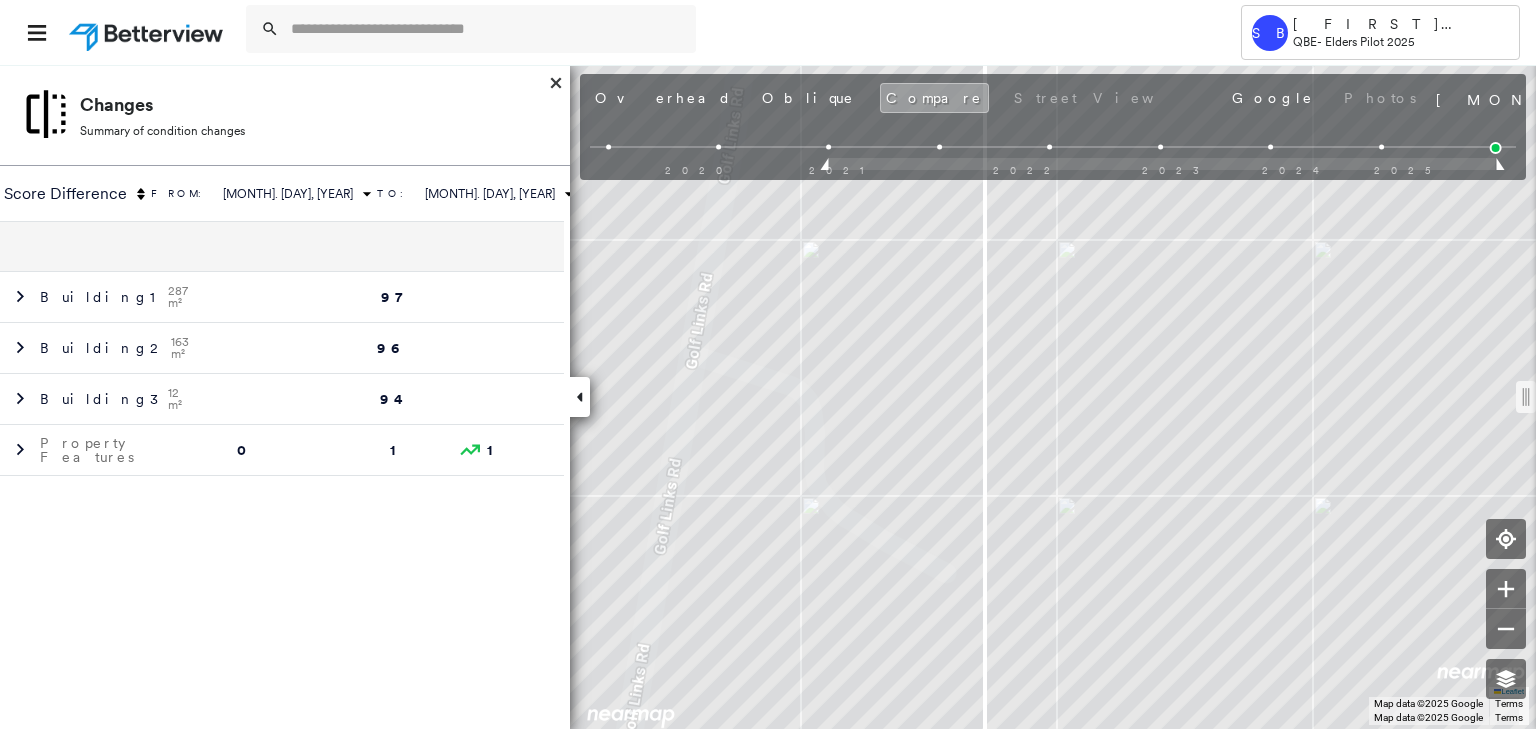 drag, startPoint x: 956, startPoint y: 397, endPoint x: 983, endPoint y: 422, distance: 36.796738 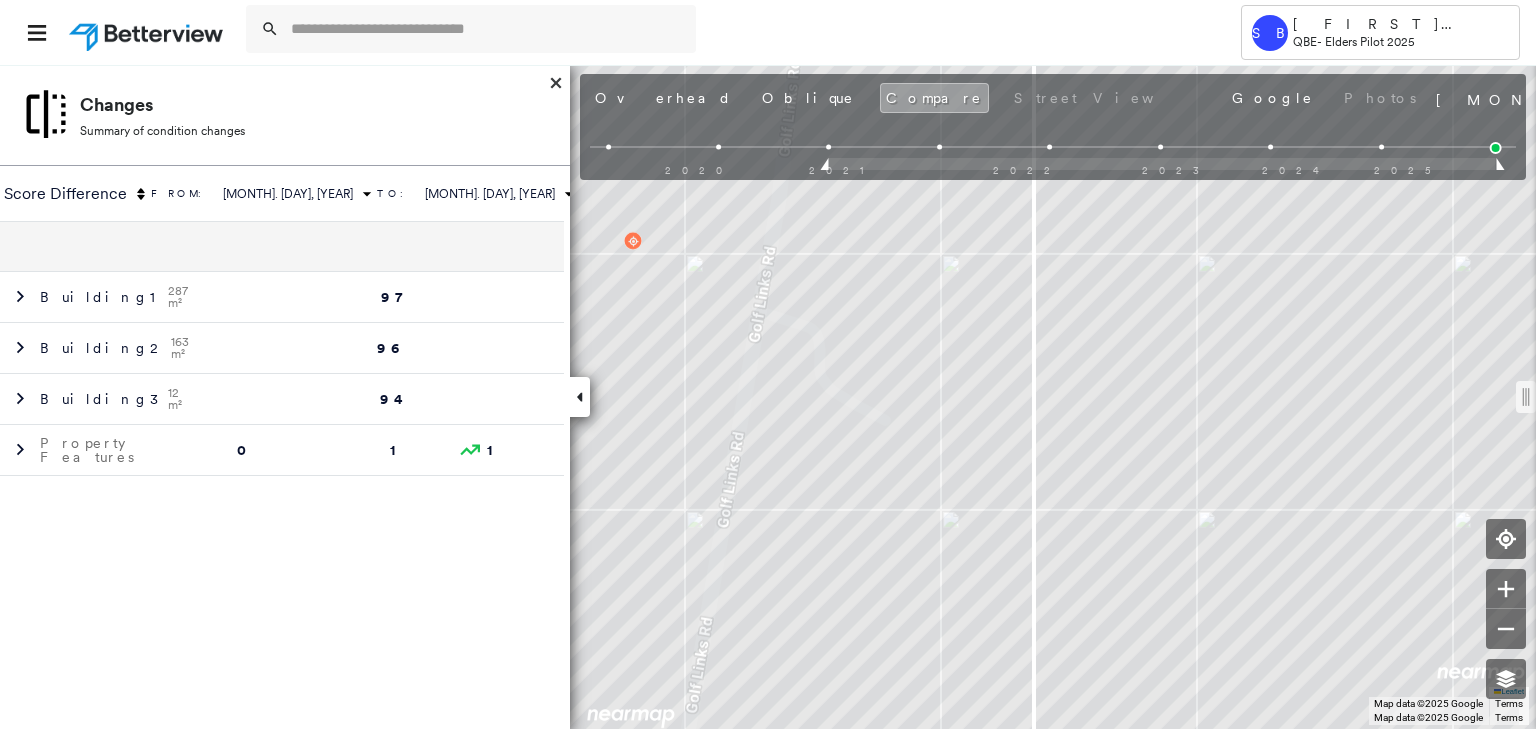 drag, startPoint x: 986, startPoint y: 391, endPoint x: 1019, endPoint y: 423, distance: 45.96738 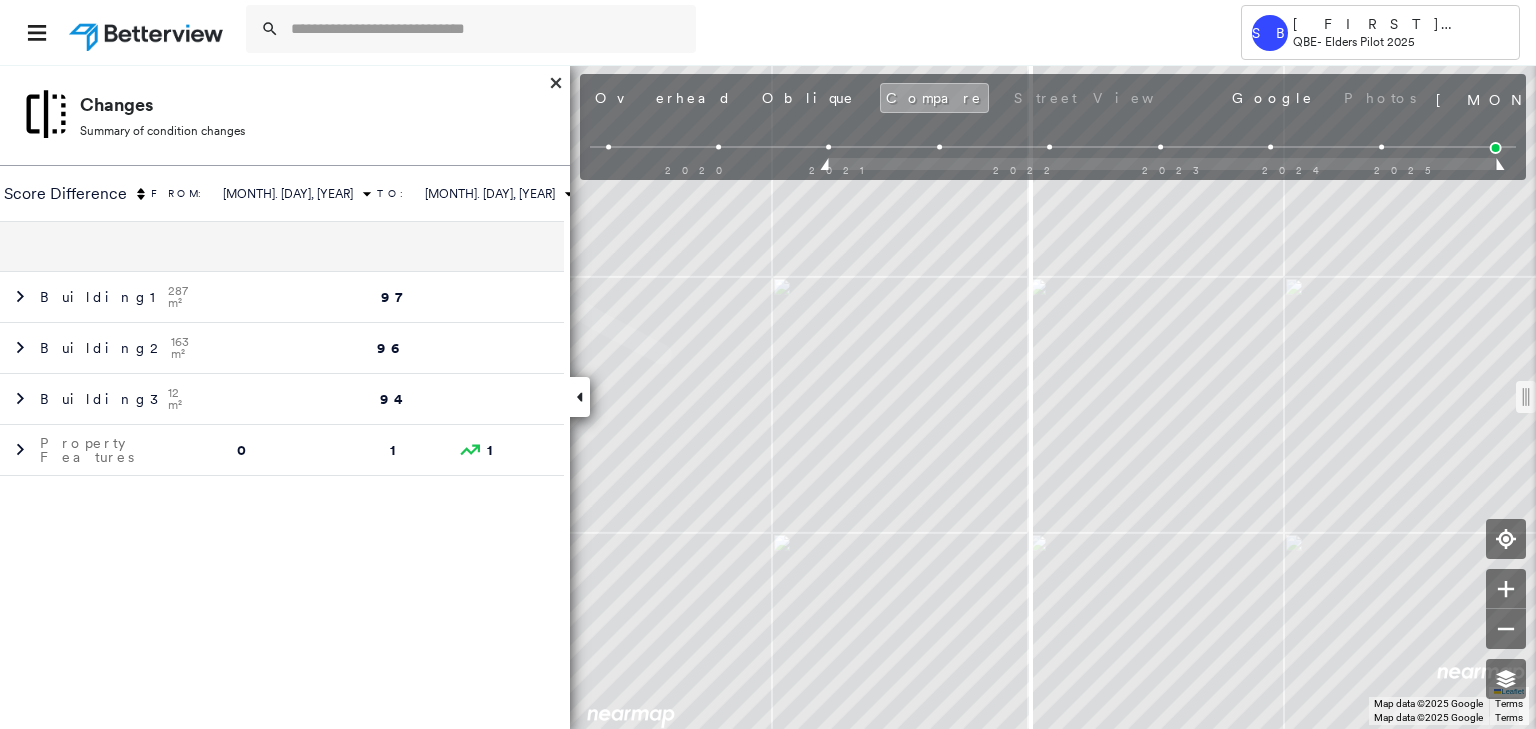 drag, startPoint x: 1013, startPoint y: 400, endPoint x: 1022, endPoint y: 388, distance: 15 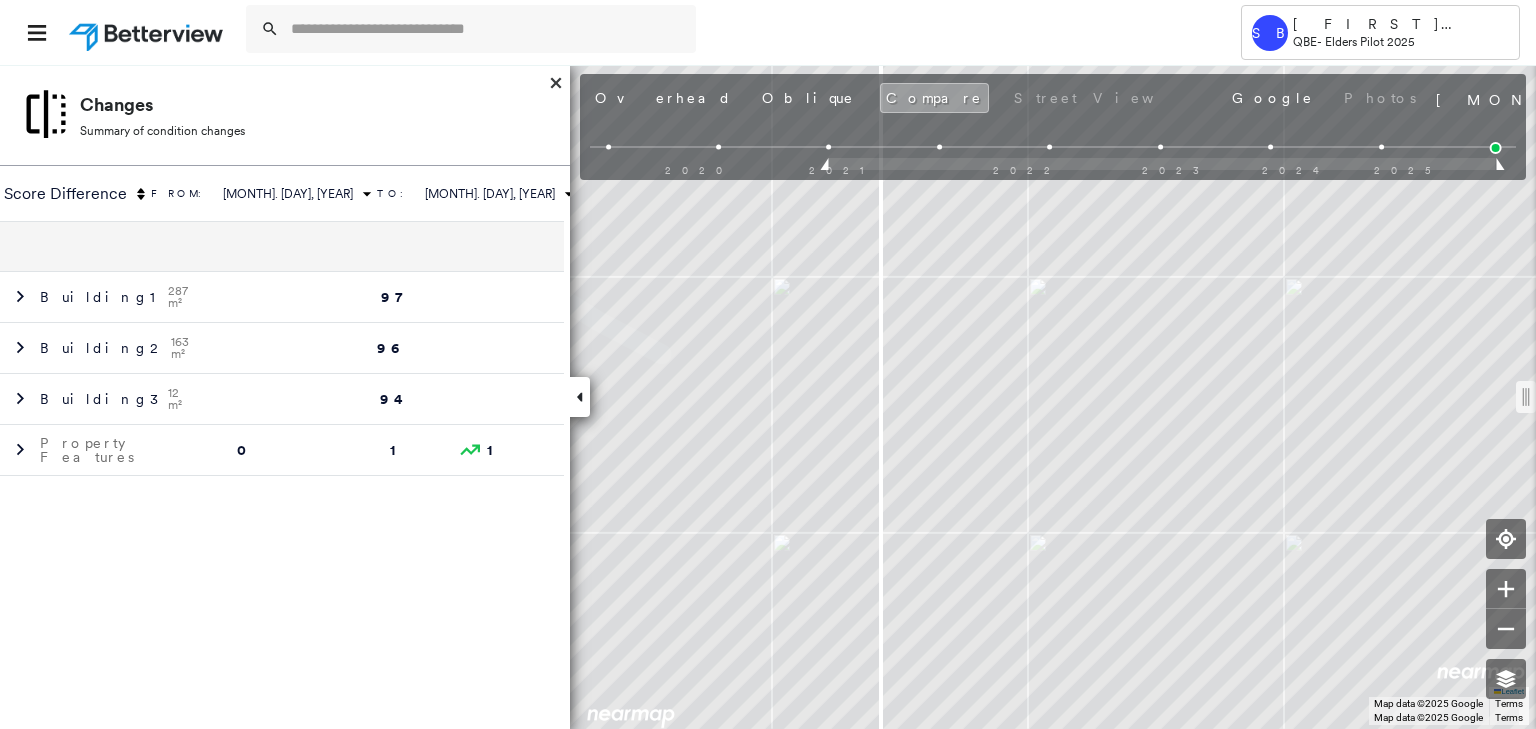 drag, startPoint x: 1028, startPoint y: 398, endPoint x: 879, endPoint y: 415, distance: 149.96666 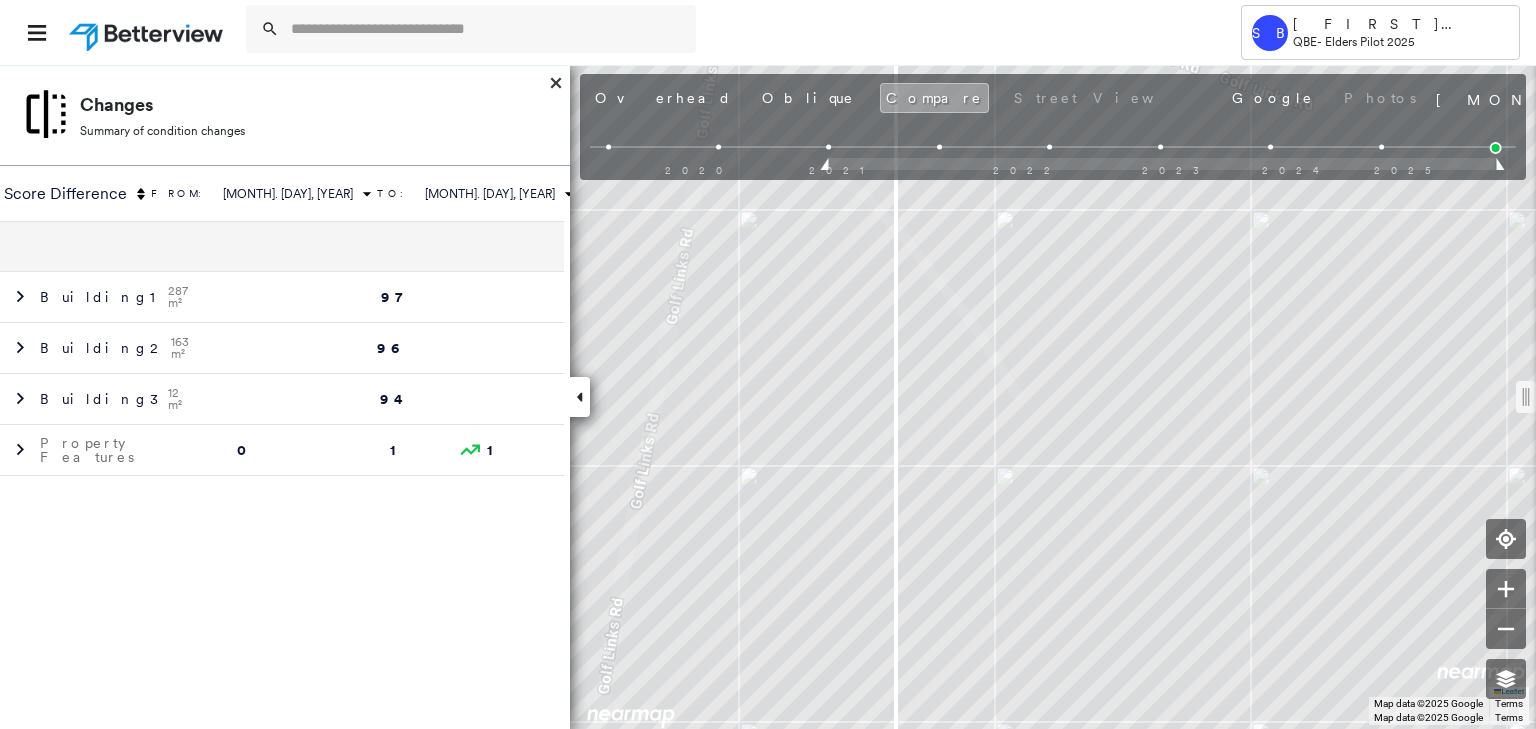drag, startPoint x: 1067, startPoint y: 396, endPoint x: 895, endPoint y: 391, distance: 172.07266 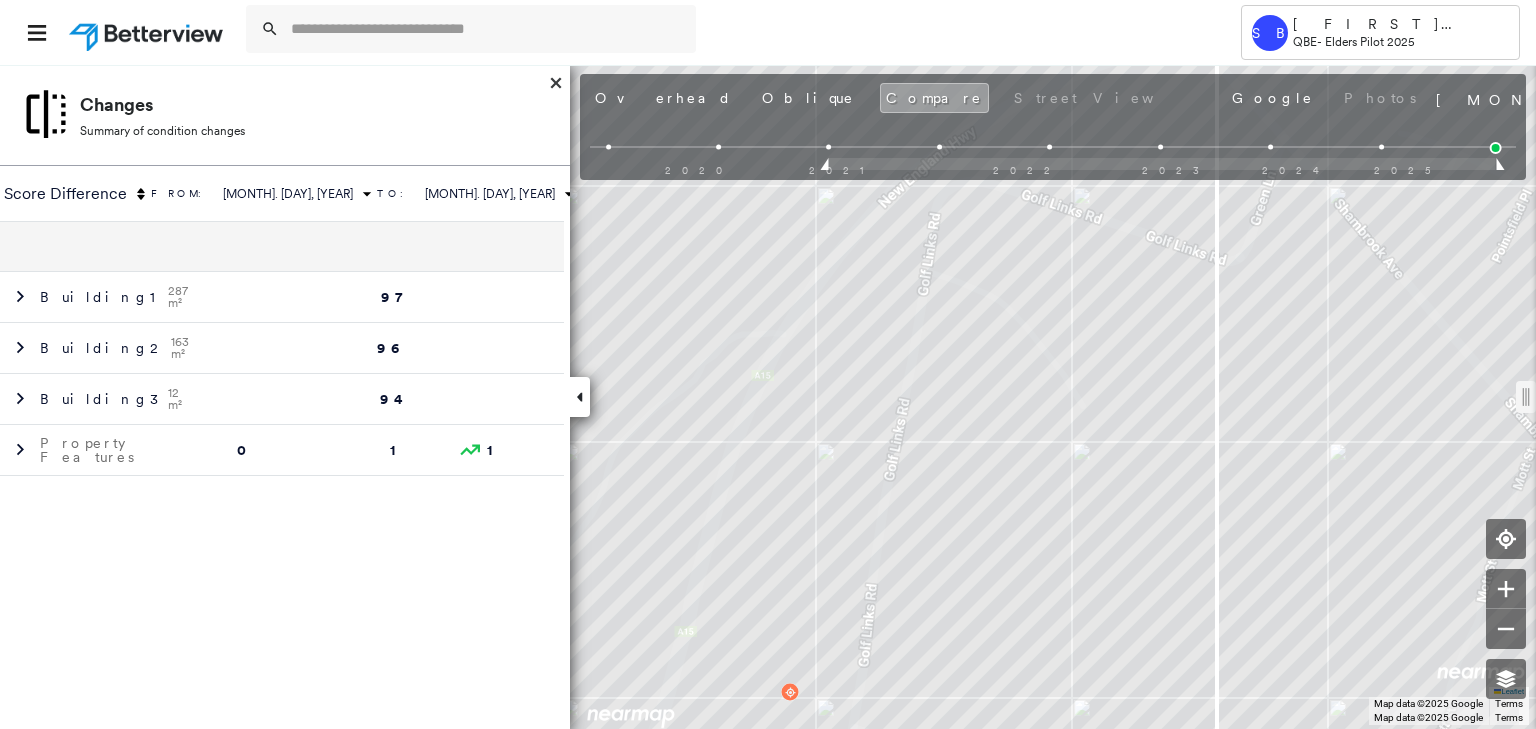 drag, startPoint x: 896, startPoint y: 390, endPoint x: 1213, endPoint y: 416, distance: 318.06445 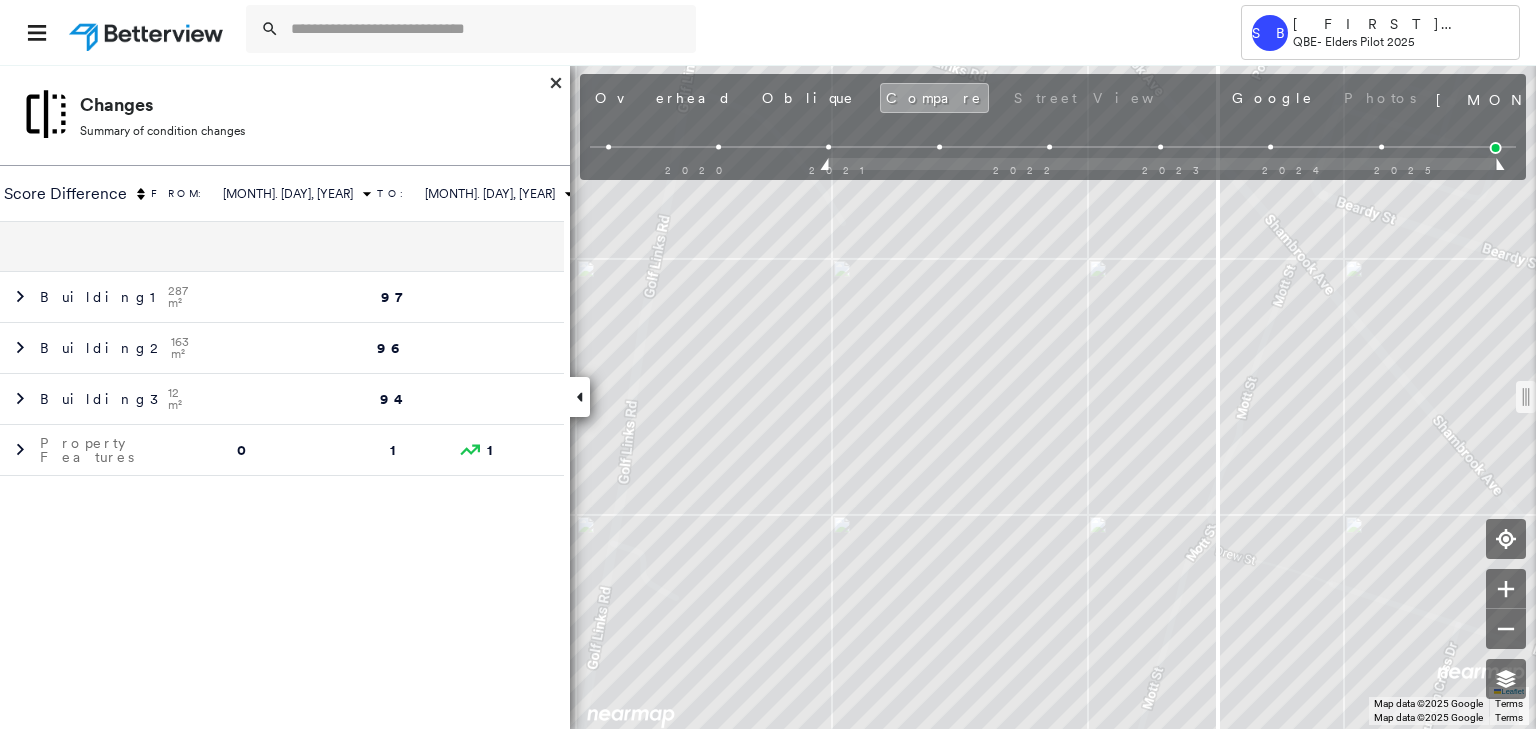 drag, startPoint x: 1226, startPoint y: 400, endPoint x: 1204, endPoint y: 484, distance: 86.833176 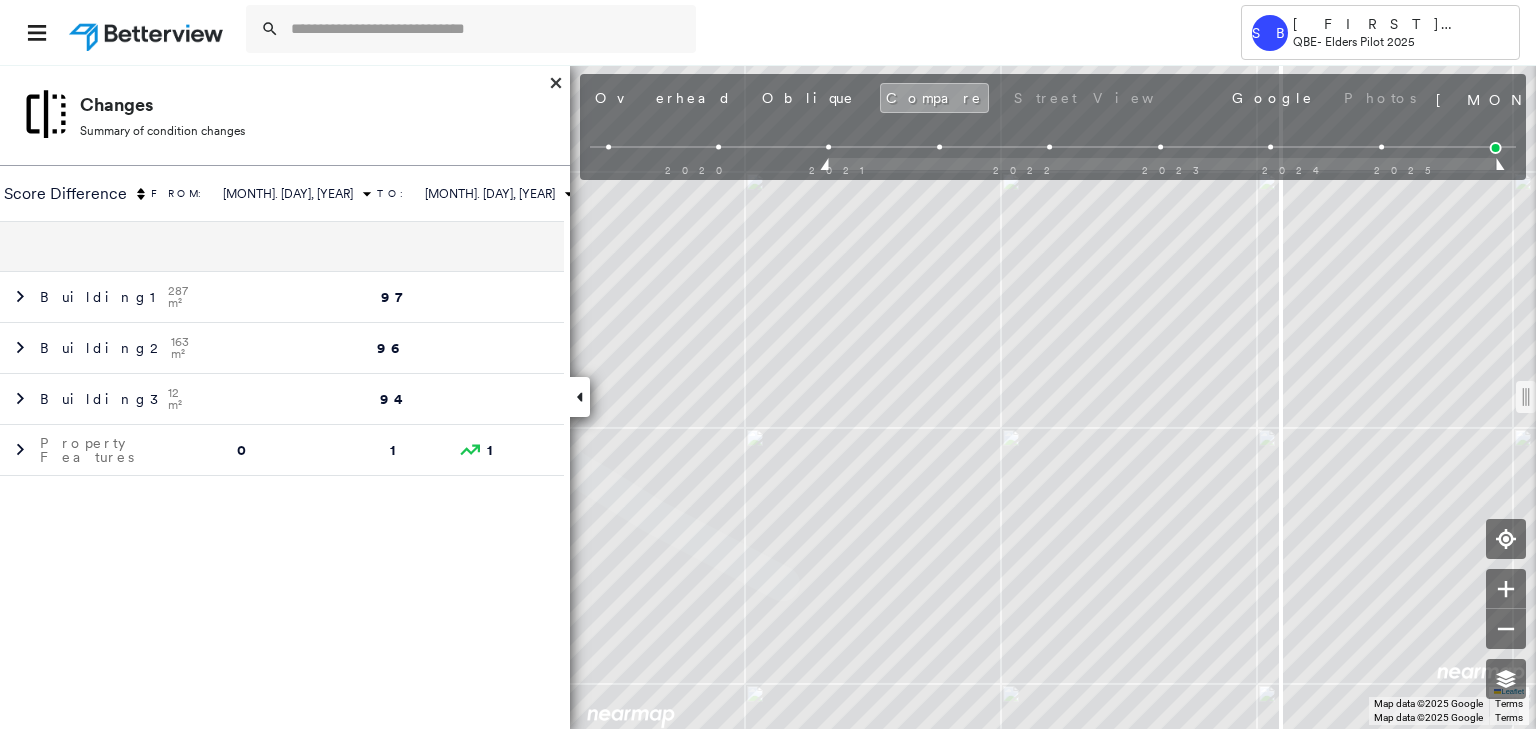 drag, startPoint x: 1198, startPoint y: 392, endPoint x: 1135, endPoint y: 320, distance: 95.67131 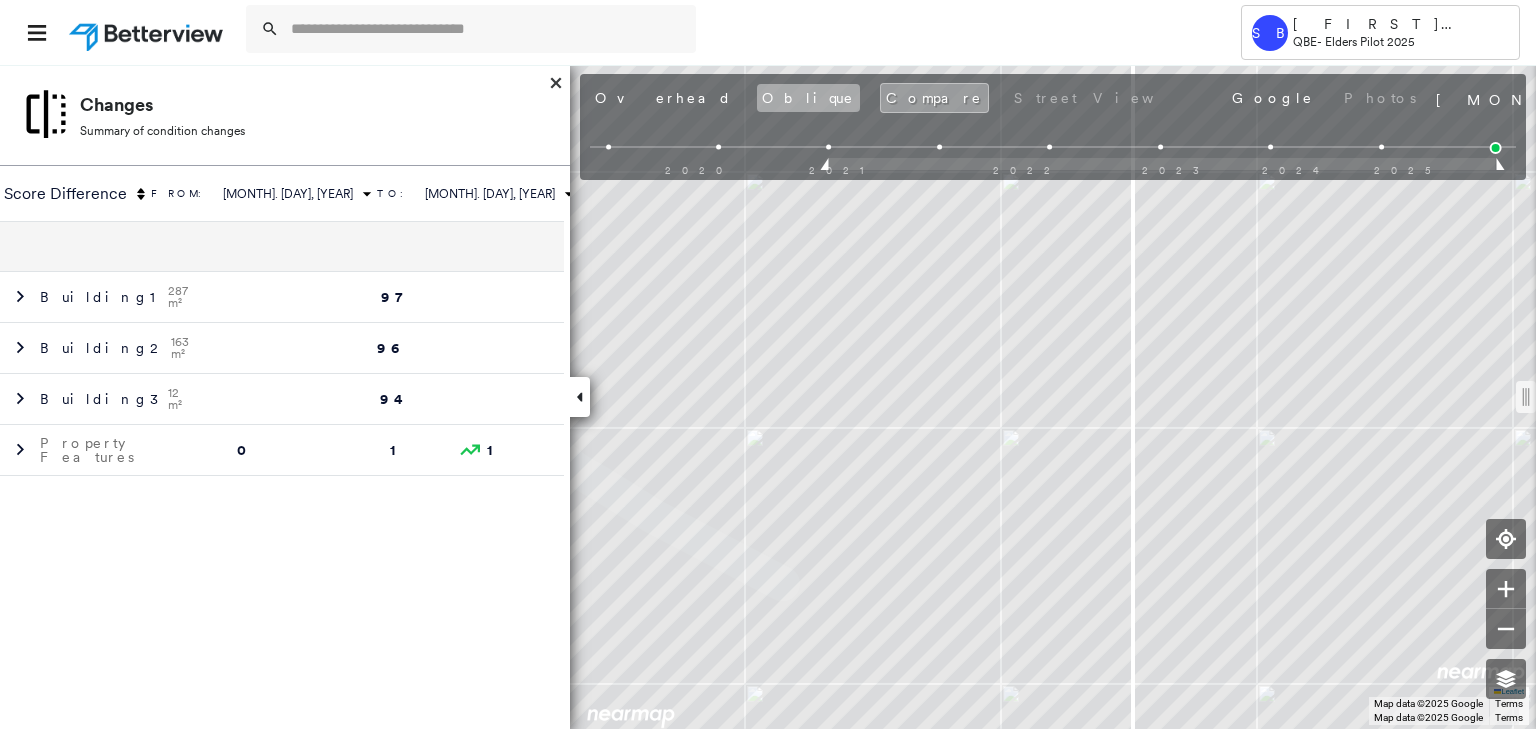 click on "Oblique" at bounding box center [808, 98] 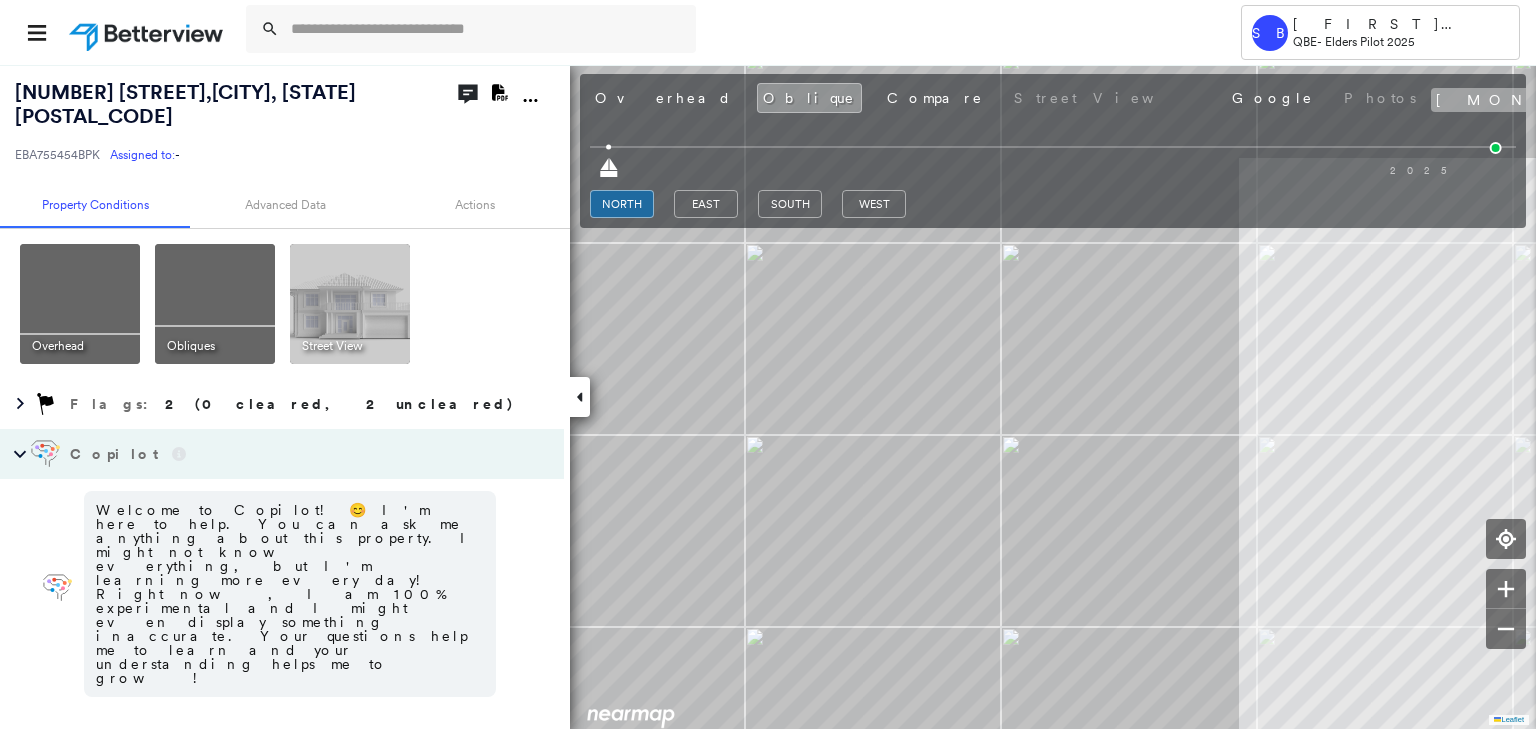 click on "January 26, 2024" at bounding box center (1660, 100) 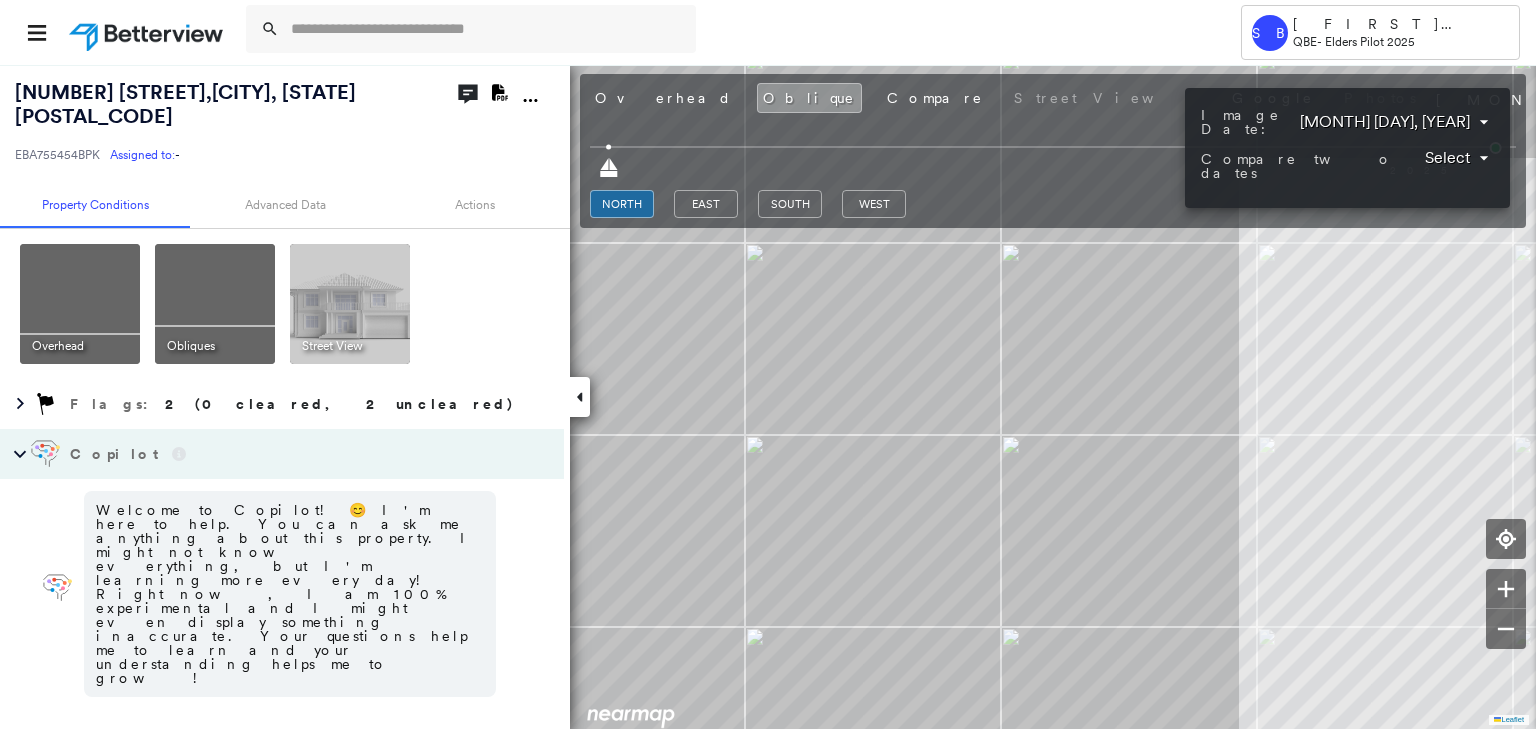 click on "Tower SB Shayne Briffa QBE  -   Elders Pilot 2025 65 GOLF LINKS ROAD ,  ARMIDALE, NSW 2350 EBA755454BPK Assigned to:  - Assigned to:  - EBA755454BPK Assigned to:  - Open Comments Download PDF Report Property Conditions Advanced Data Actions Overhead Obliques Street View Flags :  2 (0 cleared, 2 uncleared) Copilot Welcome to Copilot! 😊
I'm here to help. You can ask me anything about this property. I might not know everything, but I'm learning more every day!  Right now, I am 100% experimental and I might even display something inaccurate. Your questions help me to learn and your understanding helps me to grow! * ​ Roof Spotlight™ Index 0 100 25 50 75 1 2 3 Building Roof Scores 0 Buildings Advanced Data Wildfire Hail Wind Hurricane Actions Action Taken New Entry History Quote/New Business Terms & Conditions Added ACV Endorsement Added Cosmetic Endorsement Inspection/Loss Control Report Information Added to Inspection Survey Onsite Inspection Ordered Determined No Inspection Needed General Save Renewal" at bounding box center [768, 364] 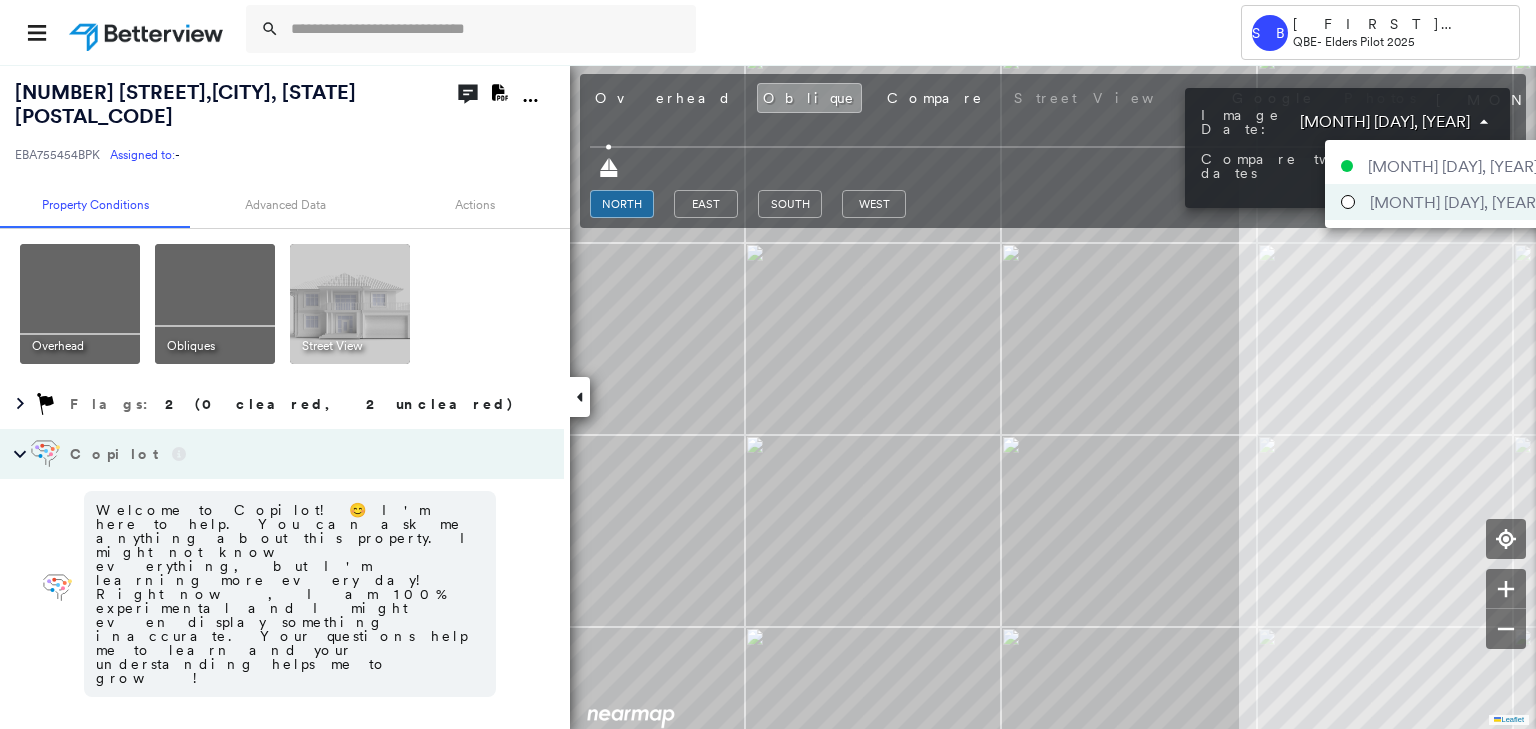 click at bounding box center [768, 364] 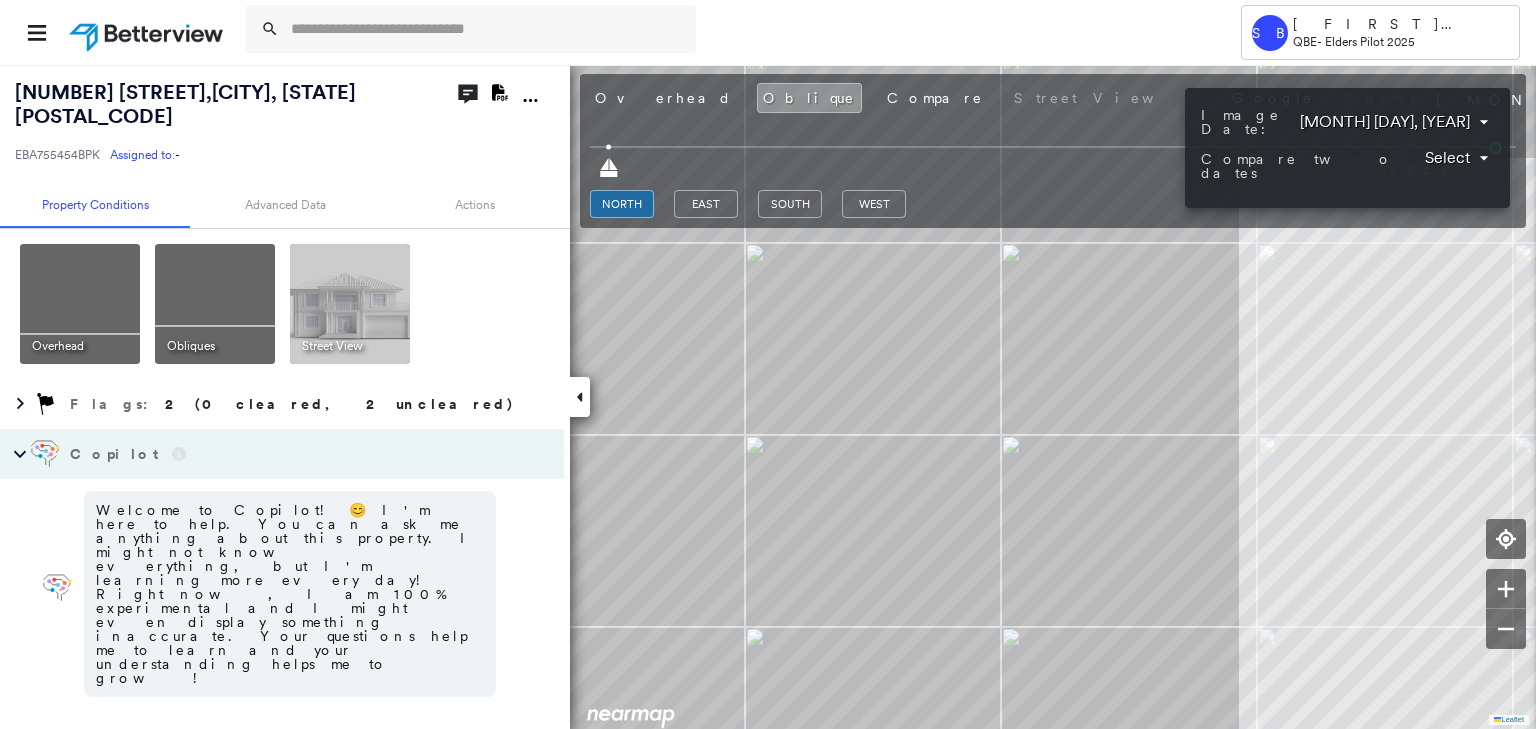 click at bounding box center [768, 364] 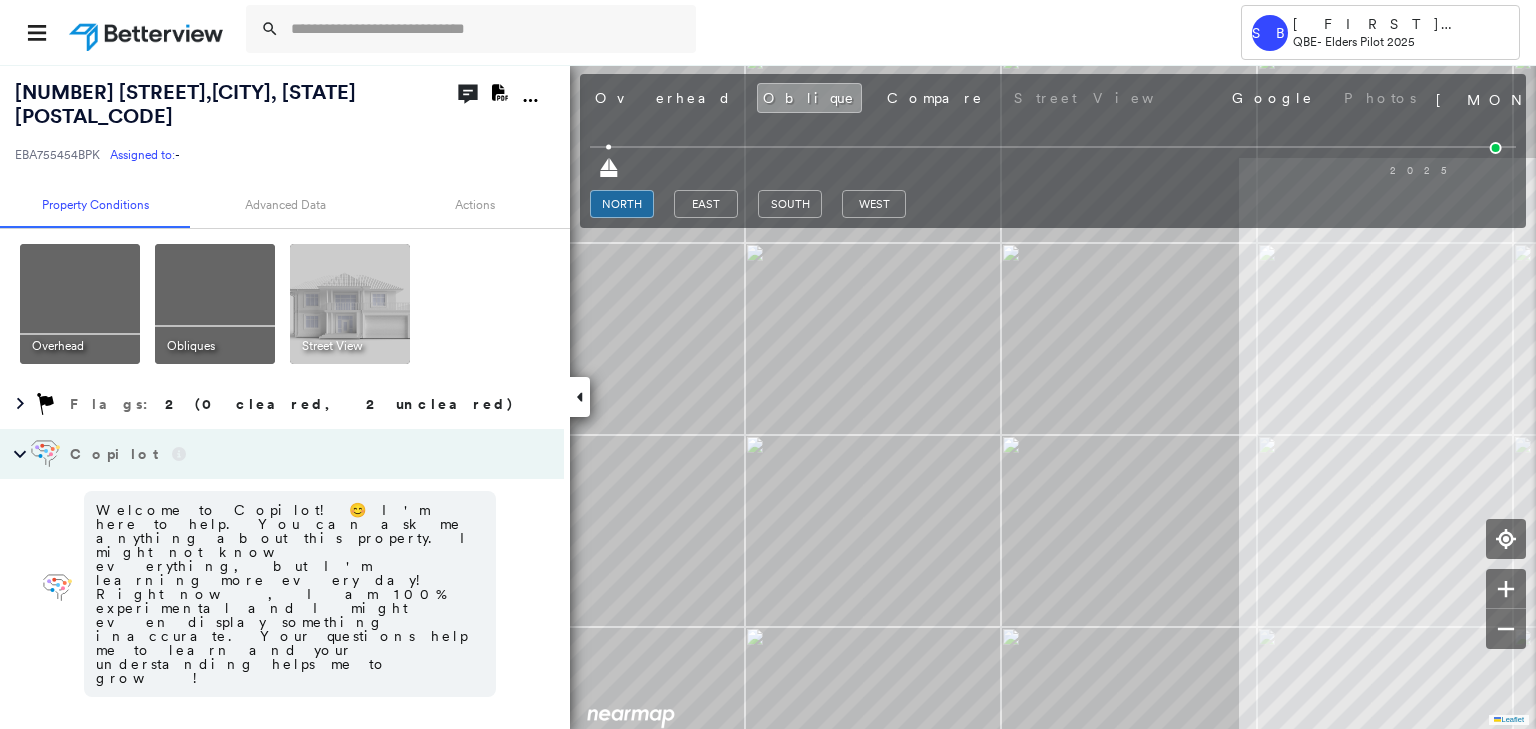 drag, startPoint x: 1491, startPoint y: 144, endPoint x: 624, endPoint y: 148, distance: 867.0092 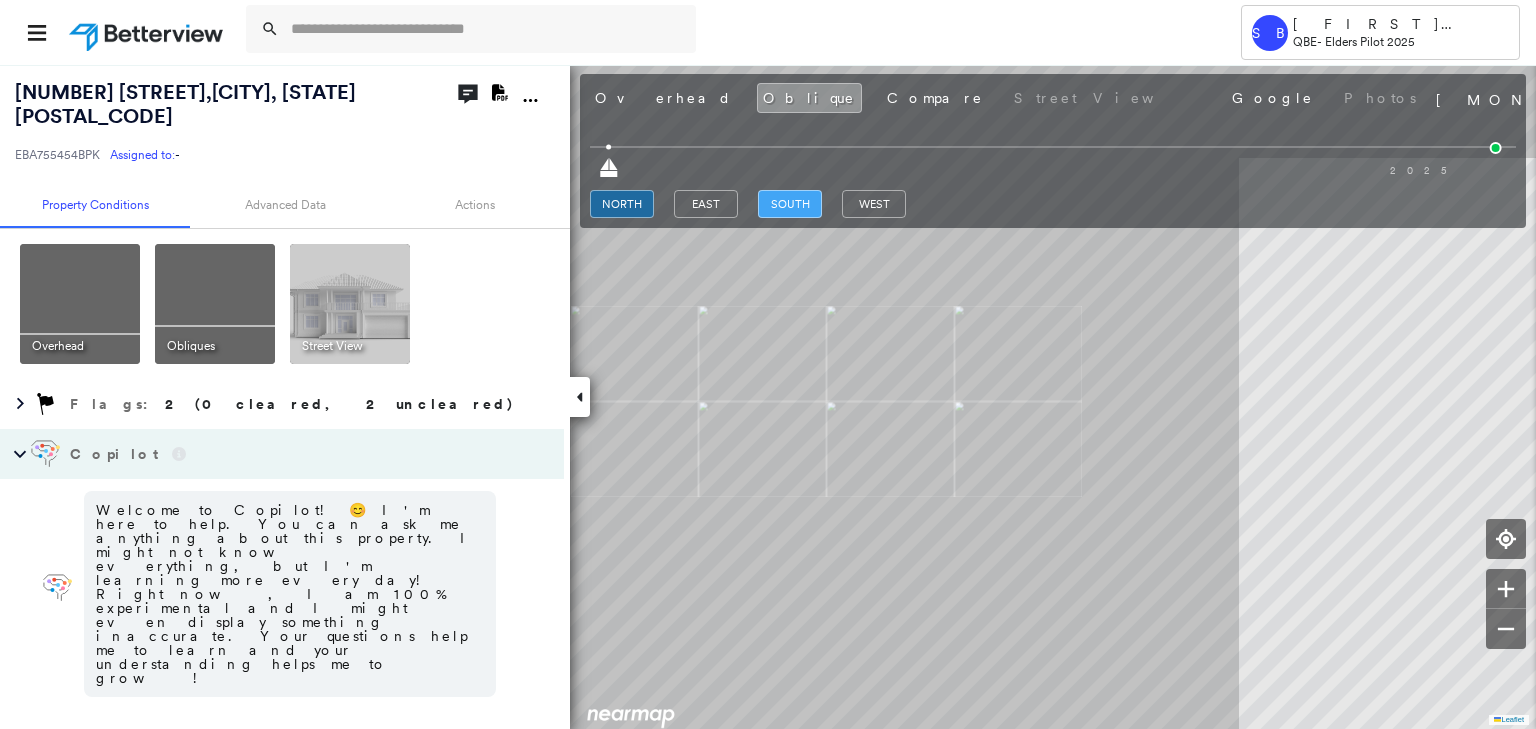 click on "south" at bounding box center (790, 204) 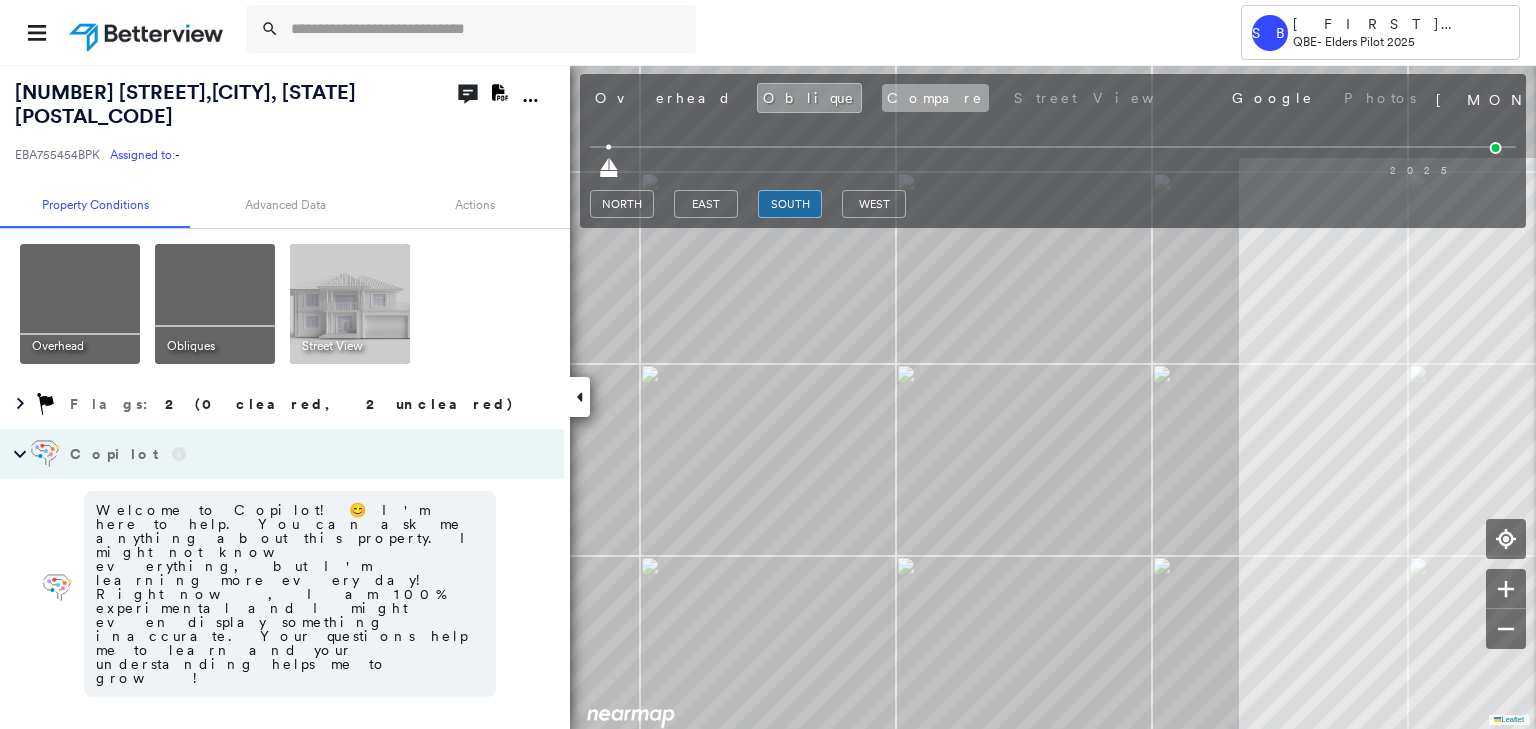 click on "Compare" at bounding box center [935, 98] 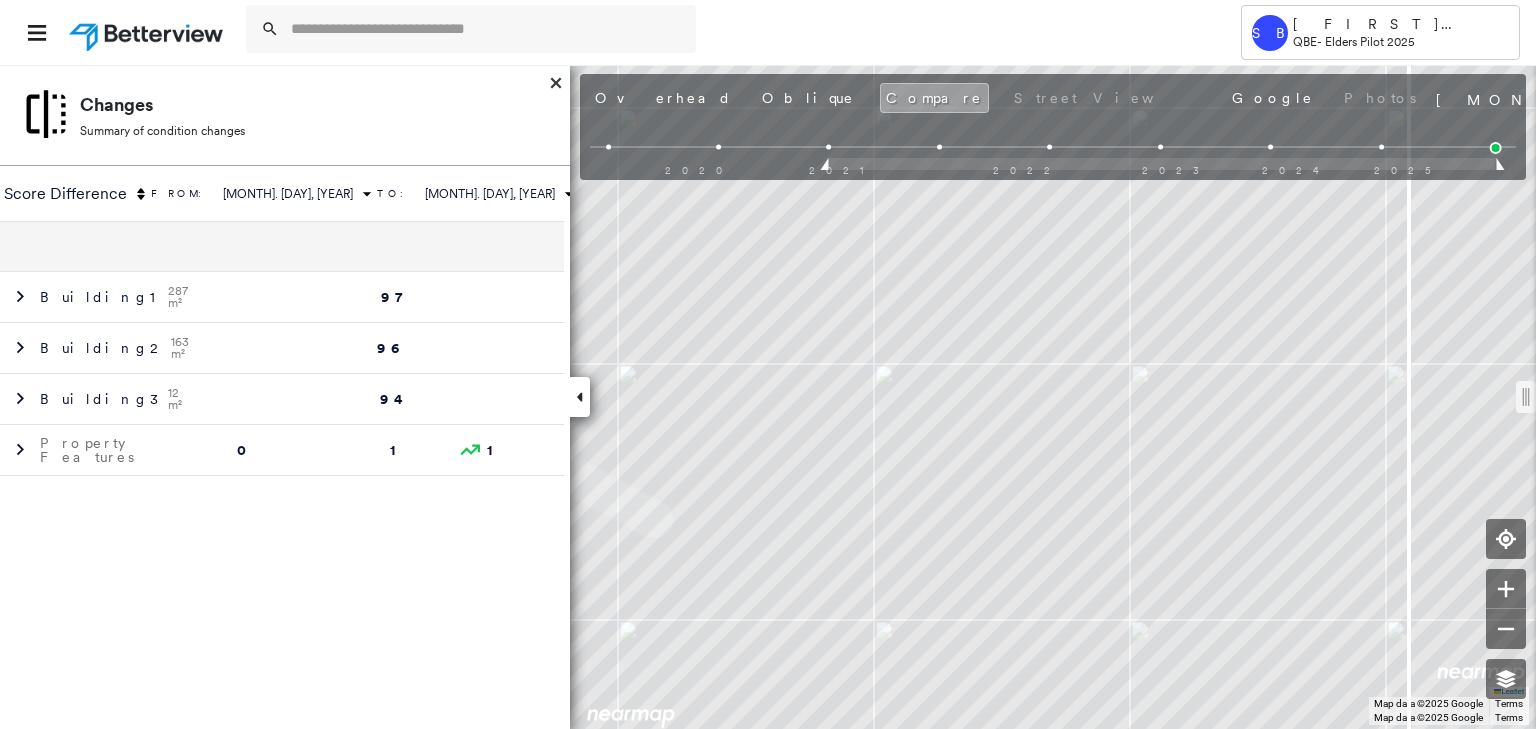 drag, startPoint x: 1052, startPoint y: 395, endPoint x: 1414, endPoint y: 428, distance: 363.50104 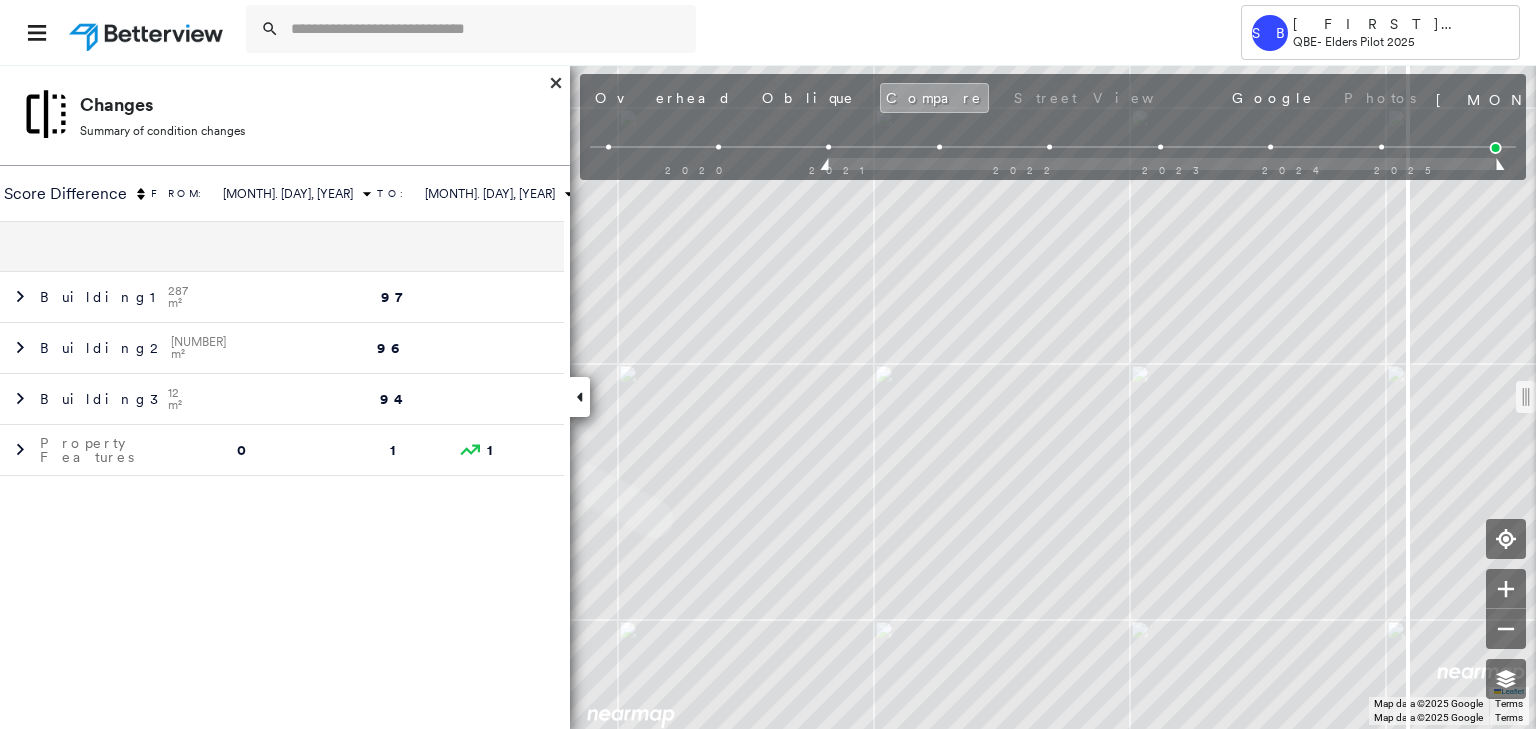 scroll, scrollTop: 0, scrollLeft: 0, axis: both 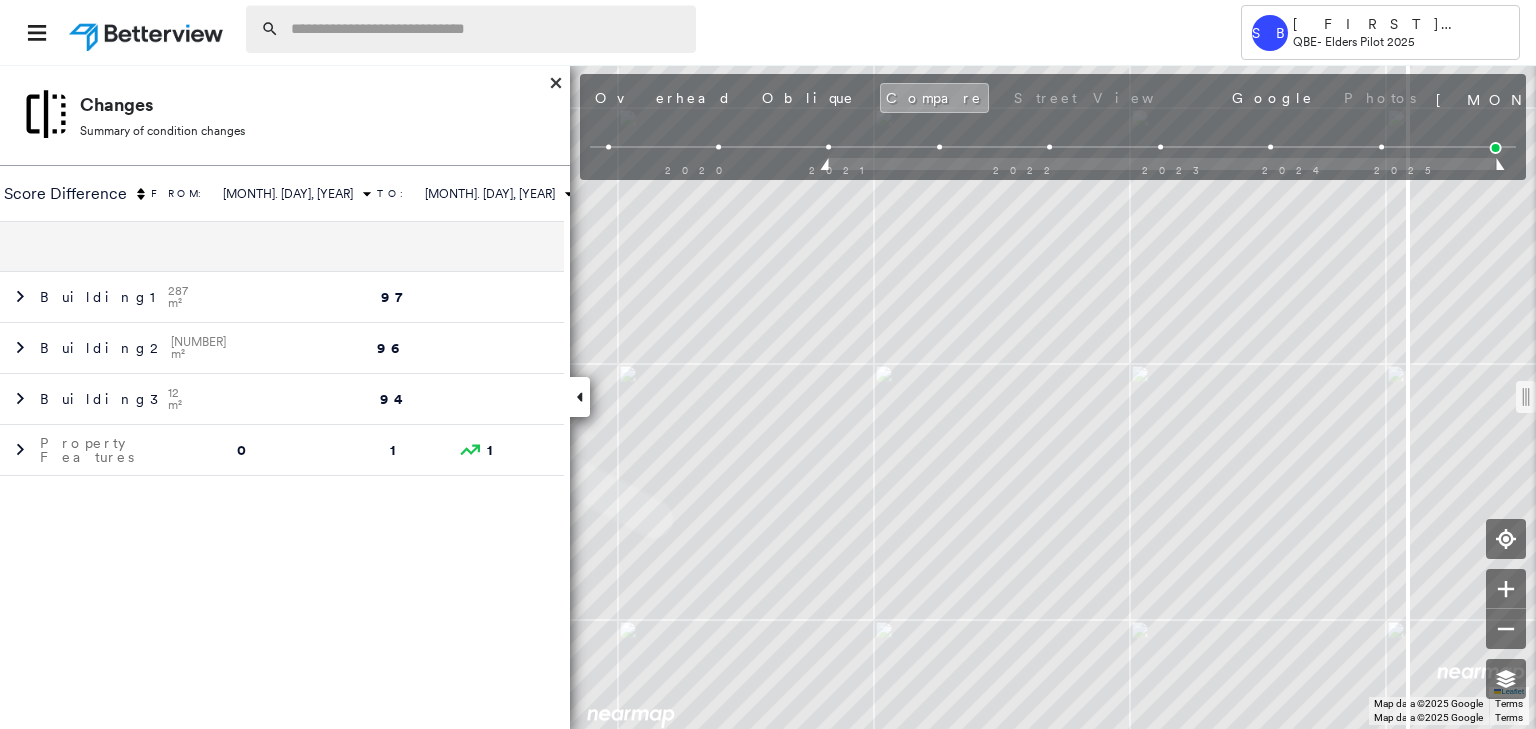 click at bounding box center [487, 29] 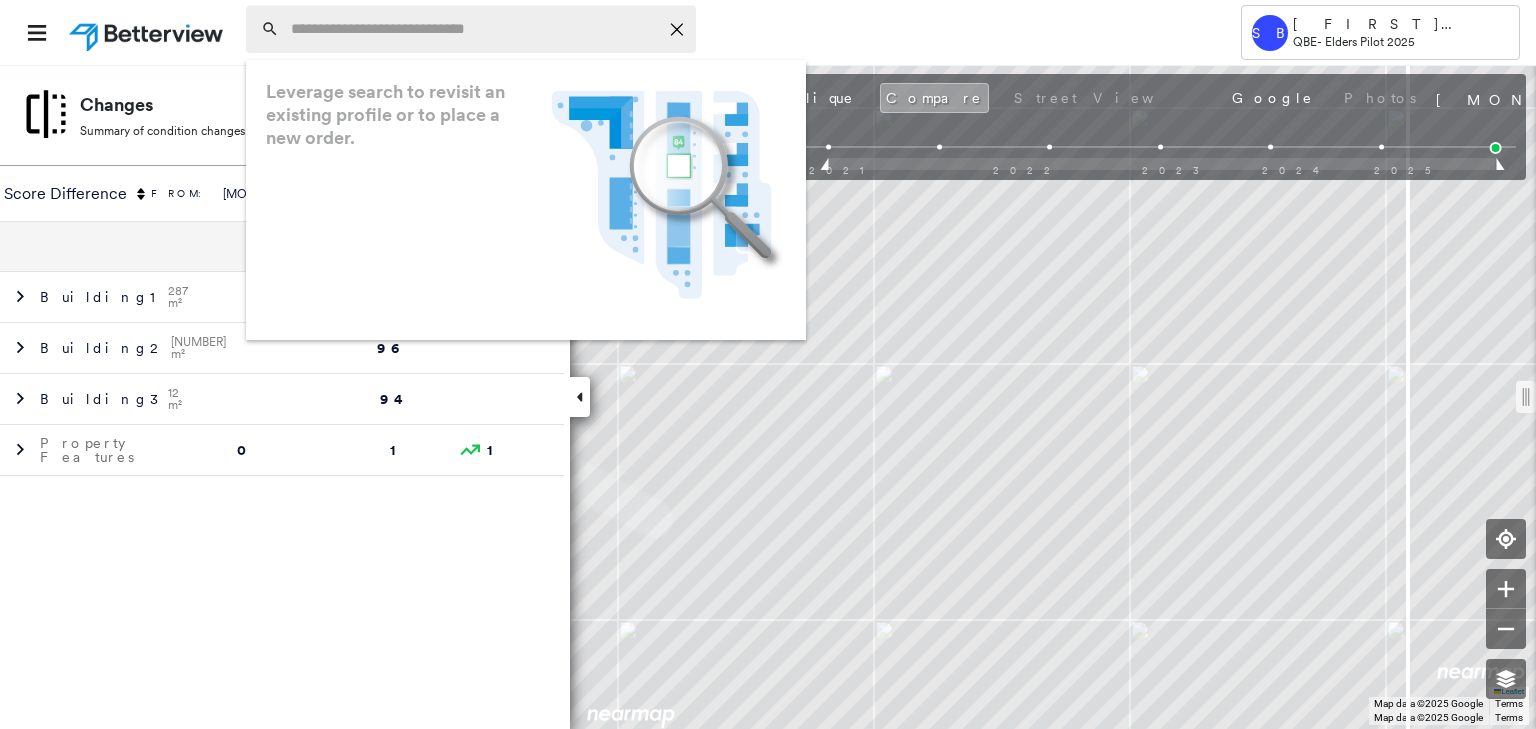 paste on "**********" 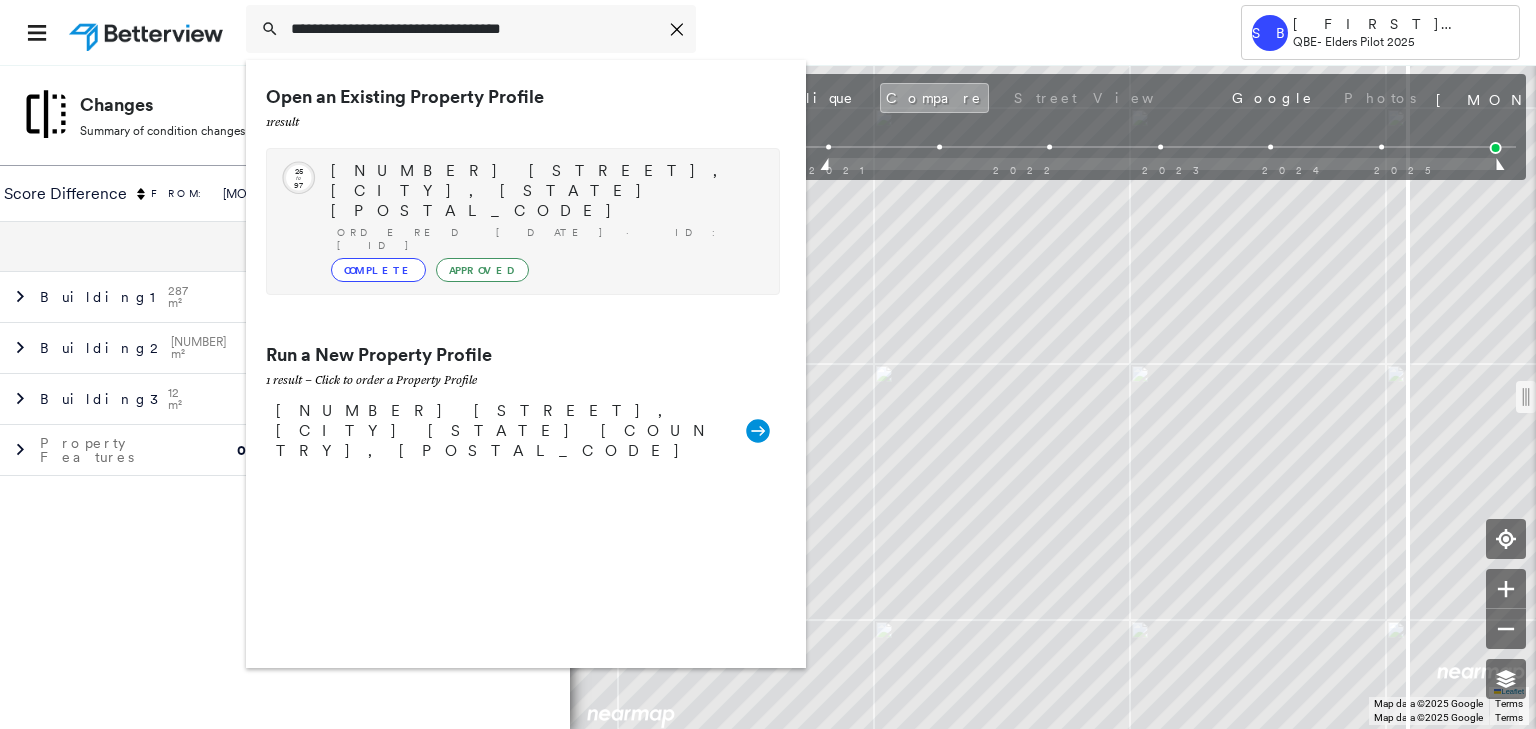 type on "**********" 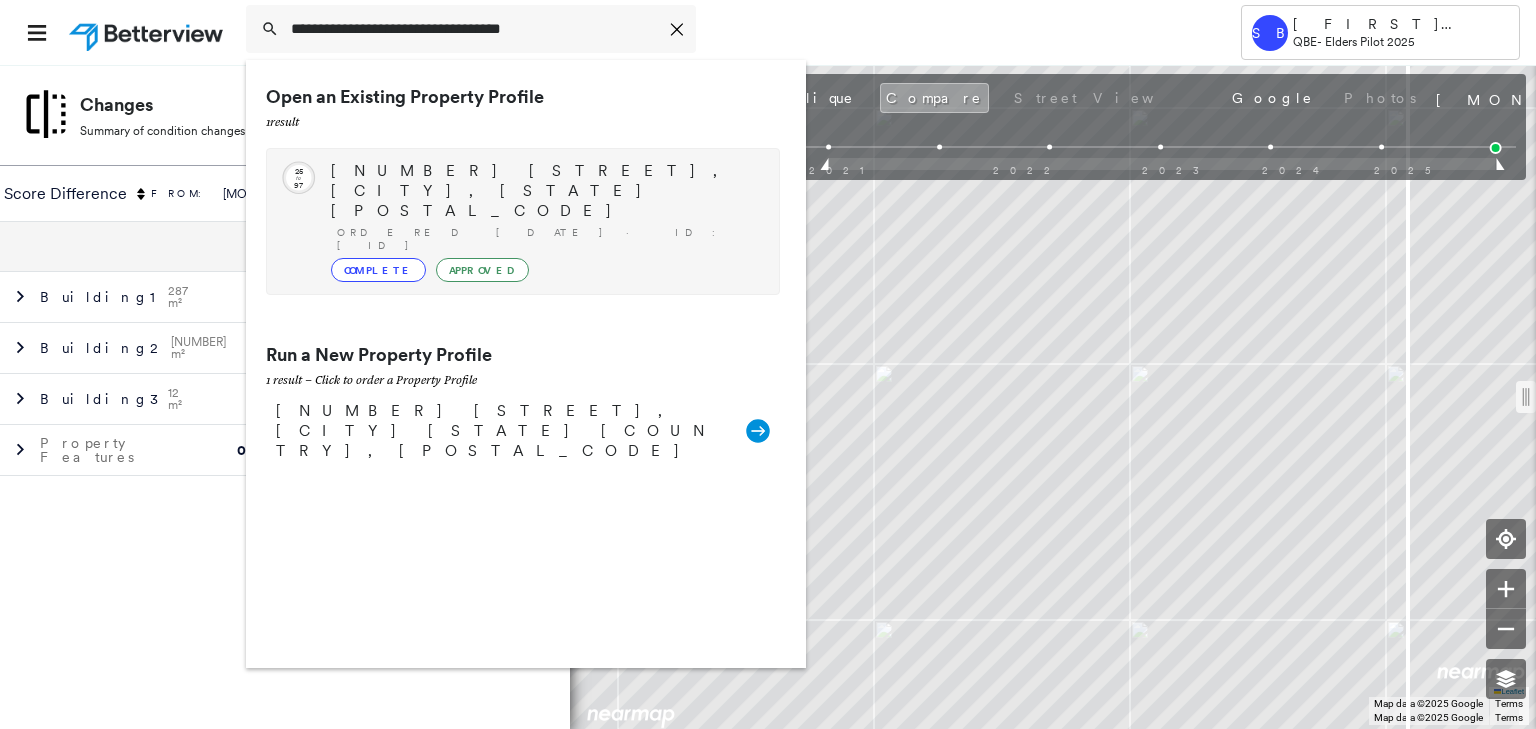 click on "[NUMBER] [STREET], [CITY], [STATE] [POSTAL_CODE] Ordered [DATE] · ID: [ID] Complete Approved" at bounding box center (545, 221) 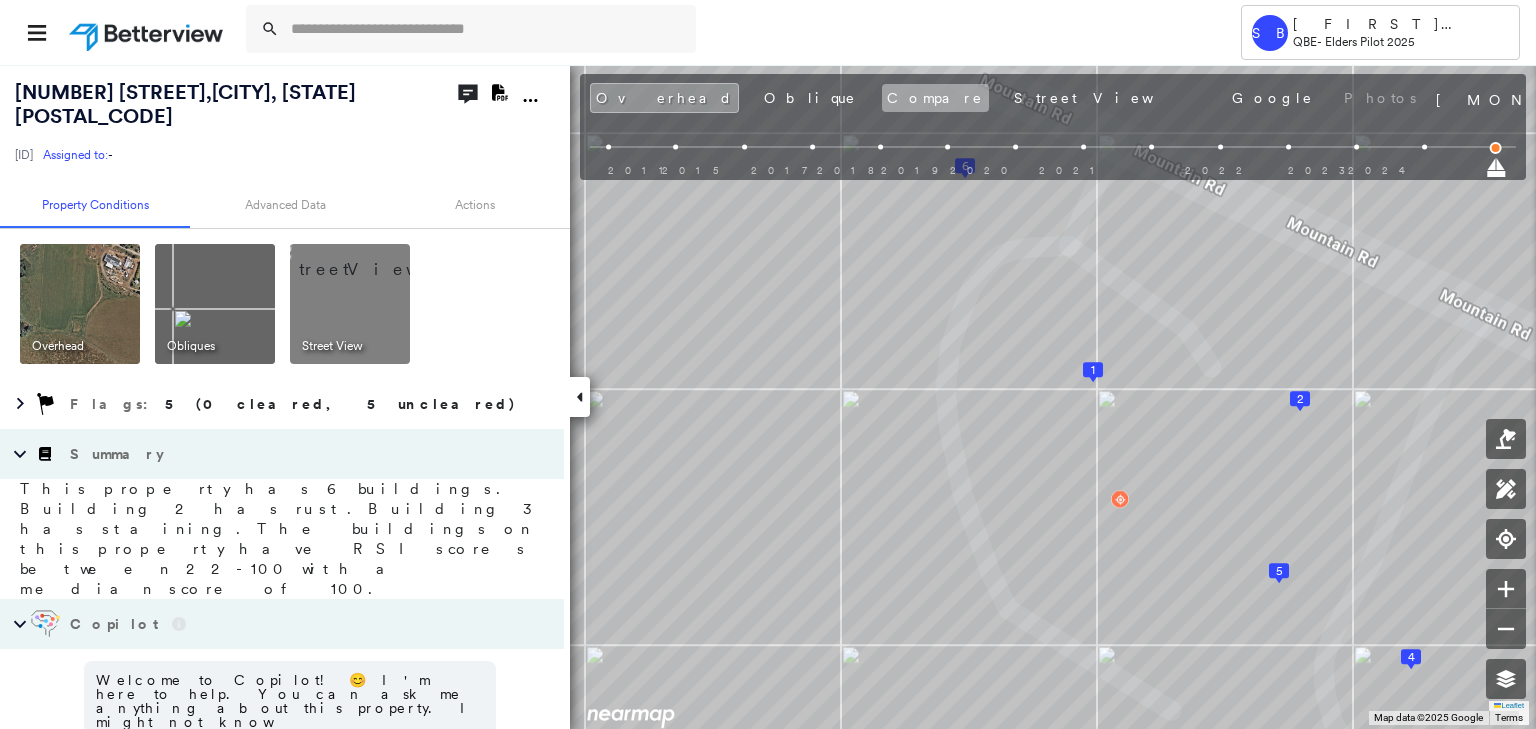 click on "Compare" at bounding box center [935, 98] 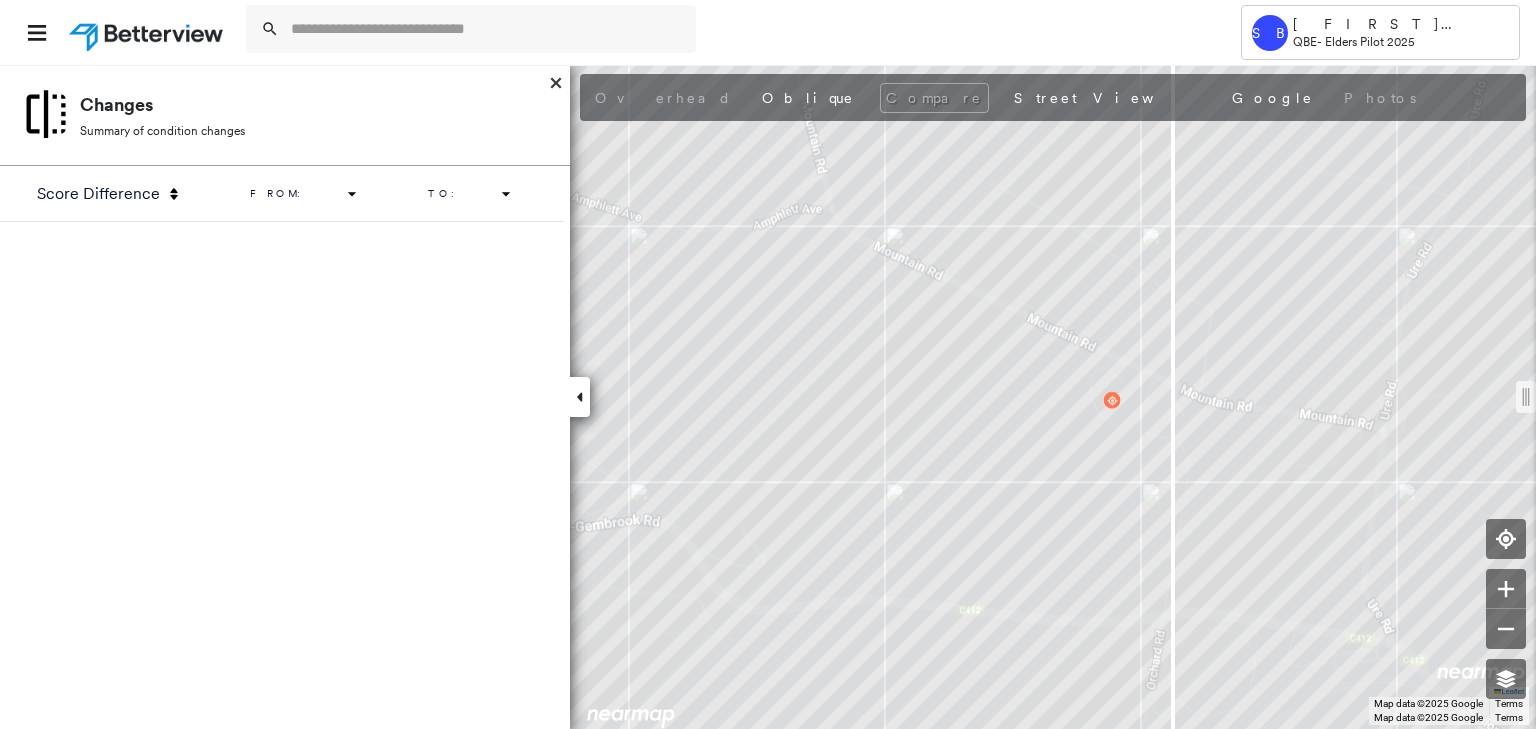 click at bounding box center (768, 397) 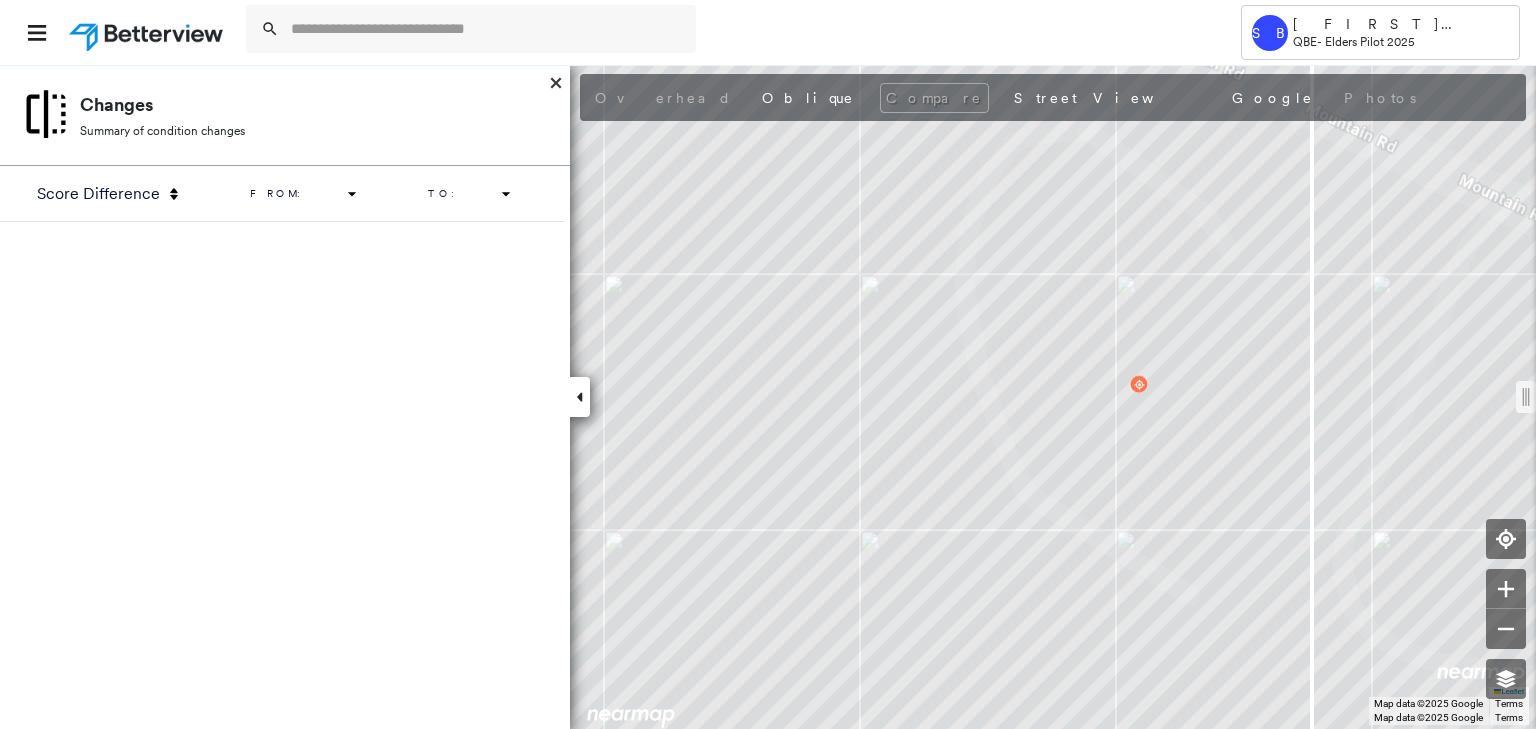 drag, startPoint x: 1172, startPoint y: 394, endPoint x: 1290, endPoint y: 404, distance: 118.42297 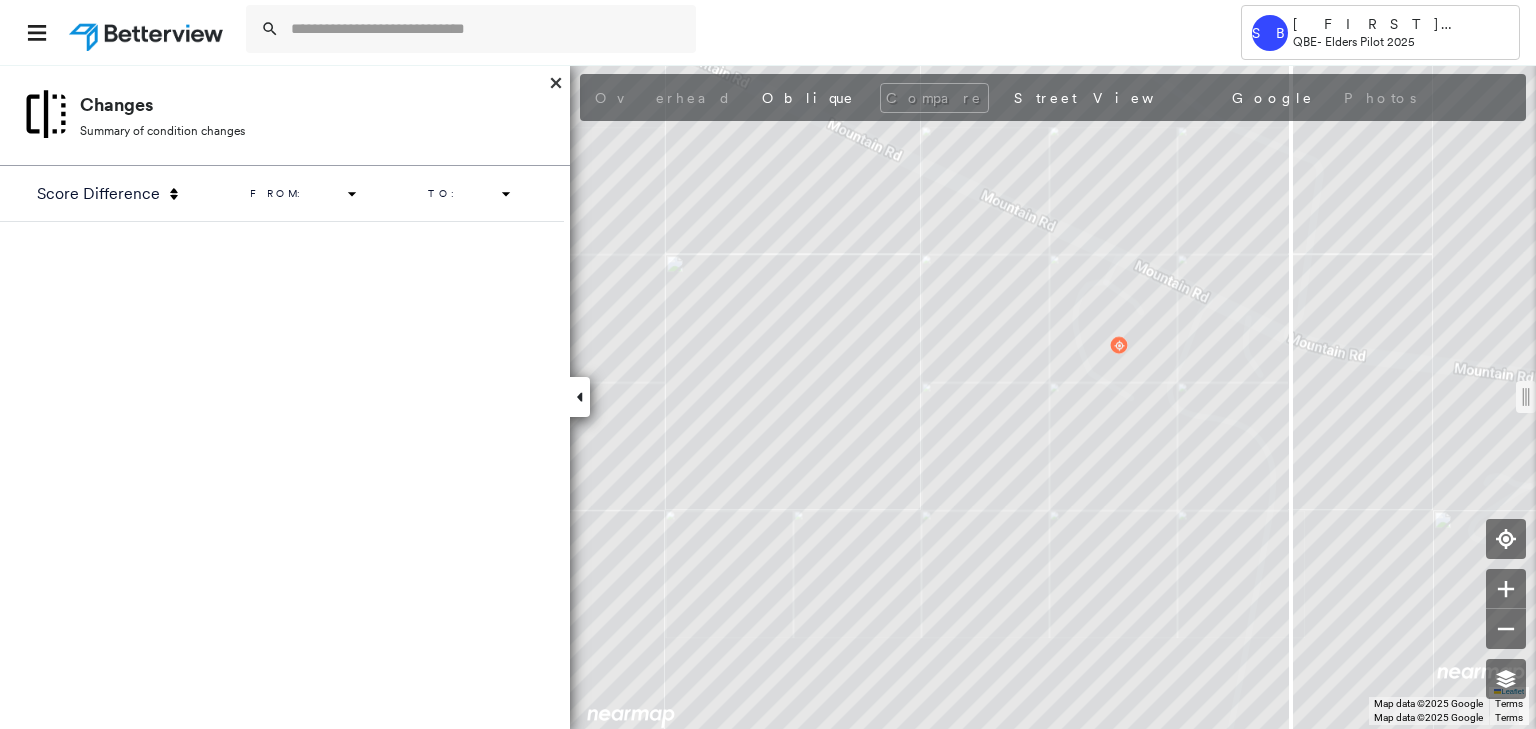 drag, startPoint x: 536, startPoint y: 92, endPoint x: 580, endPoint y: 77, distance: 46.486557 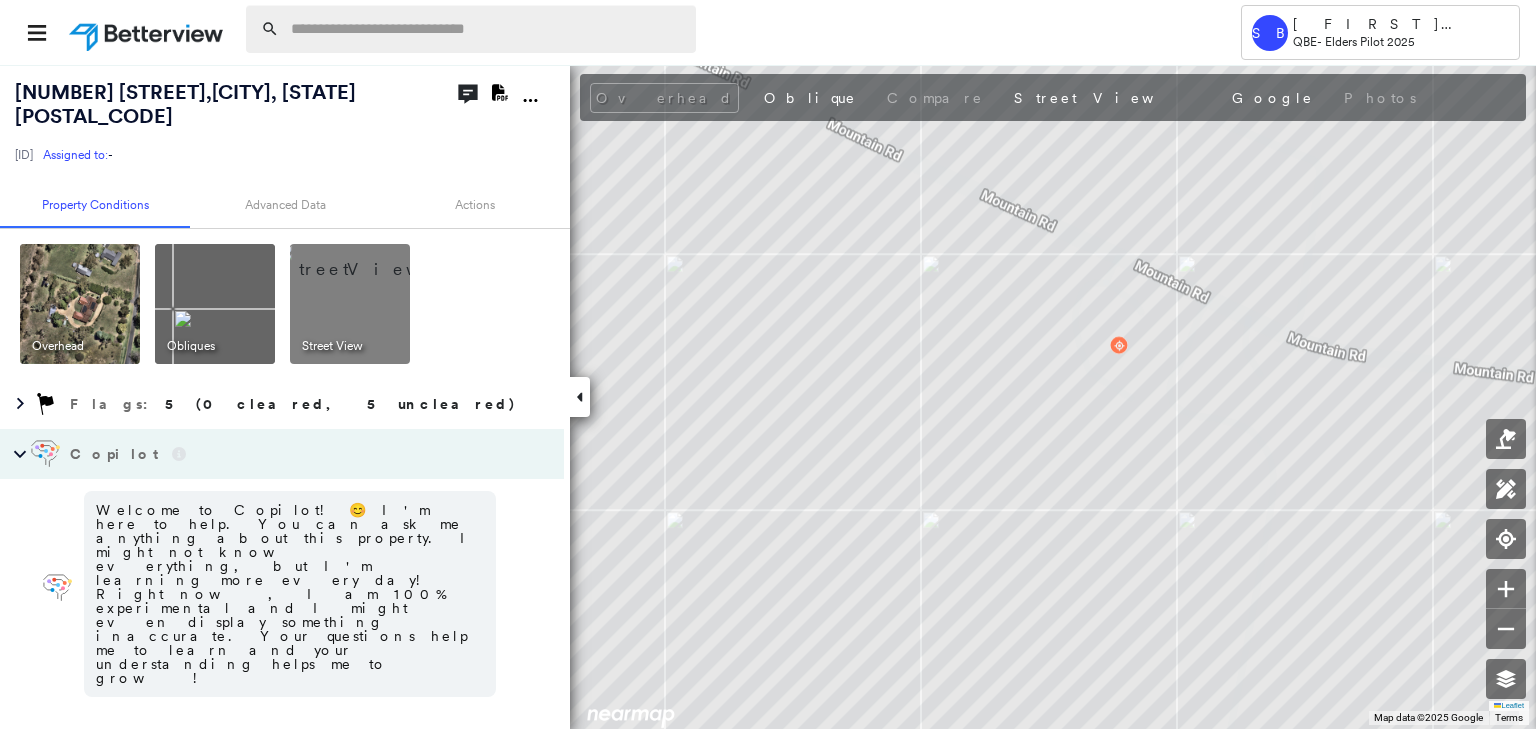 click at bounding box center [487, 29] 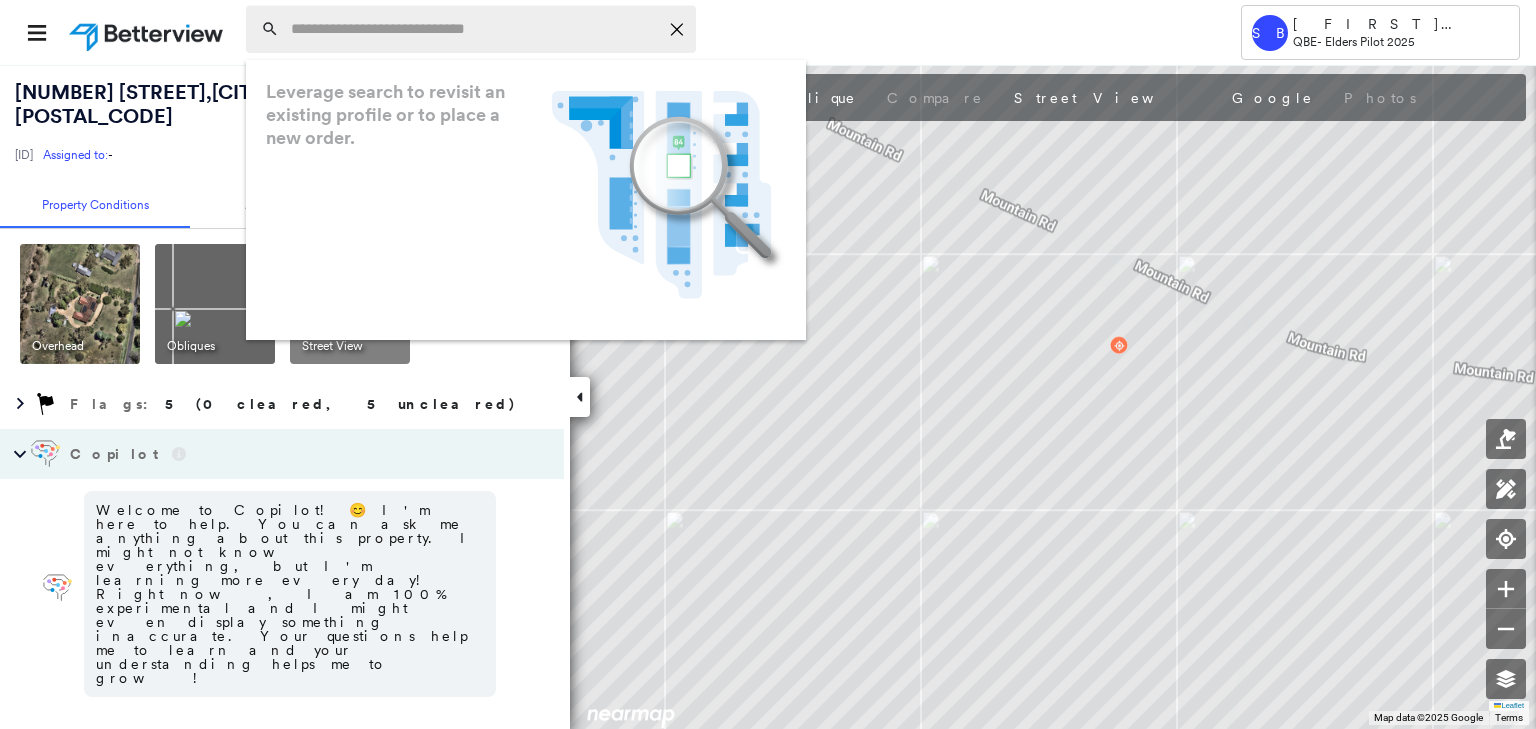 paste on "**********" 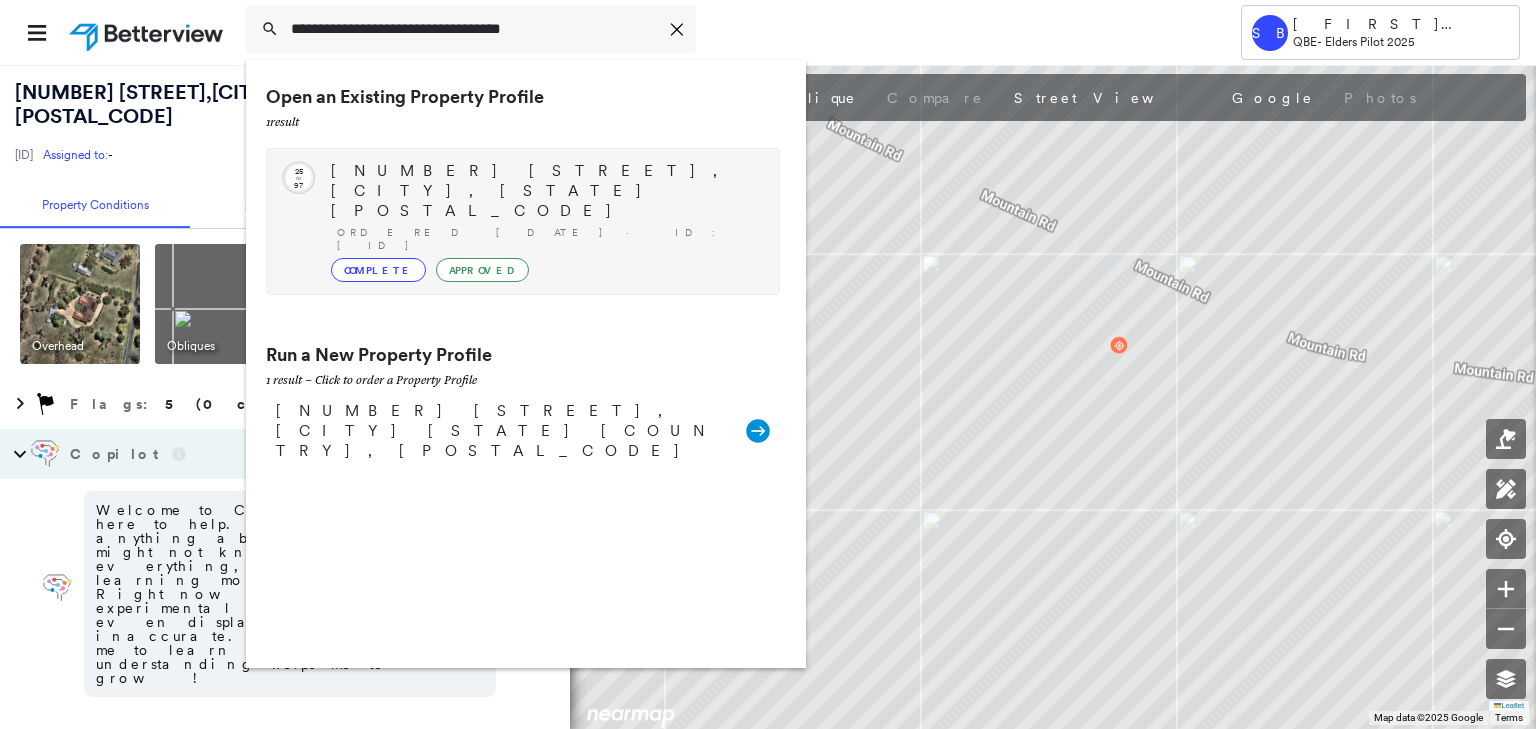 type on "**********" 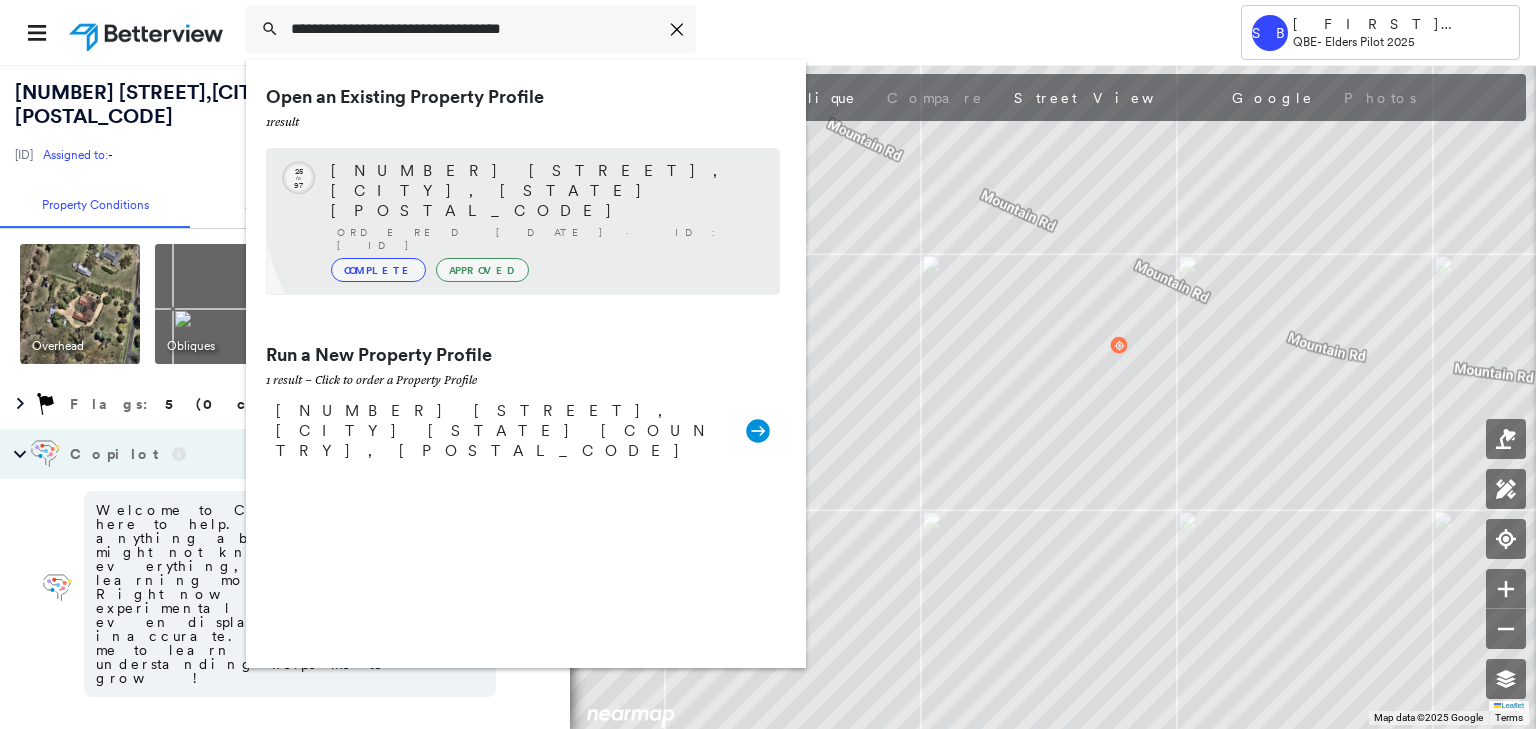 click on "[NUMBER] [STREET], [CITY], [STATE] [POSTAL_CODE]" at bounding box center [545, 191] 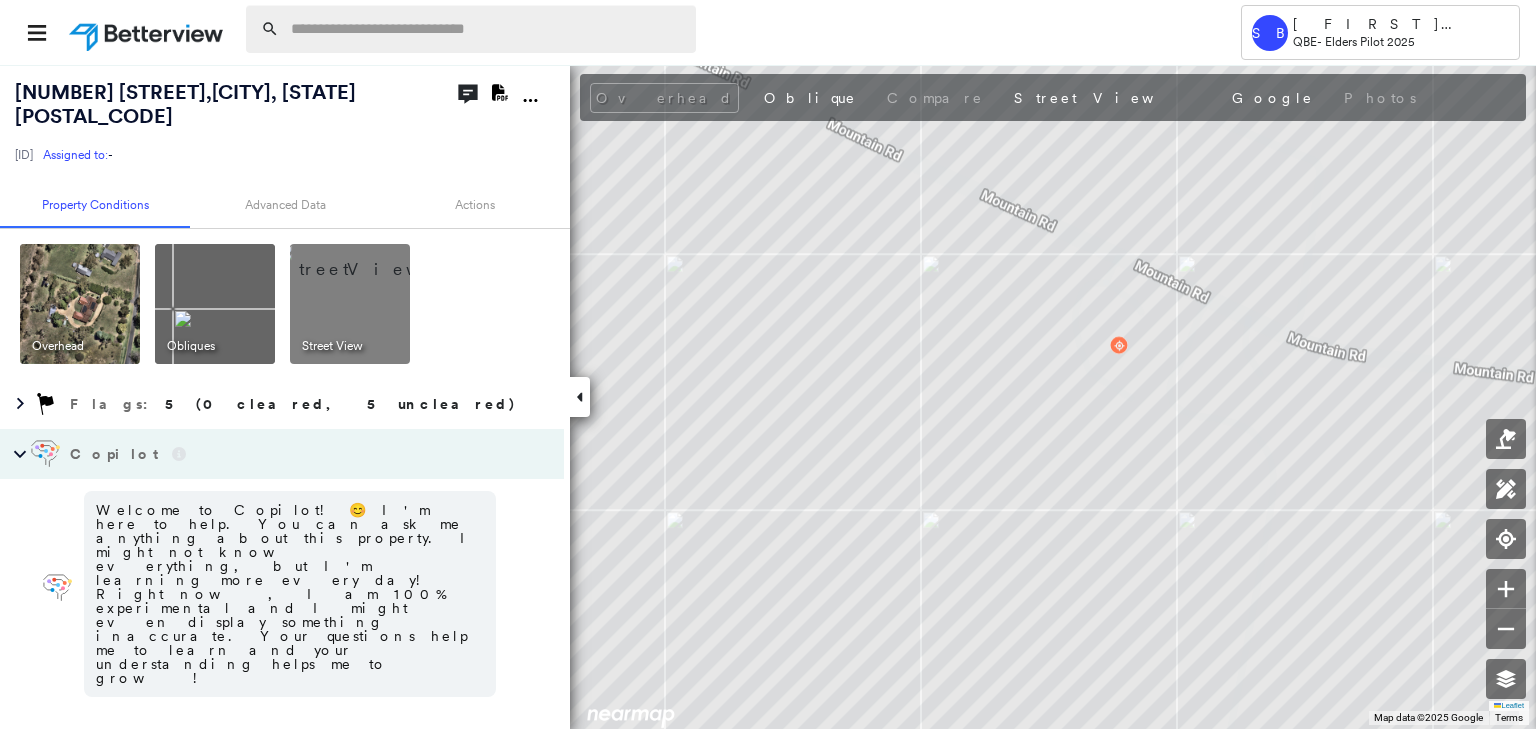 click at bounding box center (487, 29) 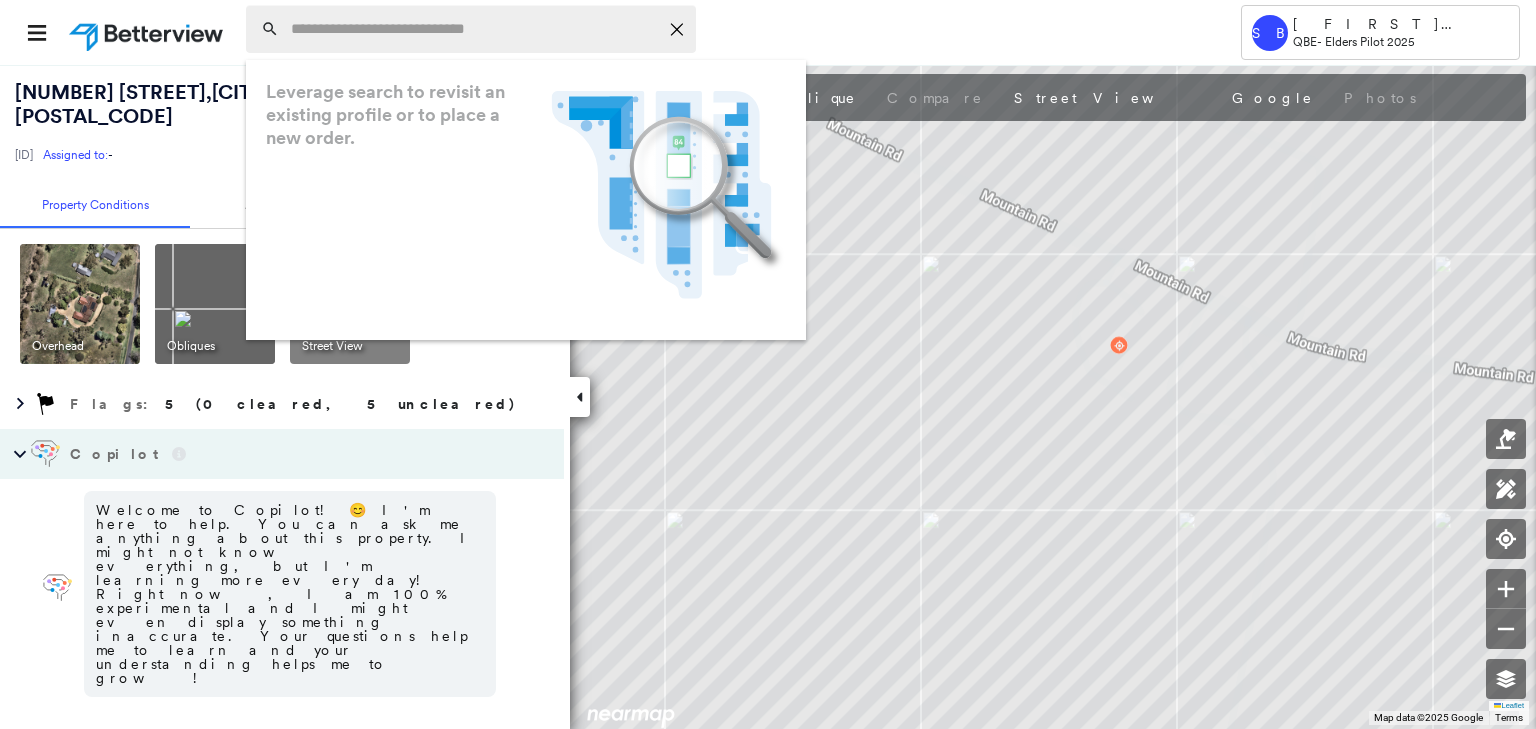 paste on "**********" 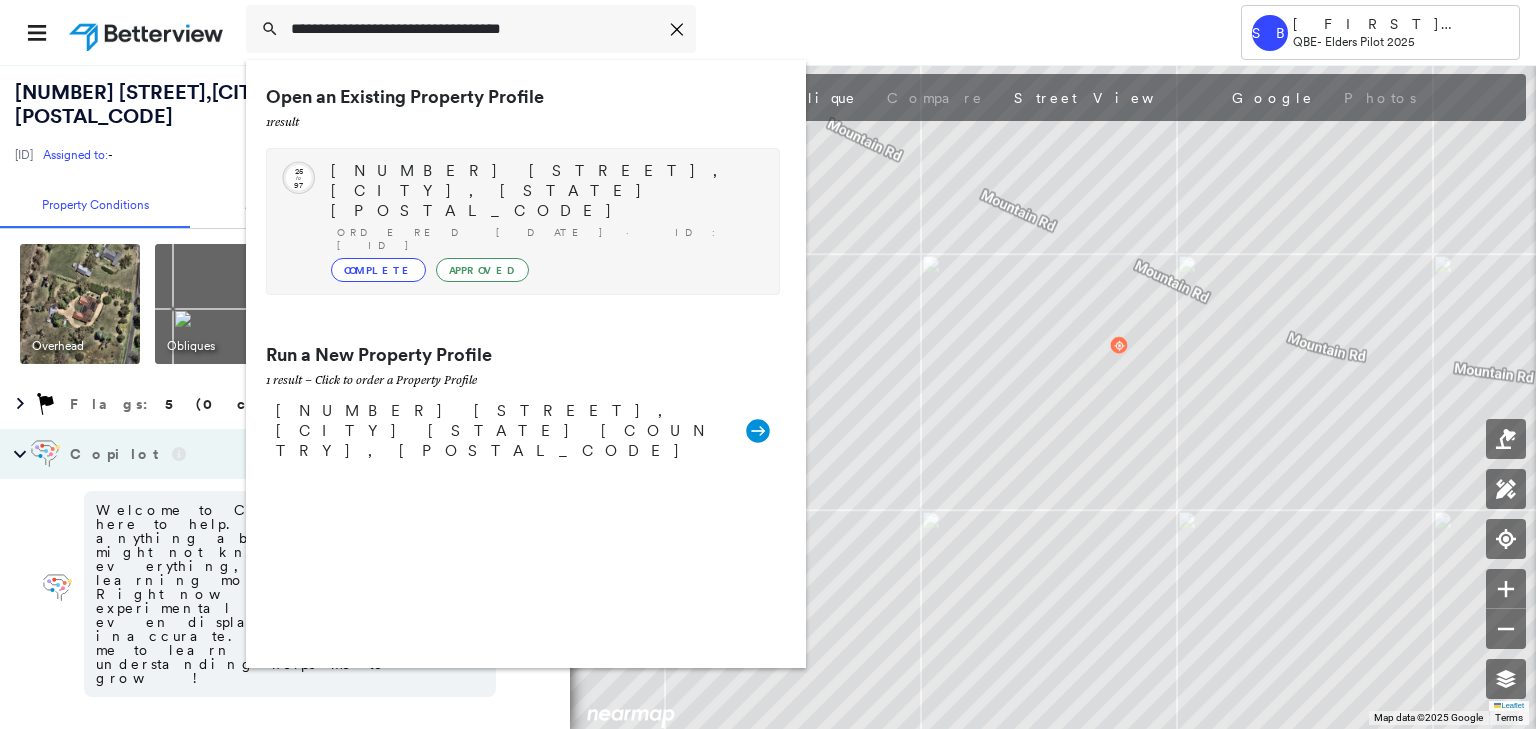 type on "**********" 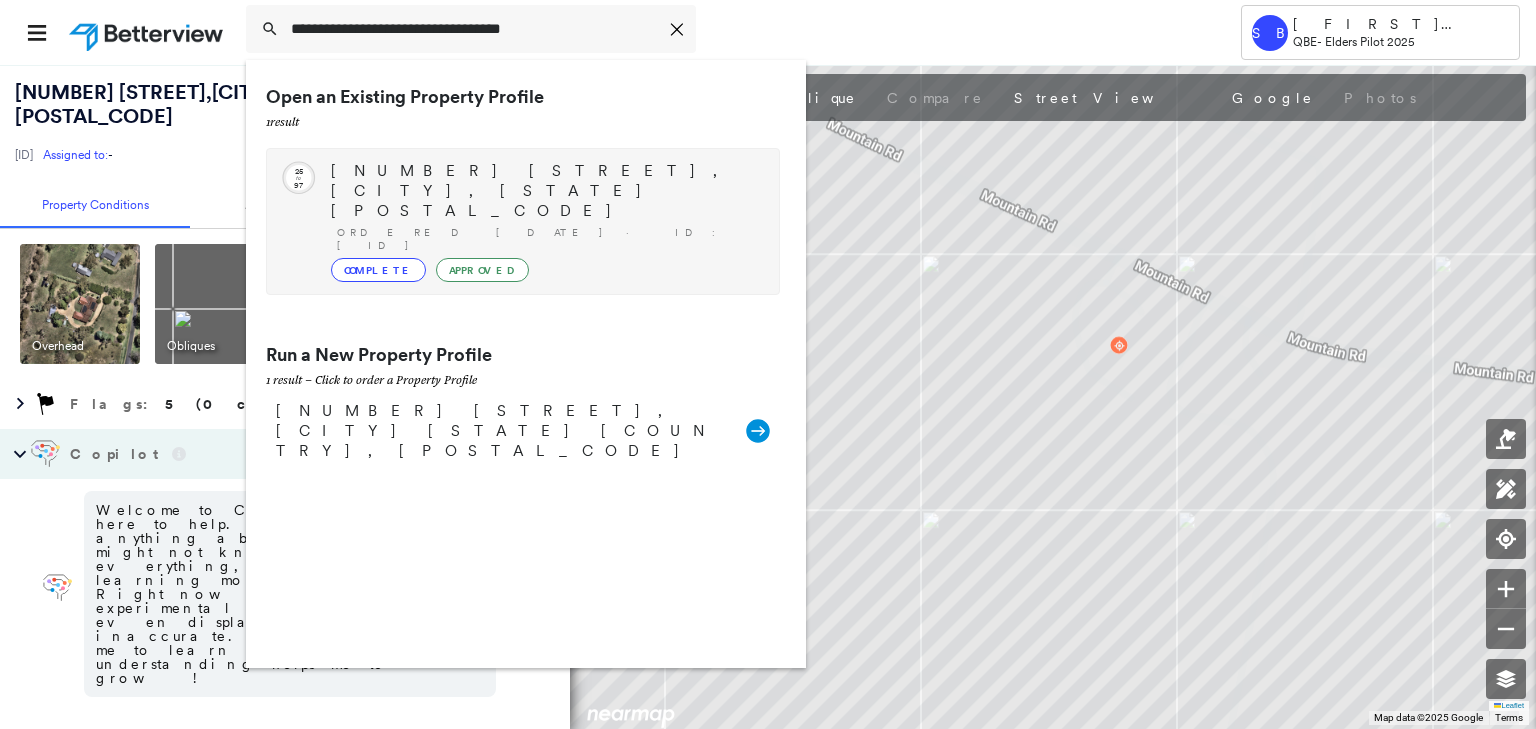 click on "Ordered [DATE] · ID: [ID]" at bounding box center (548, 239) 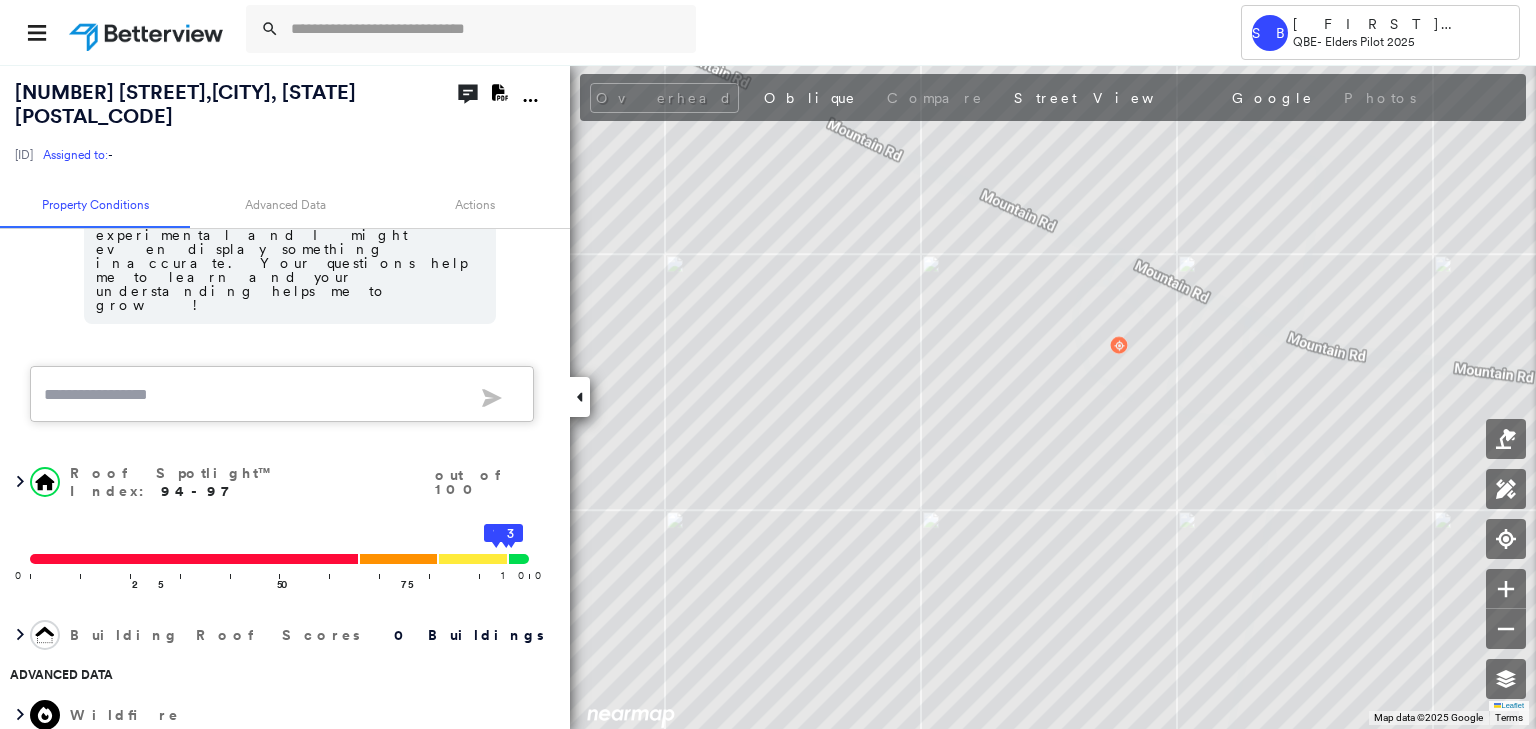 scroll, scrollTop: 400, scrollLeft: 0, axis: vertical 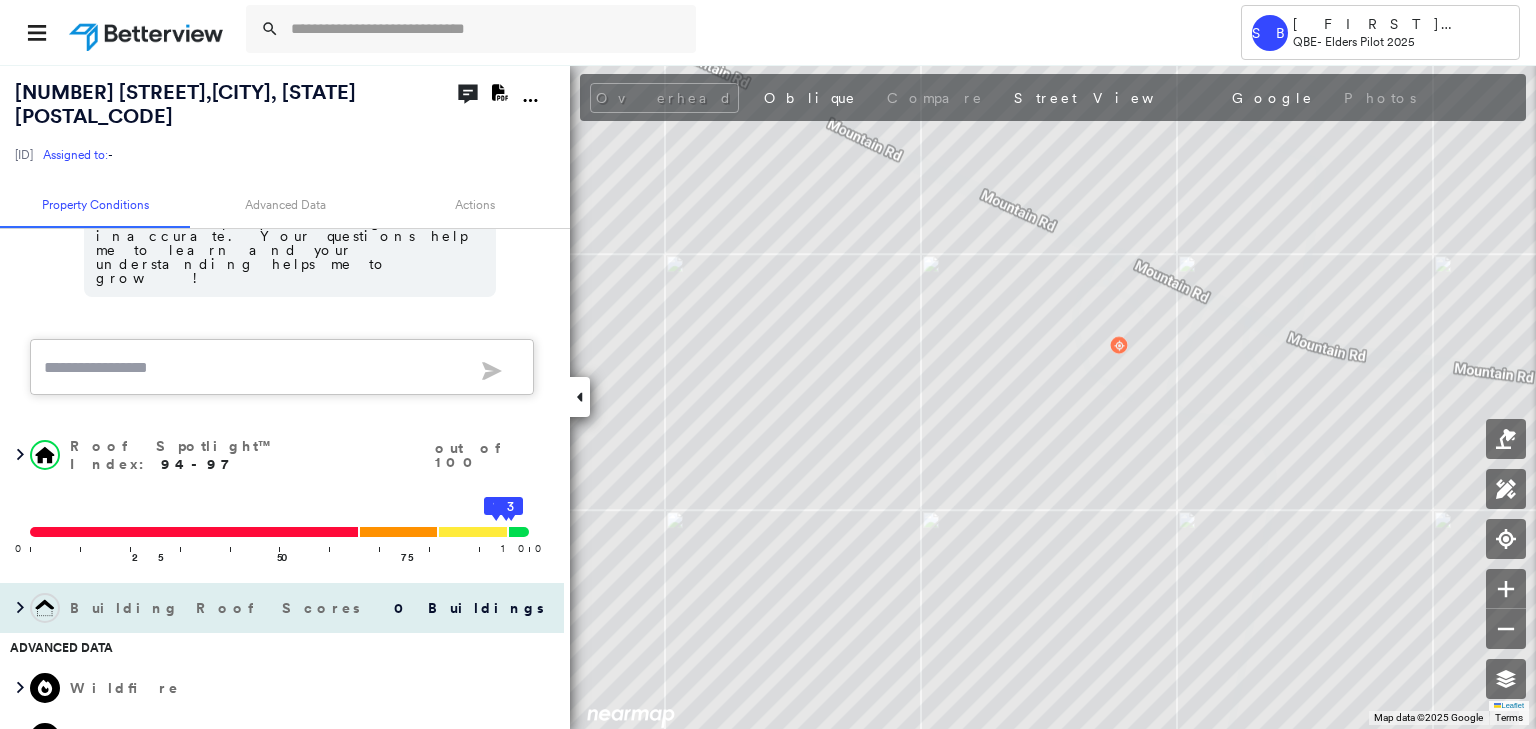 click on "0 Buildings" at bounding box center (464, 608) 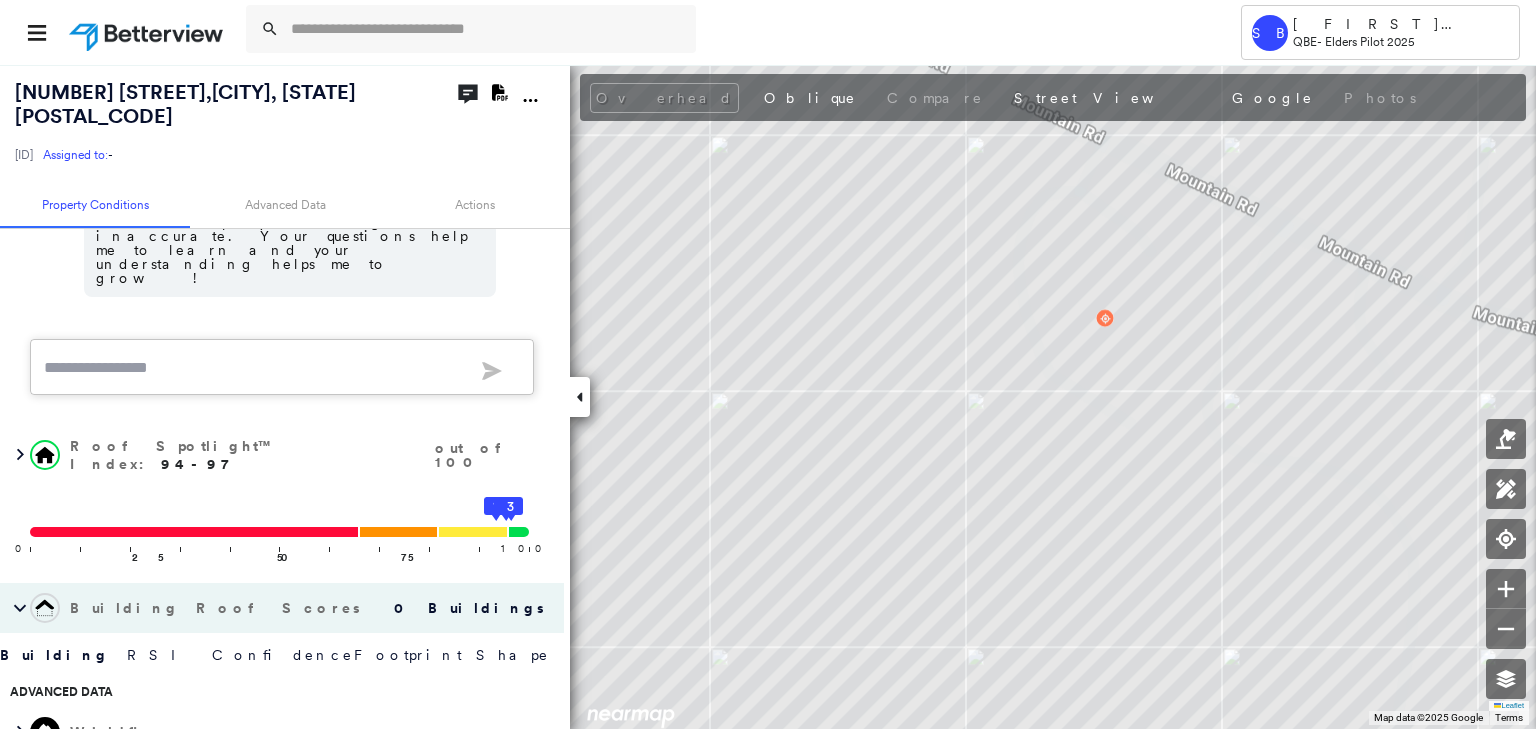 click on "Building Roof Scores 0 Buildings" at bounding box center [282, 608] 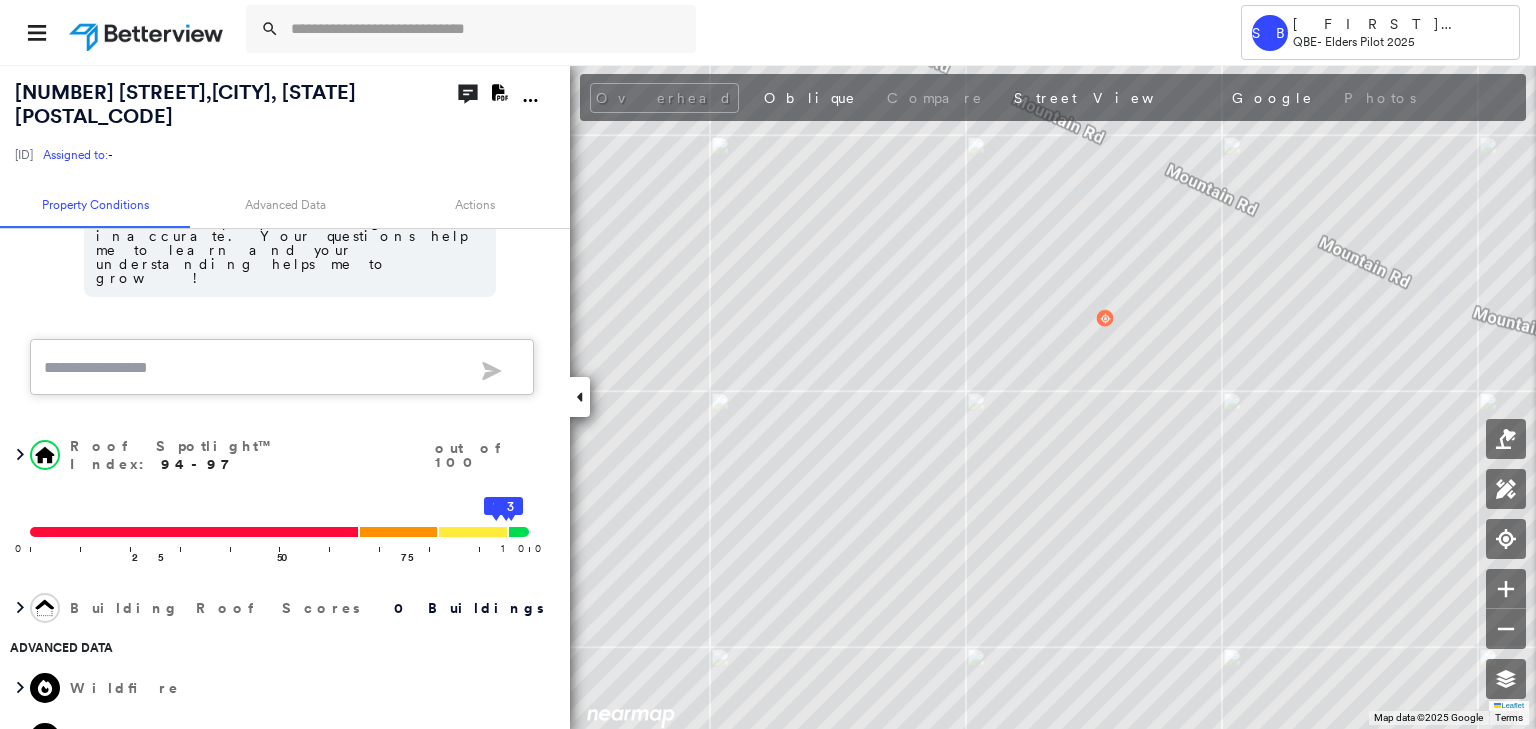 click at bounding box center [148, 32] 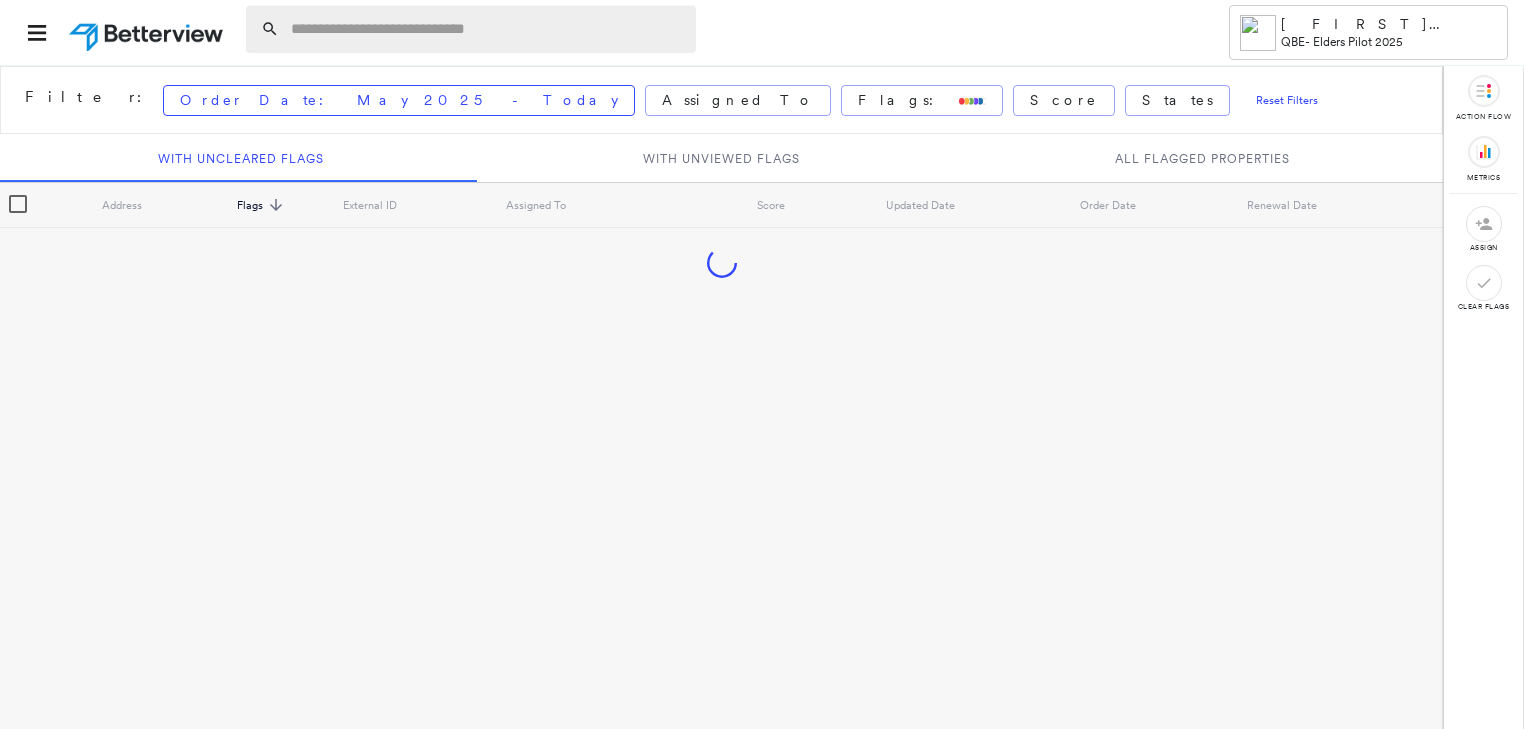 click at bounding box center (487, 29) 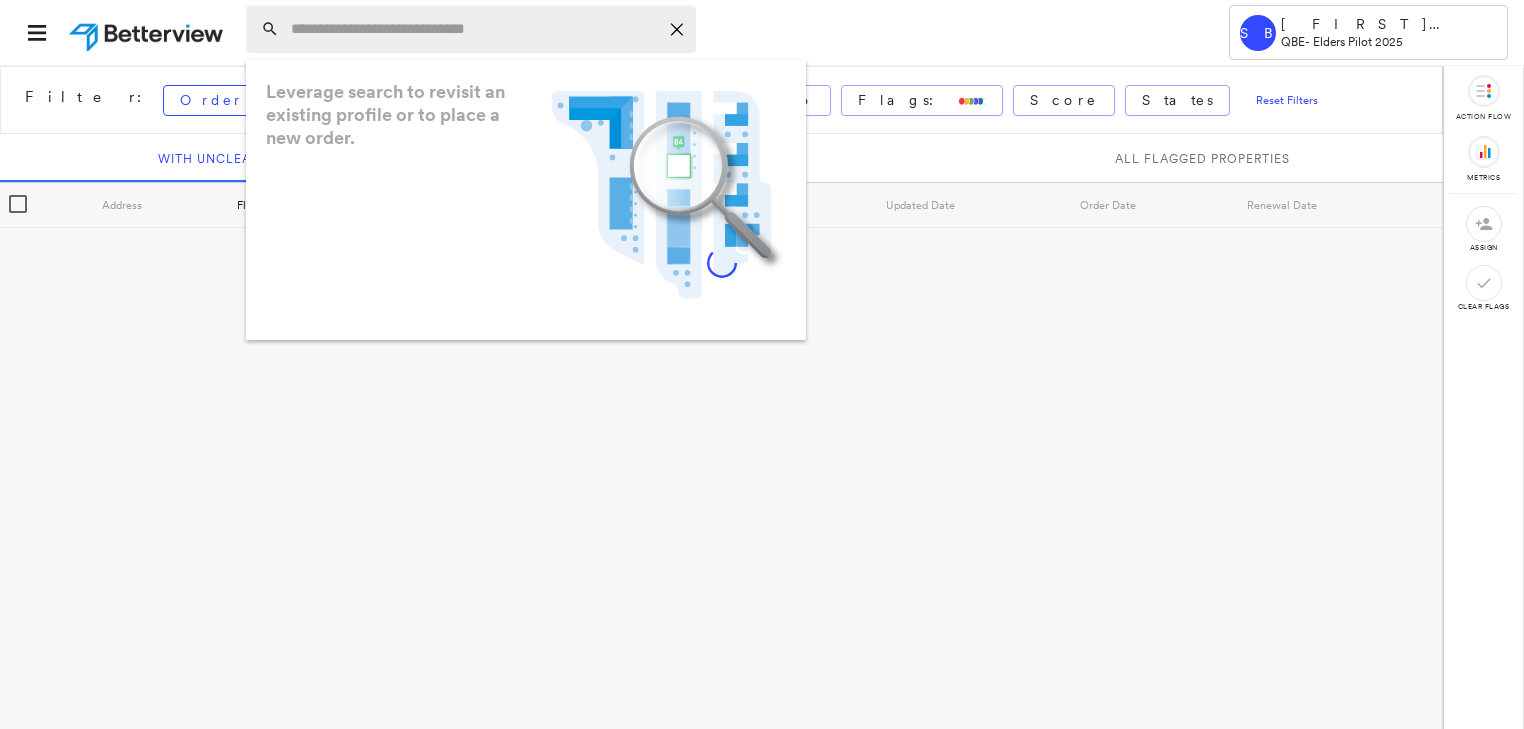paste on "**********" 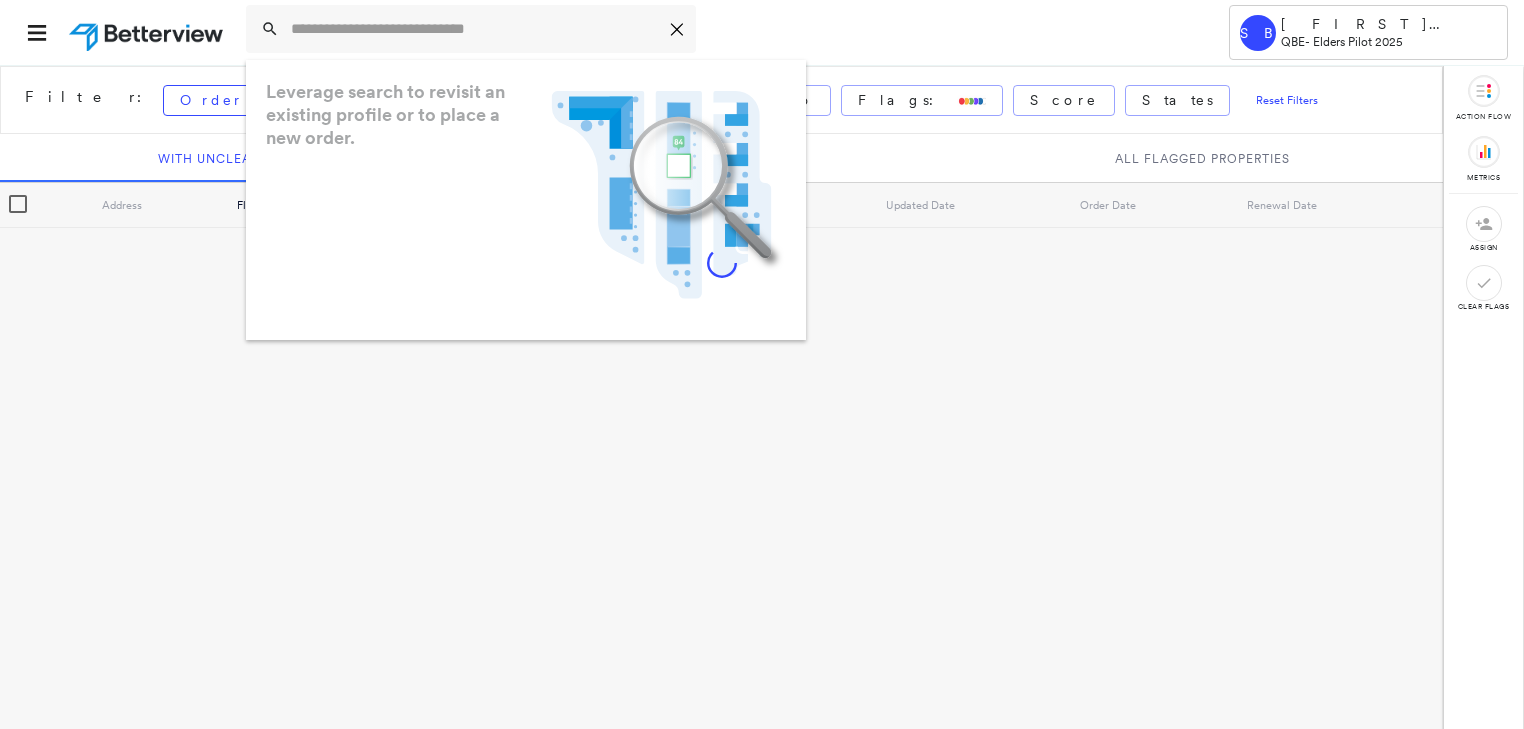 type on "**********" 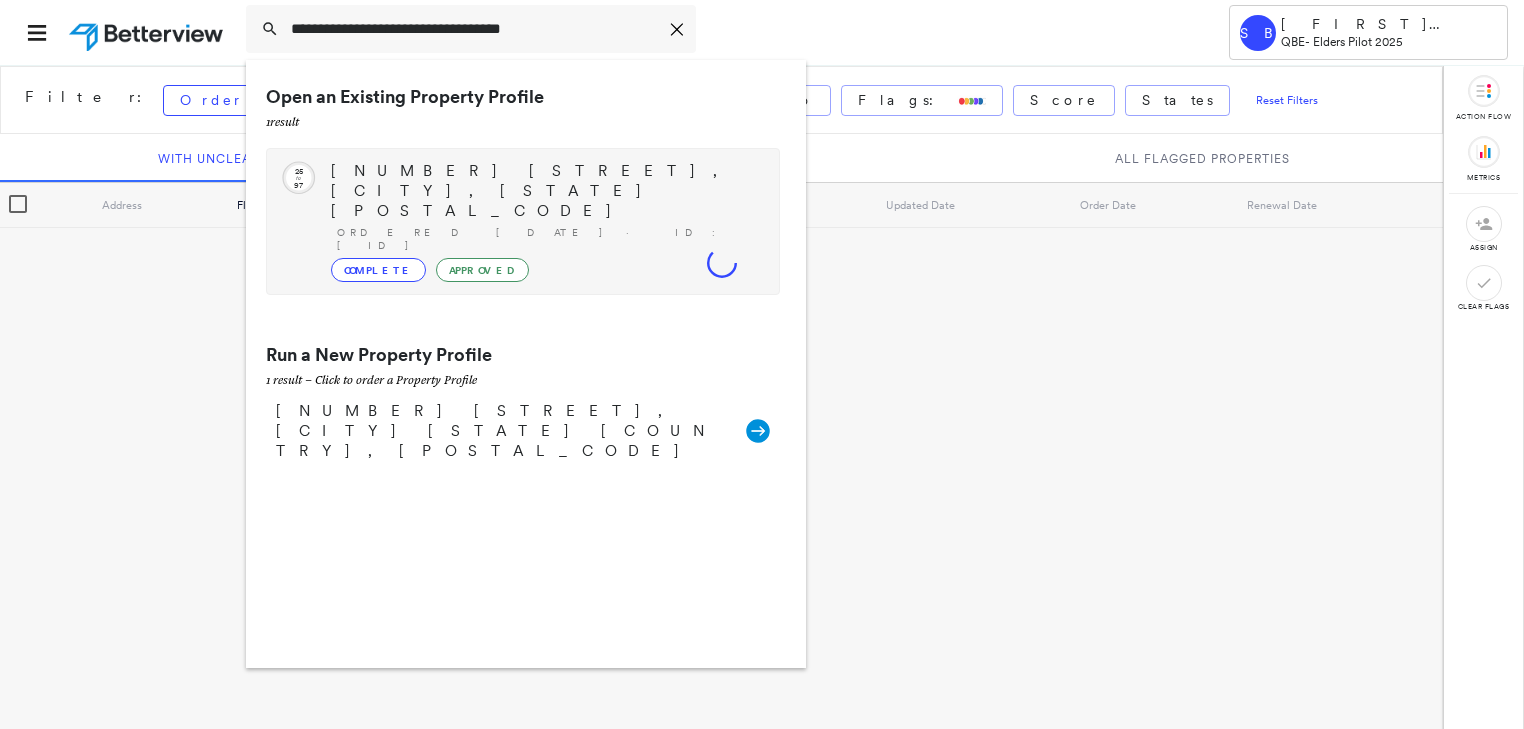 click on "[NUMBER] [STREET], [CITY], [STATE] [POSTAL_CODE]" at bounding box center [545, 191] 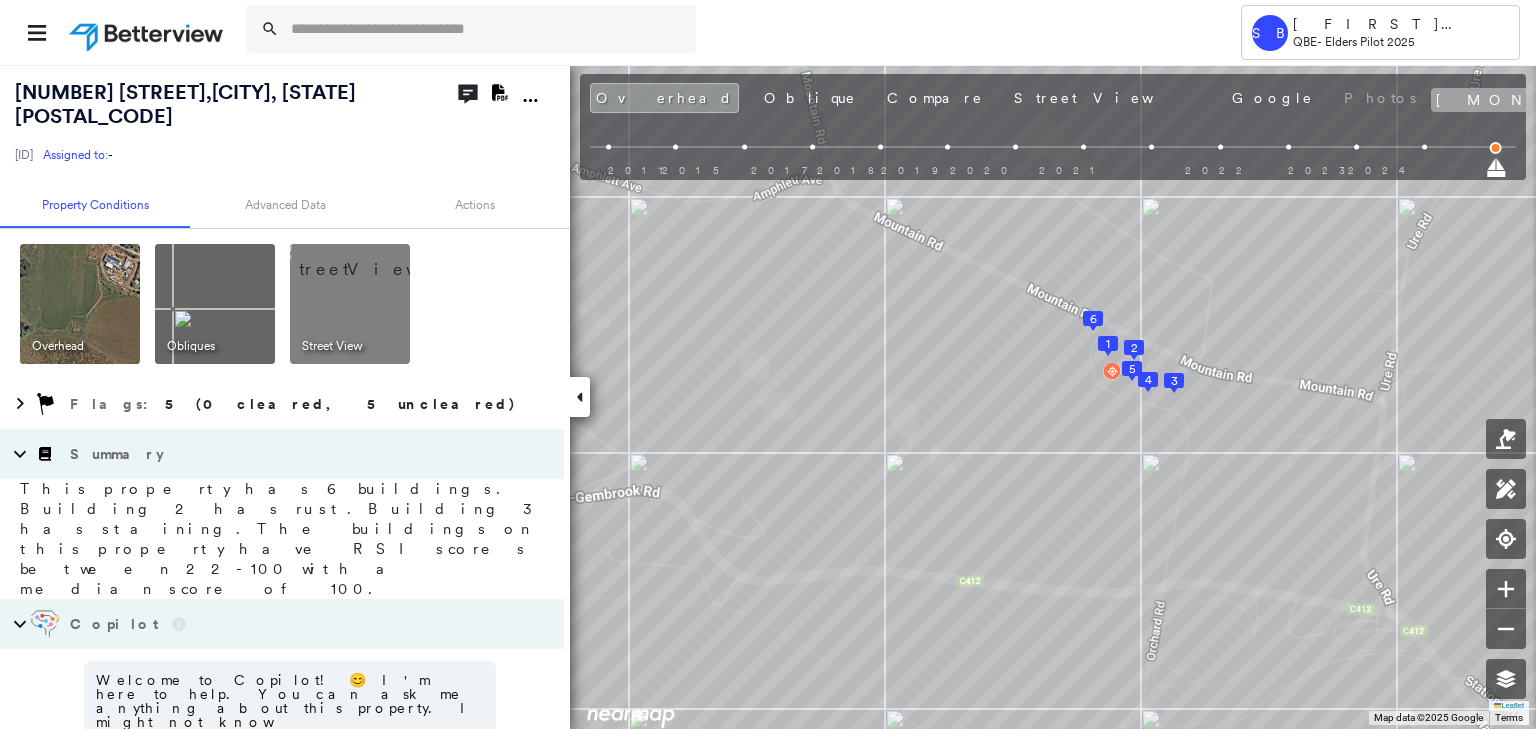 click on "[MONTH] [DAY], [YEAR]" at bounding box center [1652, 100] 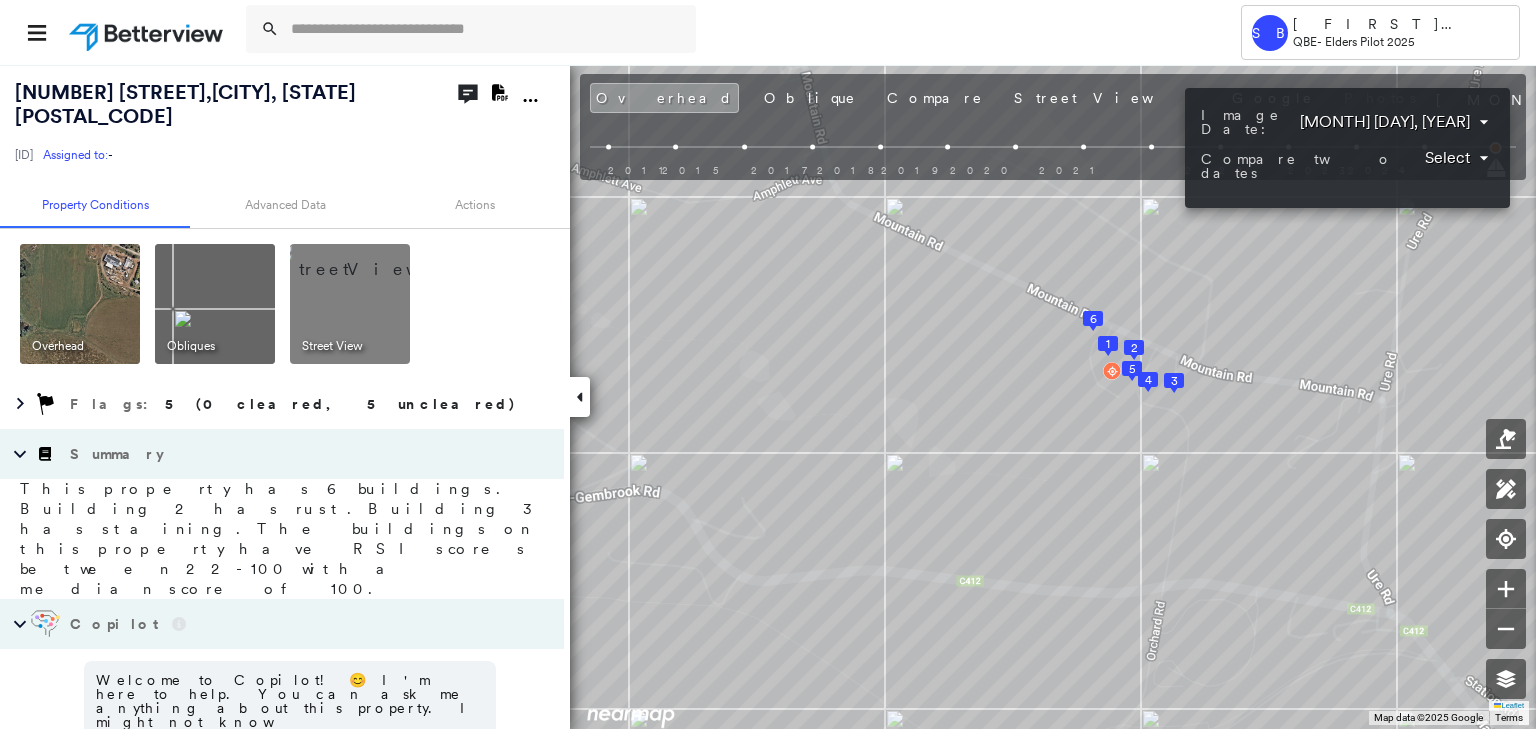 click on "Tower SB [FIRST] [LAST] QBE  -   Elders Pilot [YEAR] [NUMBER] [STREET] ,  [CITY], [STATE] [POSTAL_CODE] [ID] Assigned to:  - Assigned to:  - [ID] Assigned to:  - Open Comments Download PDF Report Property Conditions Advanced Data Actions Overhead Obliques Street View Flags :  5 (0 cleared, 5 uncleared) Summary This property has 6 buildings. Building 2 has rust. Building 3 has staining. The buildings on this property have RSI scores between 22-100 with a median score of 100. Copilot Welcome to Copilot! 😊
I'm here to help. You can ask me anything about this property. I might not know everything, but I'm learning more every day!  Right now, I am 100% experimental and I might even display something inaccurate. Your questions help me to learn and your understanding helps me to grow! * ​ Roof Spotlight™ Index :  25-97 out of 100 0 100 25 2 50 75 1 3 4 5 6 Building Roof Scores 6 Buildings Roof Spotlights :  Rust, Staining, Solar Panels, Overhang, Skylight and 6 more Property Spotlight Index :  71 :  :" at bounding box center (768, 364) 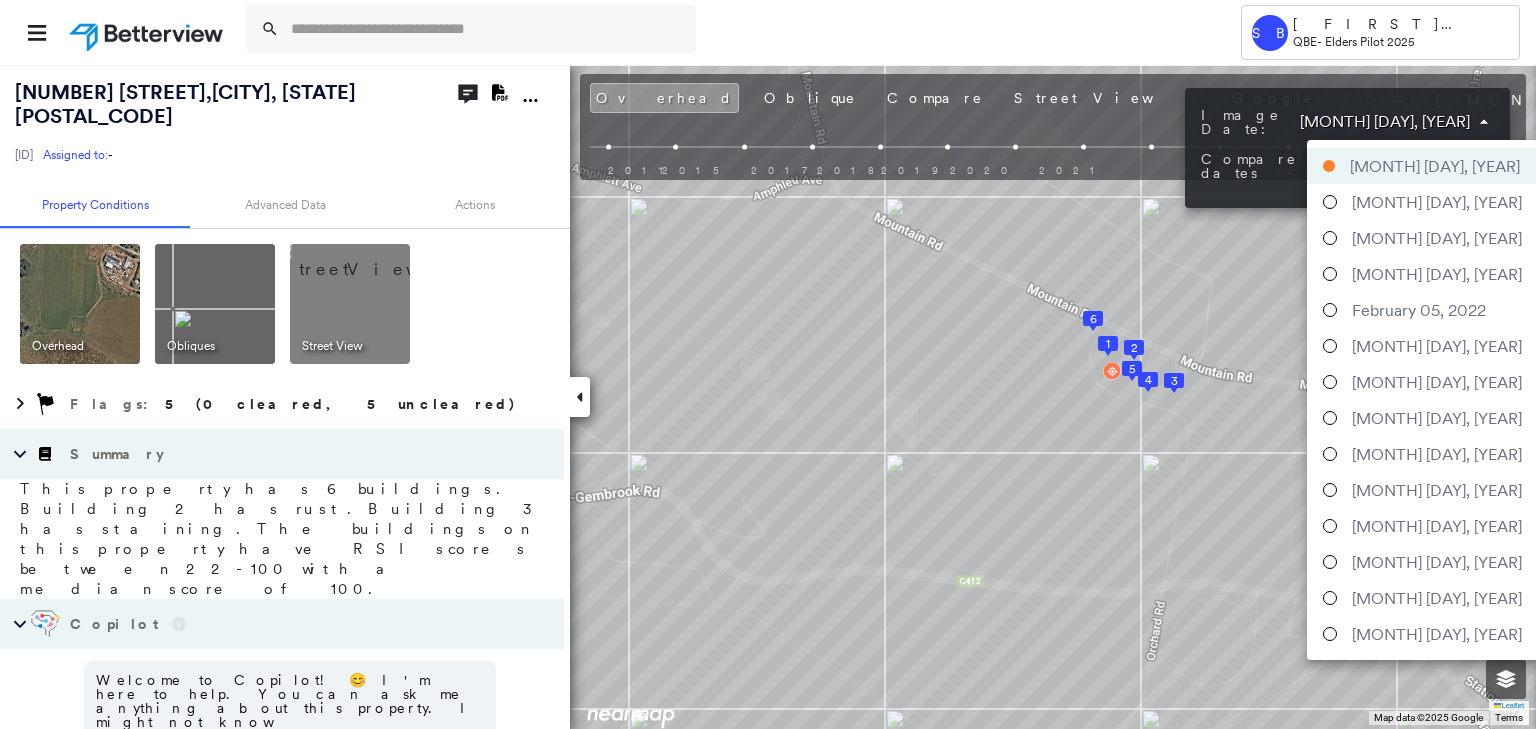 click on "[MONTH] [DAY], [YEAR]" at bounding box center [1437, 454] 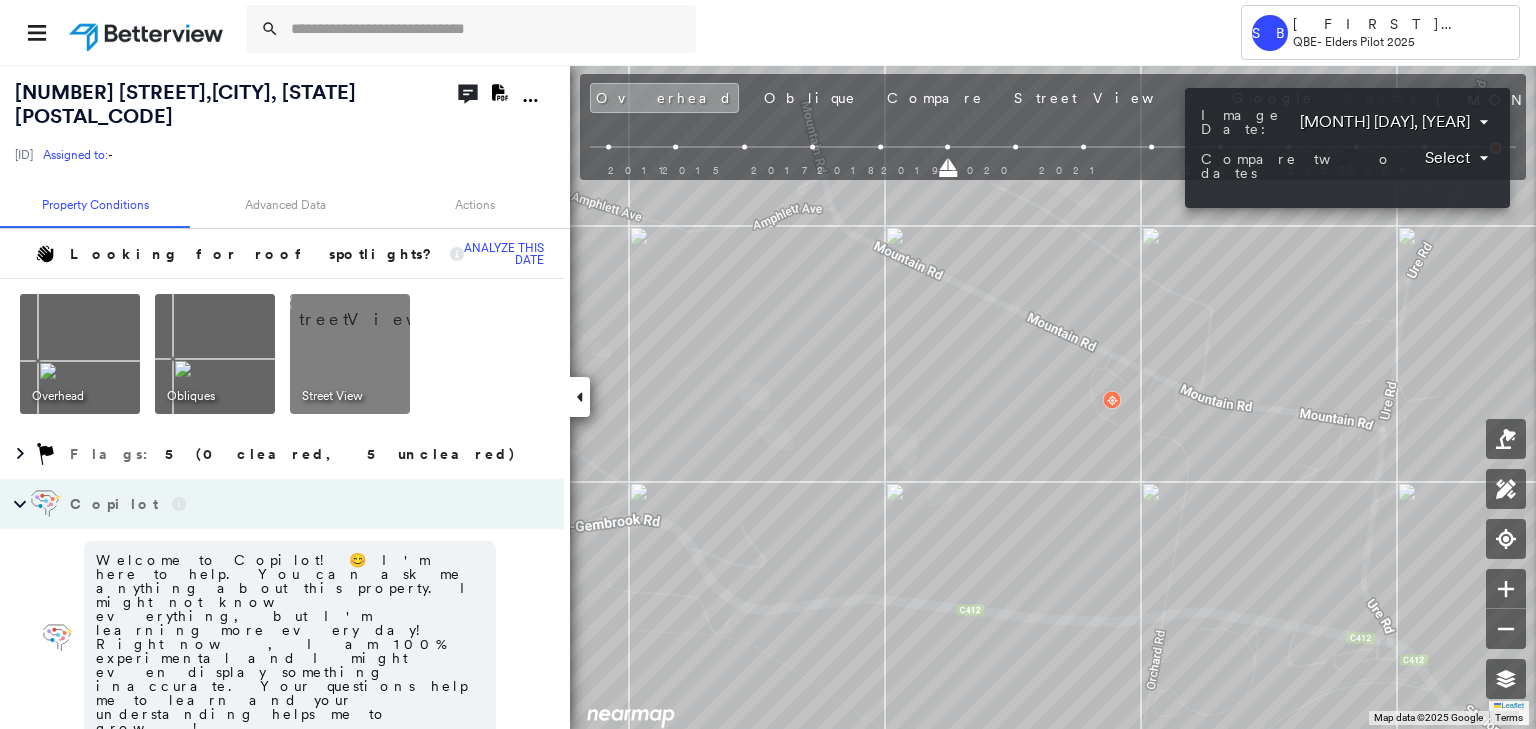 click at bounding box center (768, 364) 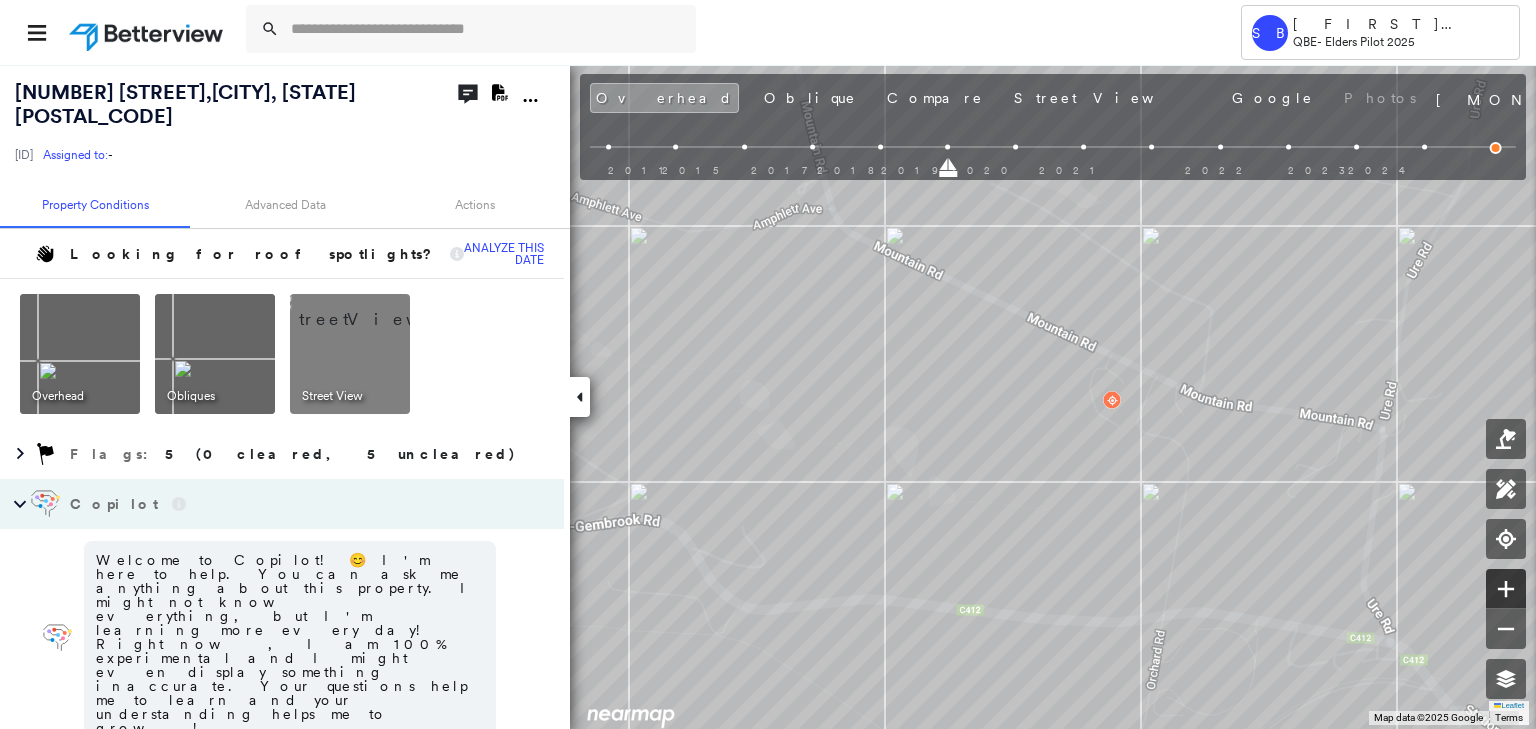 click 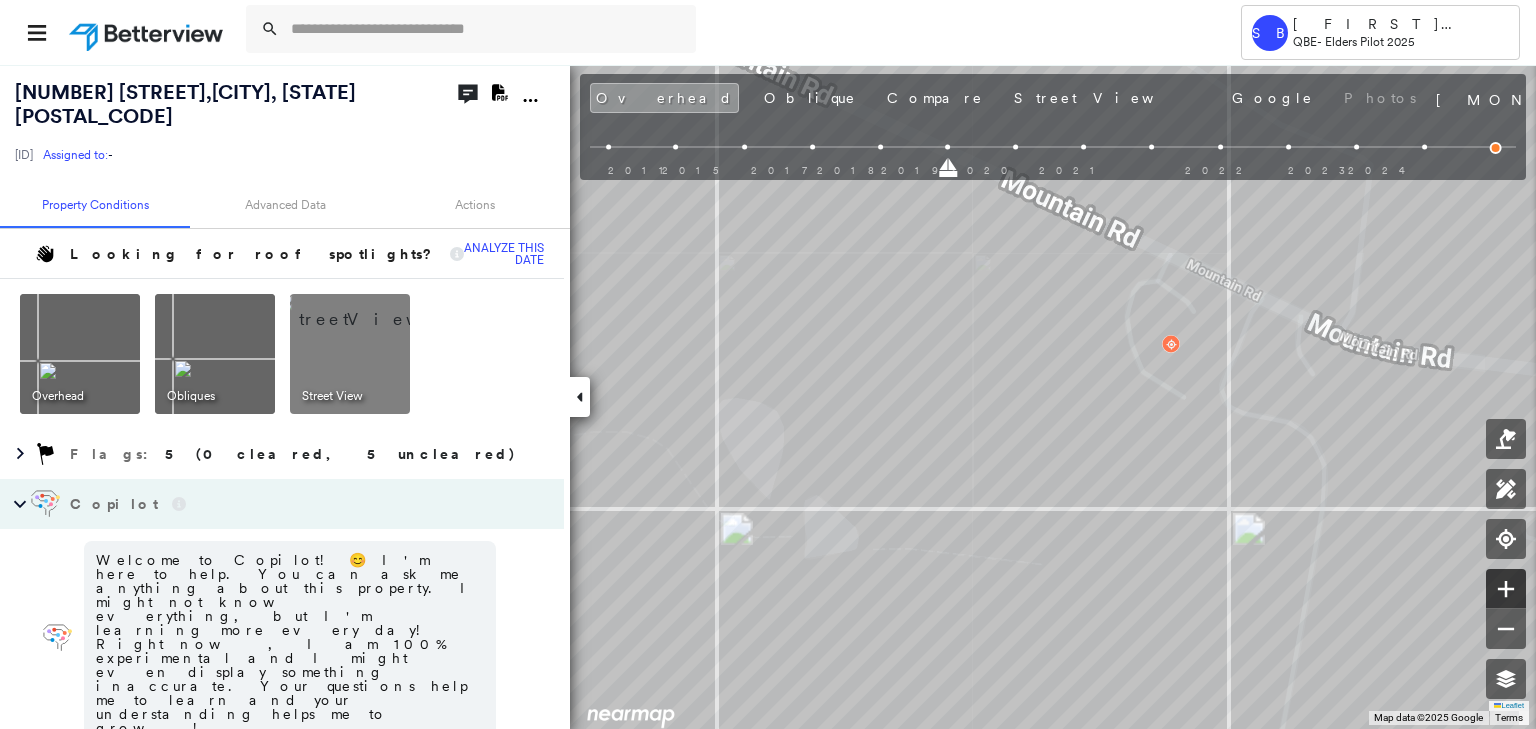 click 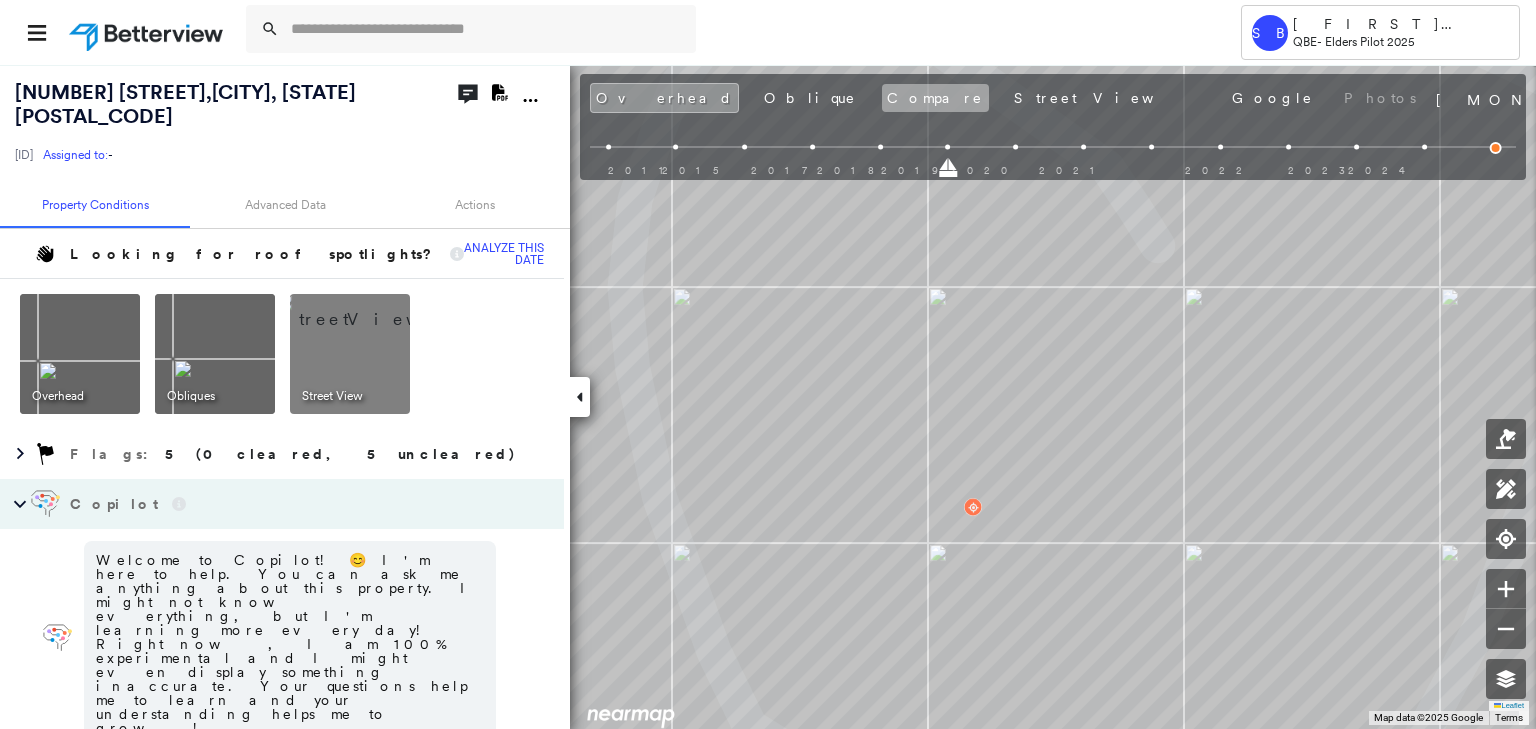 click on "Compare" at bounding box center (935, 98) 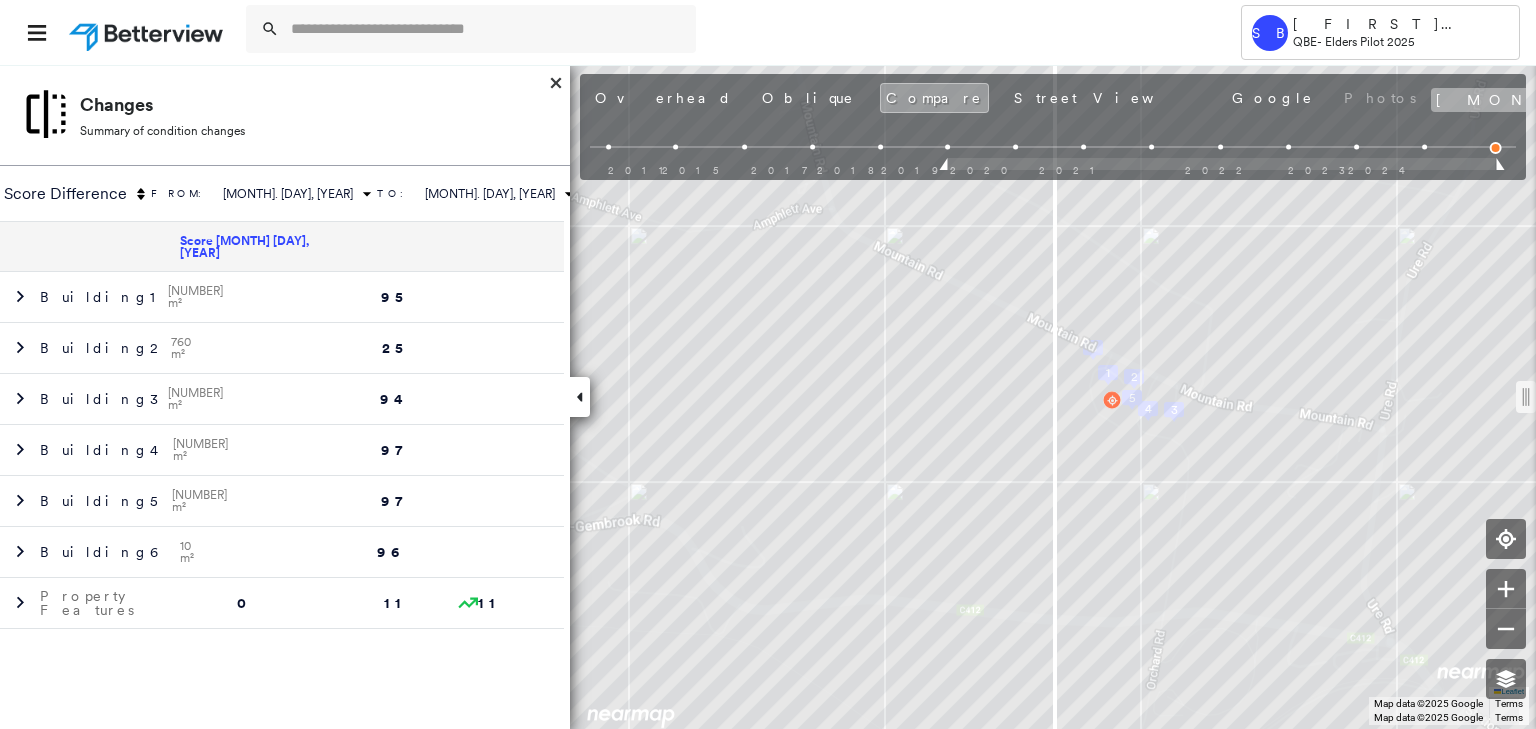 click on "[MONTH] [DAY], [YEAR]" at bounding box center (1652, 100) 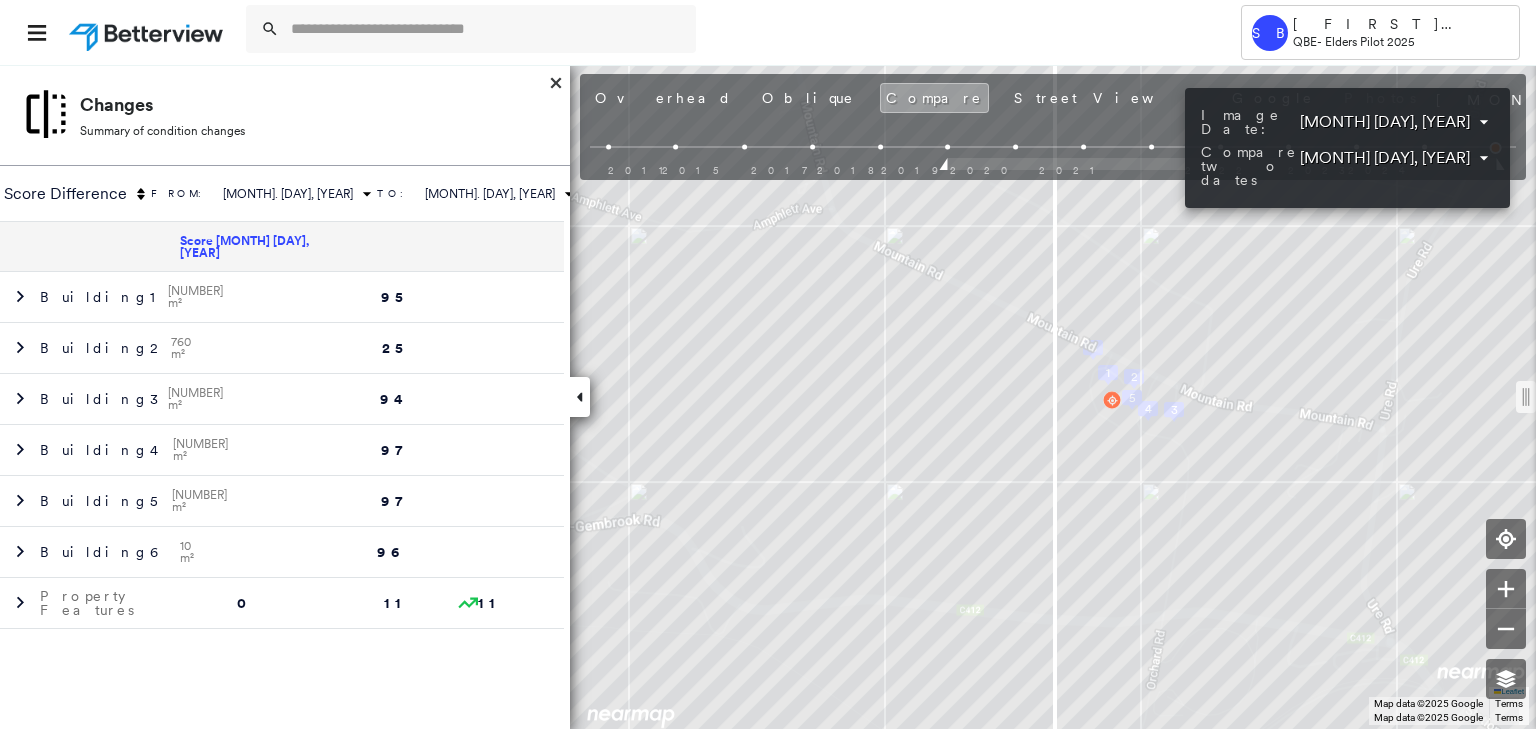 click at bounding box center [768, 364] 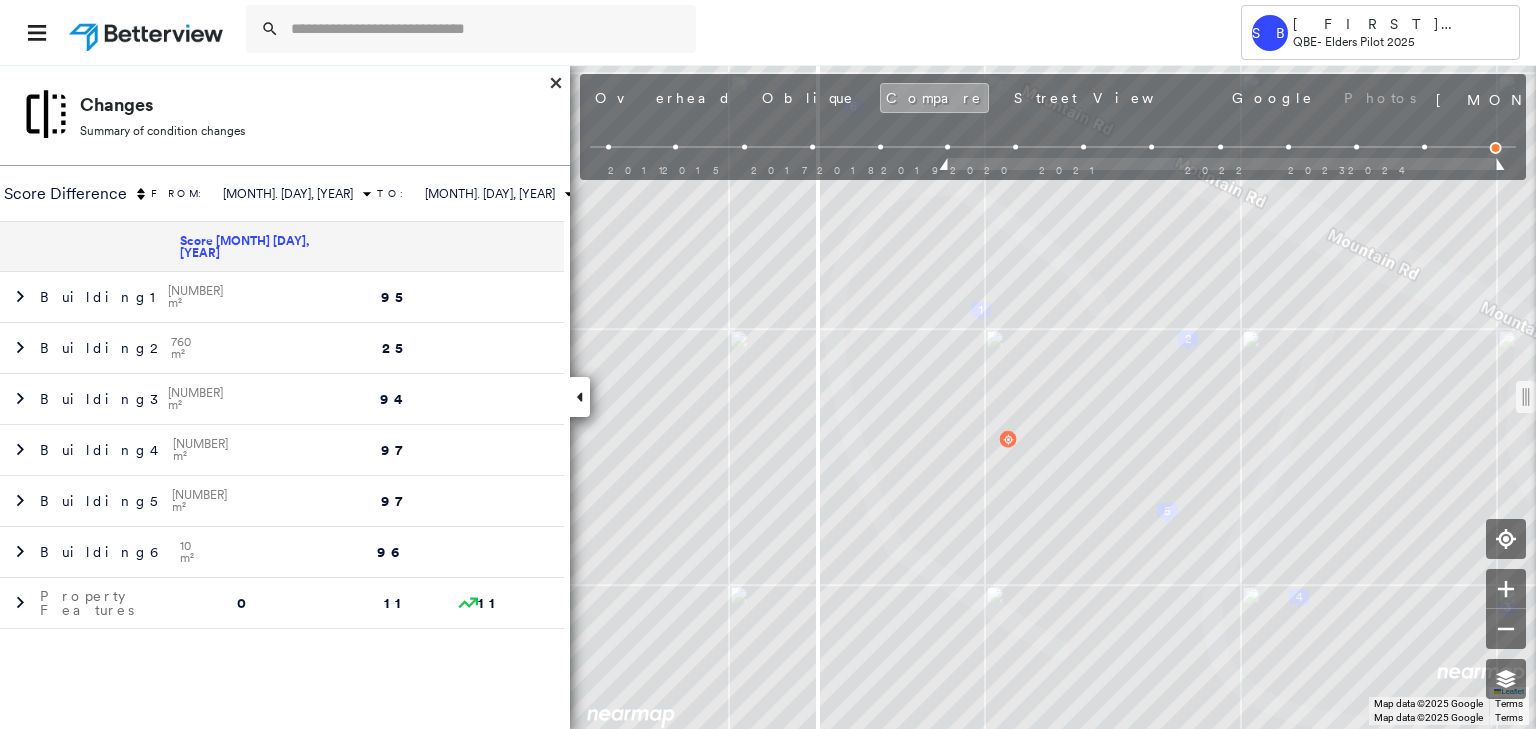 drag, startPoint x: 1055, startPoint y: 394, endPoint x: 816, endPoint y: 365, distance: 240.75299 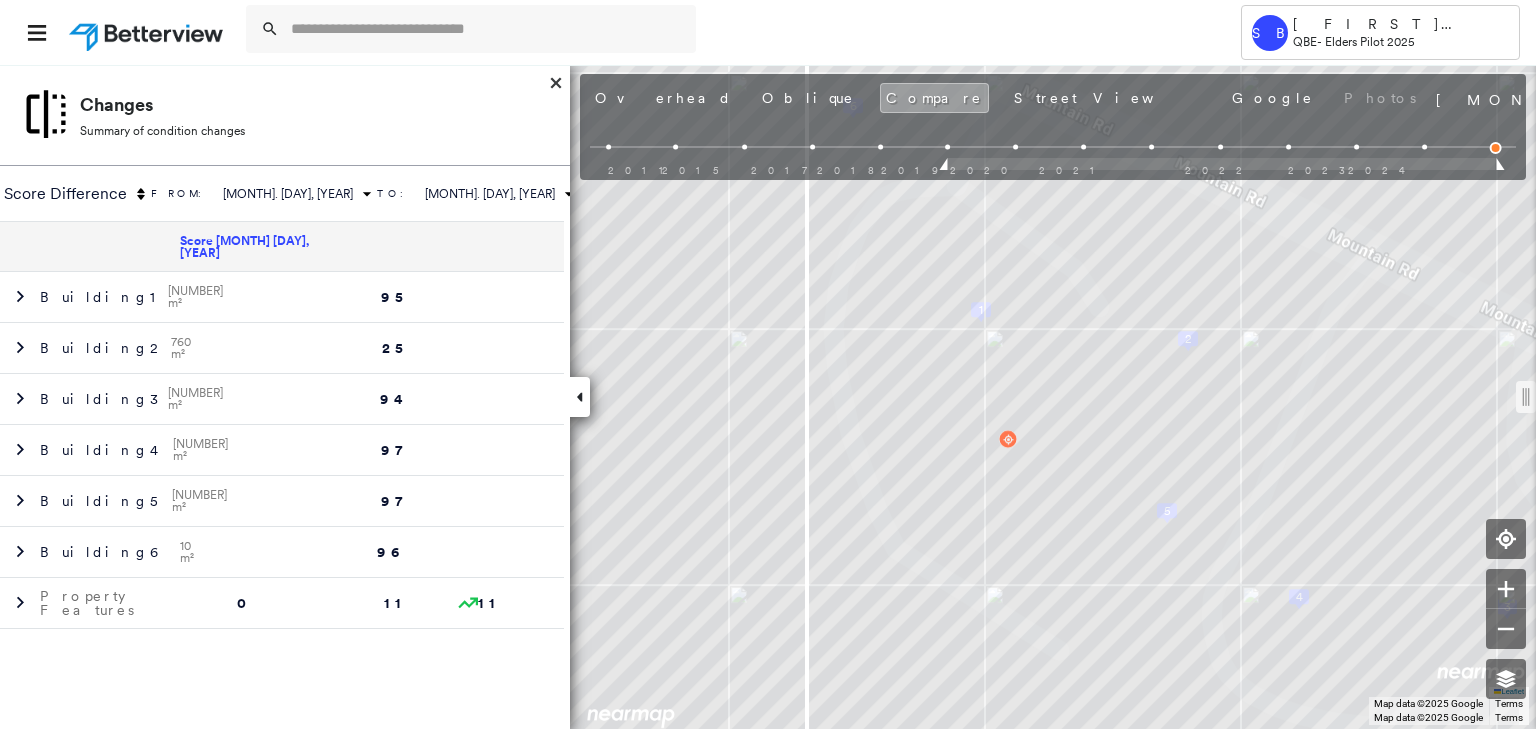 drag, startPoint x: 821, startPoint y: 403, endPoint x: 806, endPoint y: 370, distance: 36.249138 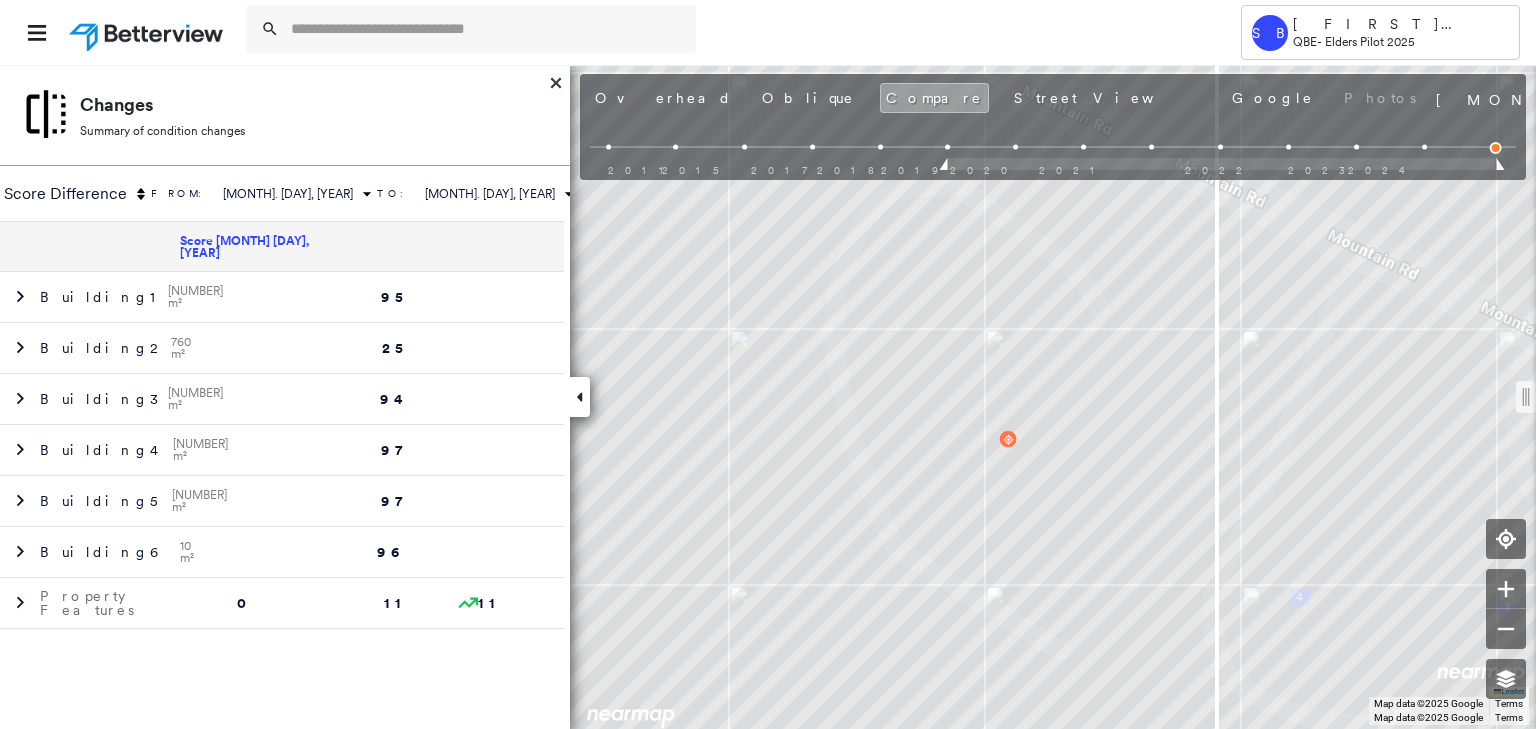 drag, startPoint x: 814, startPoint y: 408, endPoint x: 1220, endPoint y: 368, distance: 407.9657 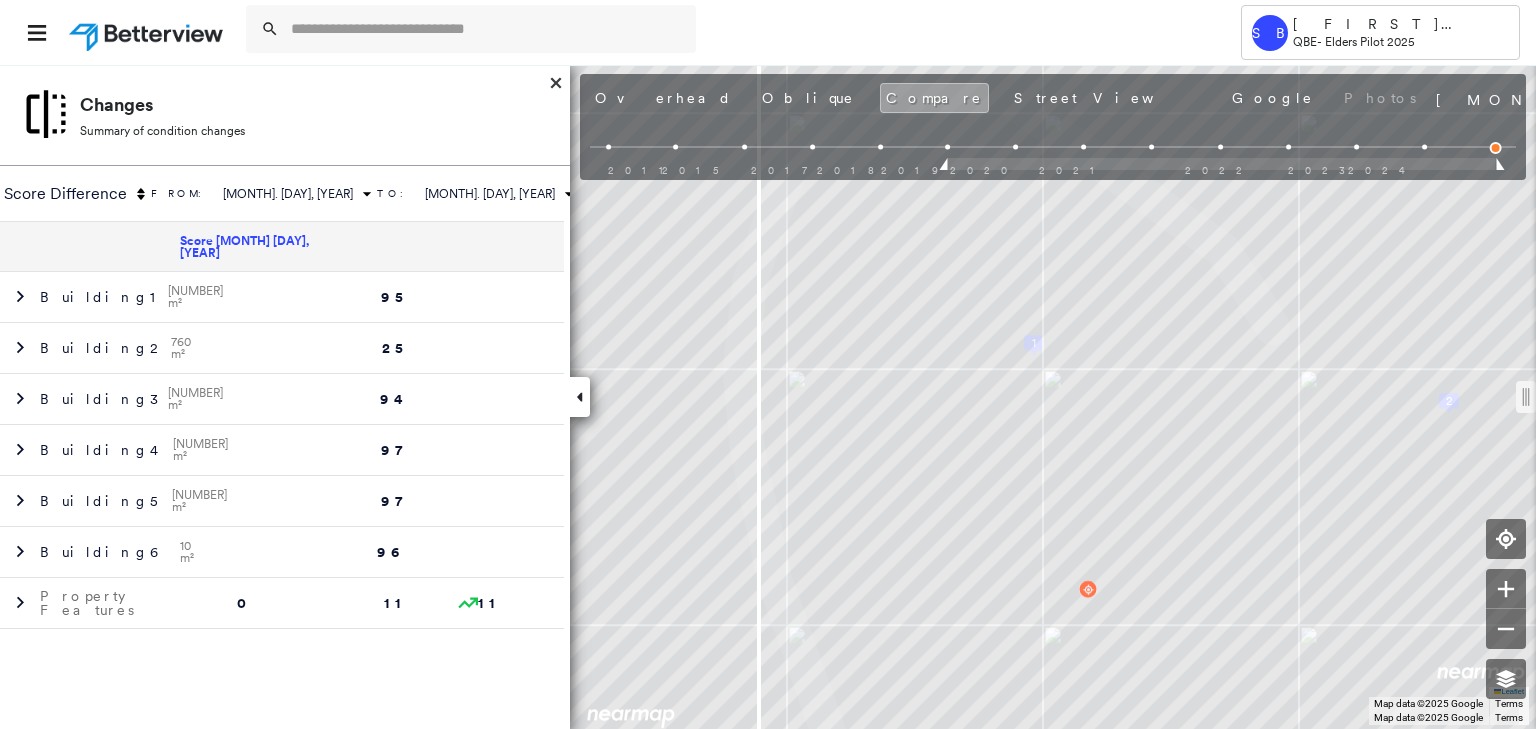 drag, startPoint x: 1226, startPoint y: 388, endPoint x: 756, endPoint y: 384, distance: 470.01703 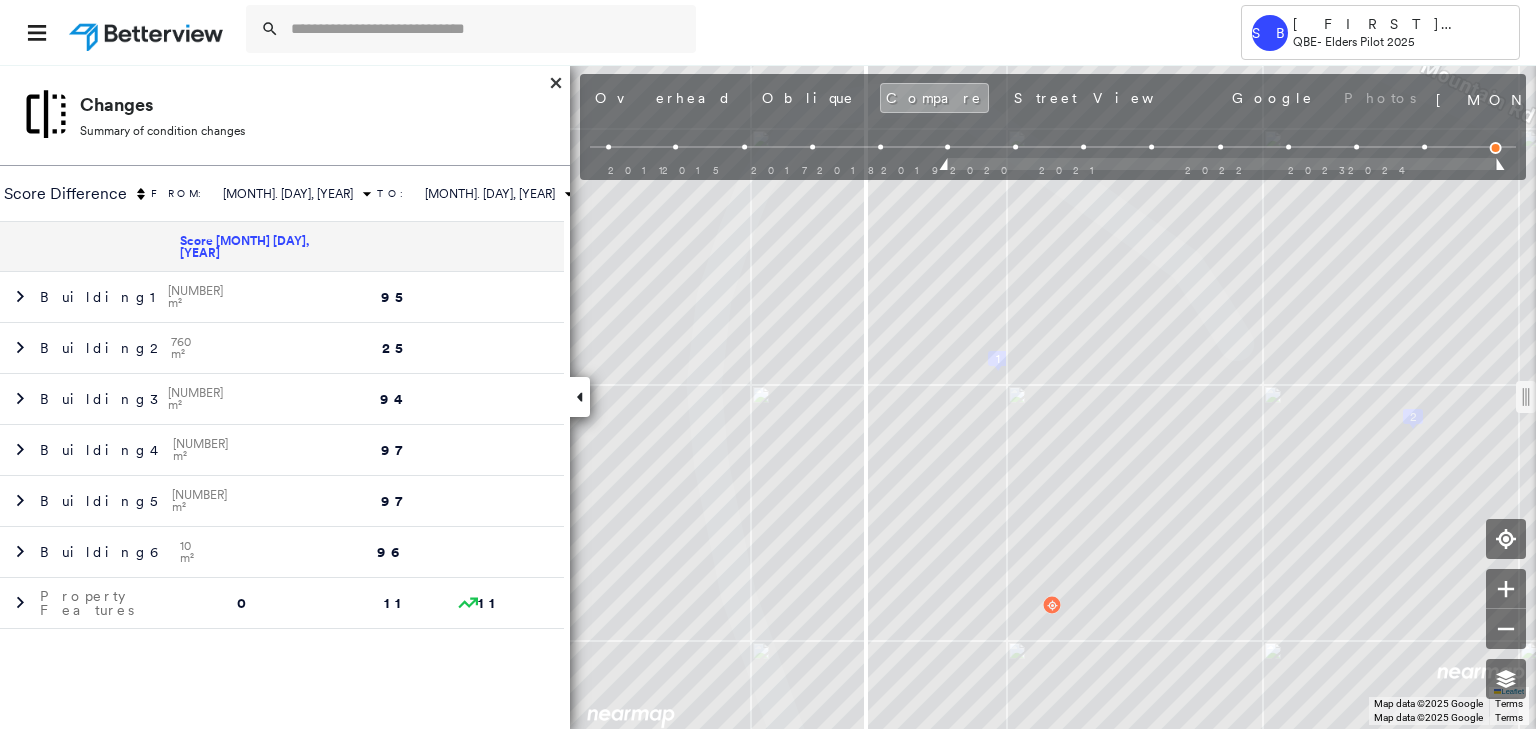 drag, startPoint x: 761, startPoint y: 400, endPoint x: 888, endPoint y: 368, distance: 130.96947 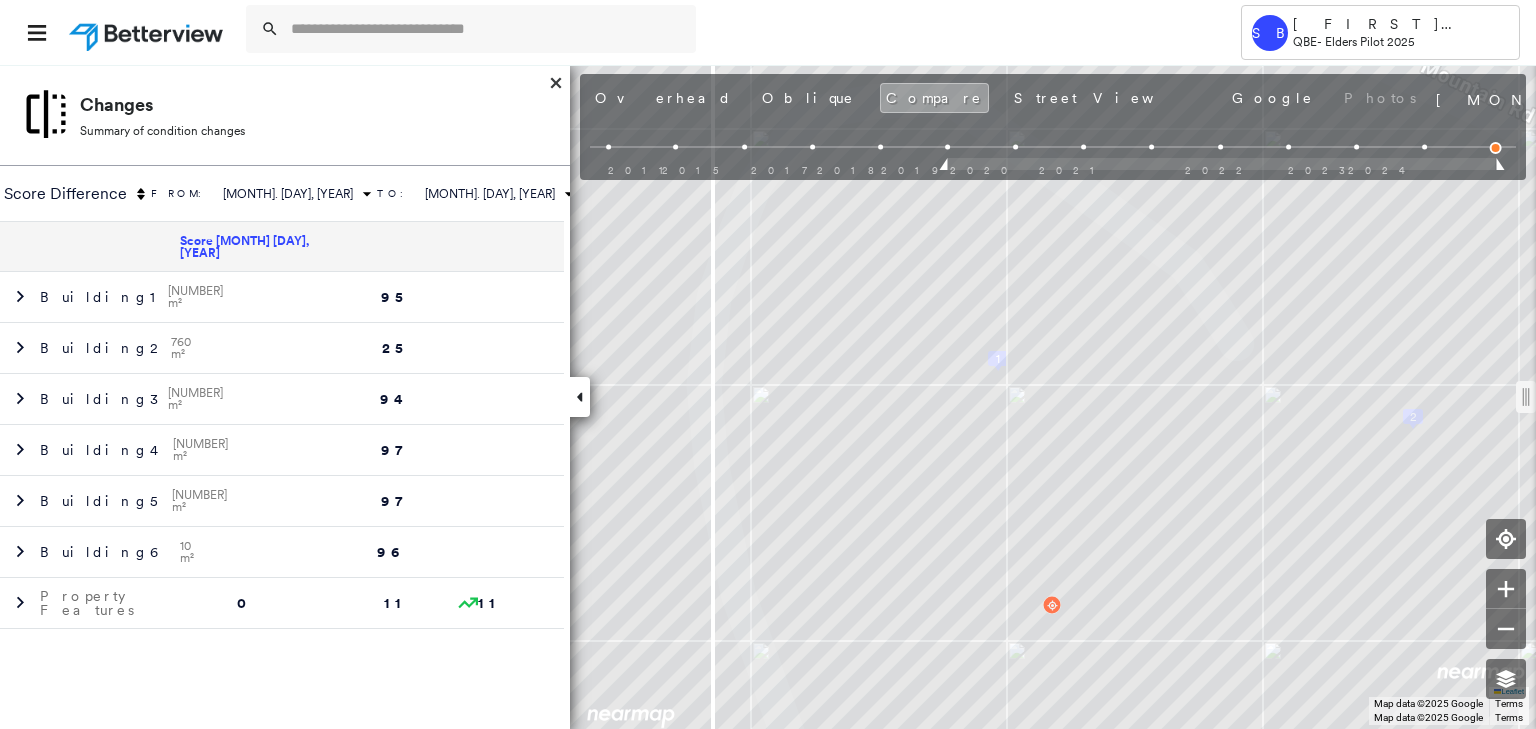 drag, startPoint x: 885, startPoint y: 400, endPoint x: 708, endPoint y: 322, distance: 193.42441 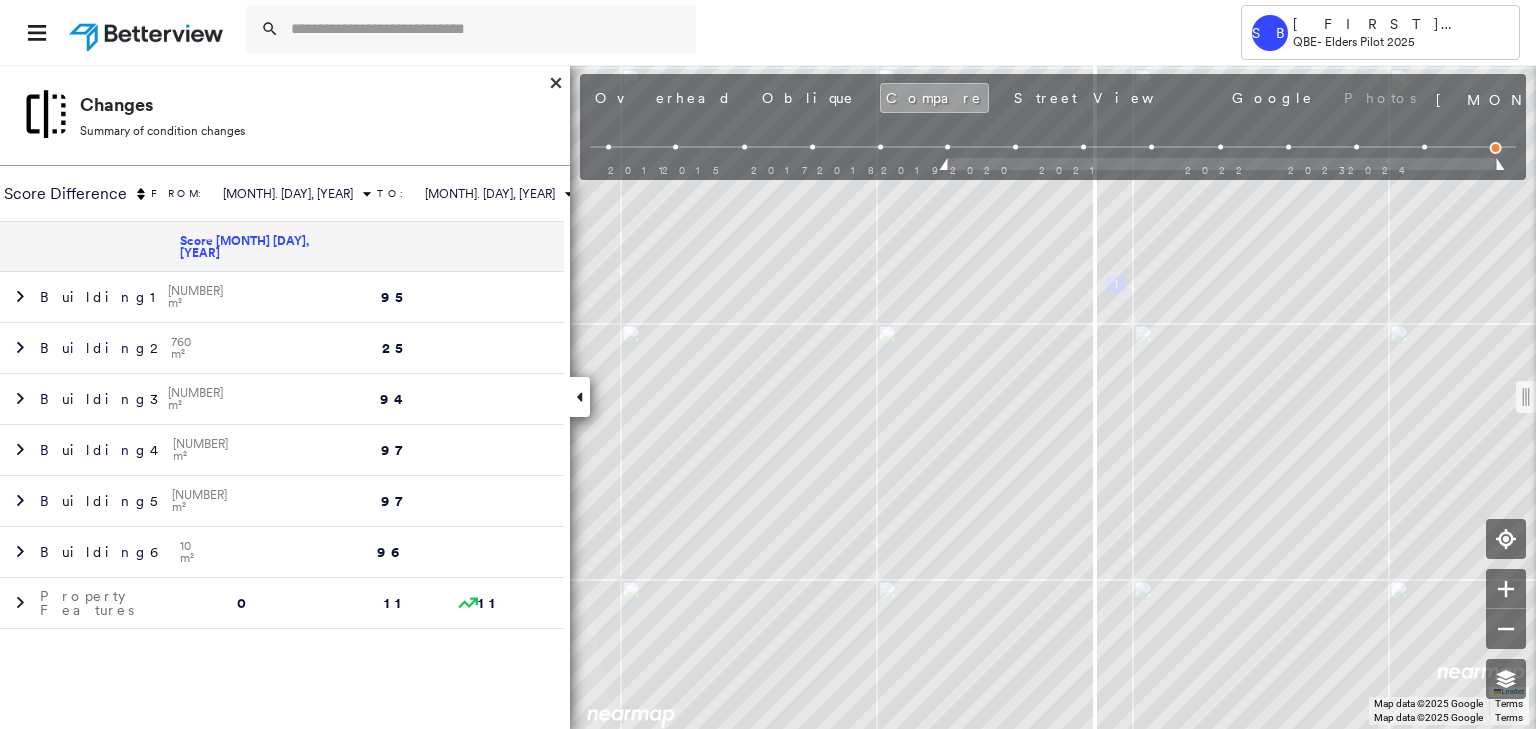 drag, startPoint x: 718, startPoint y: 404, endPoint x: 1121, endPoint y: 390, distance: 403.2431 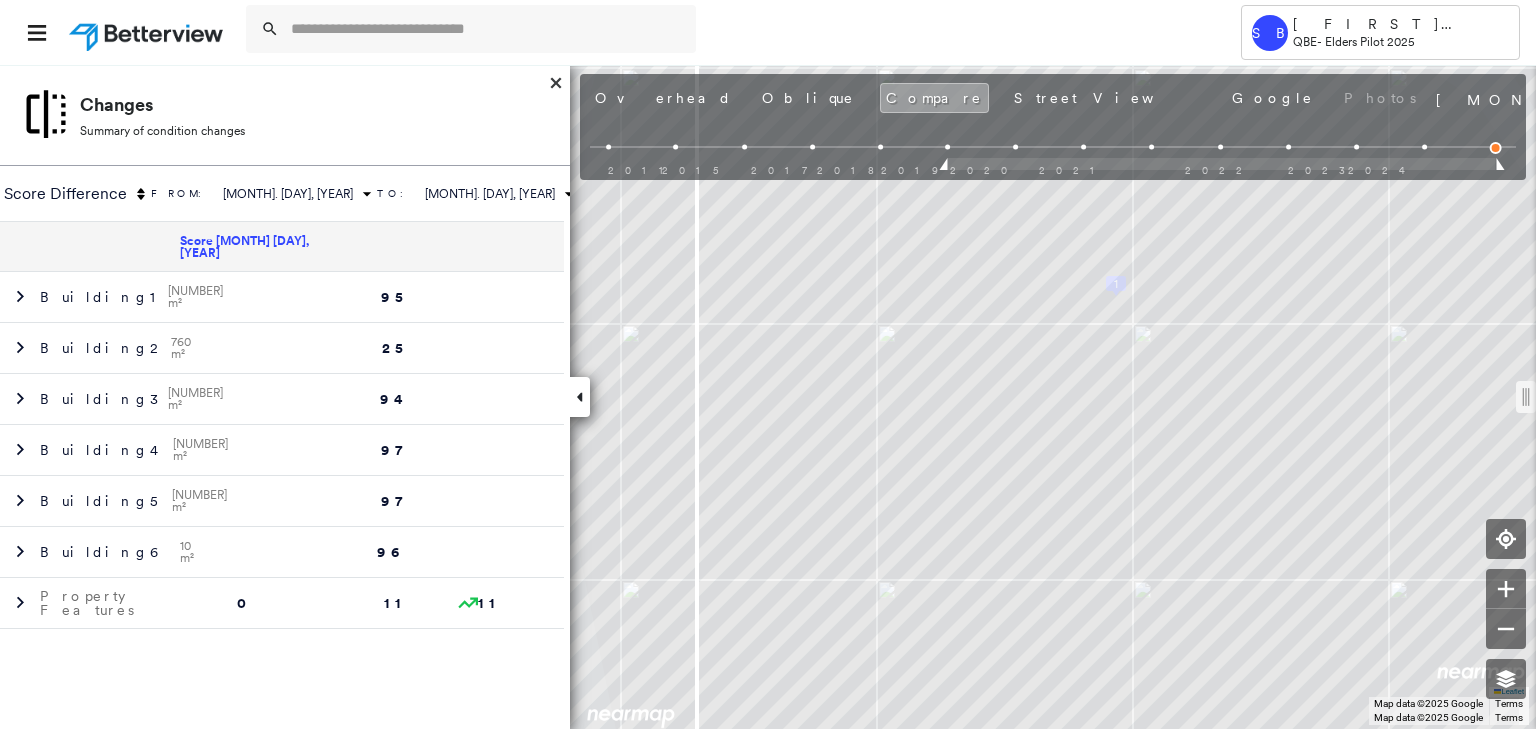 drag, startPoint x: 1120, startPoint y: 400, endPoint x: 677, endPoint y: 388, distance: 443.1625 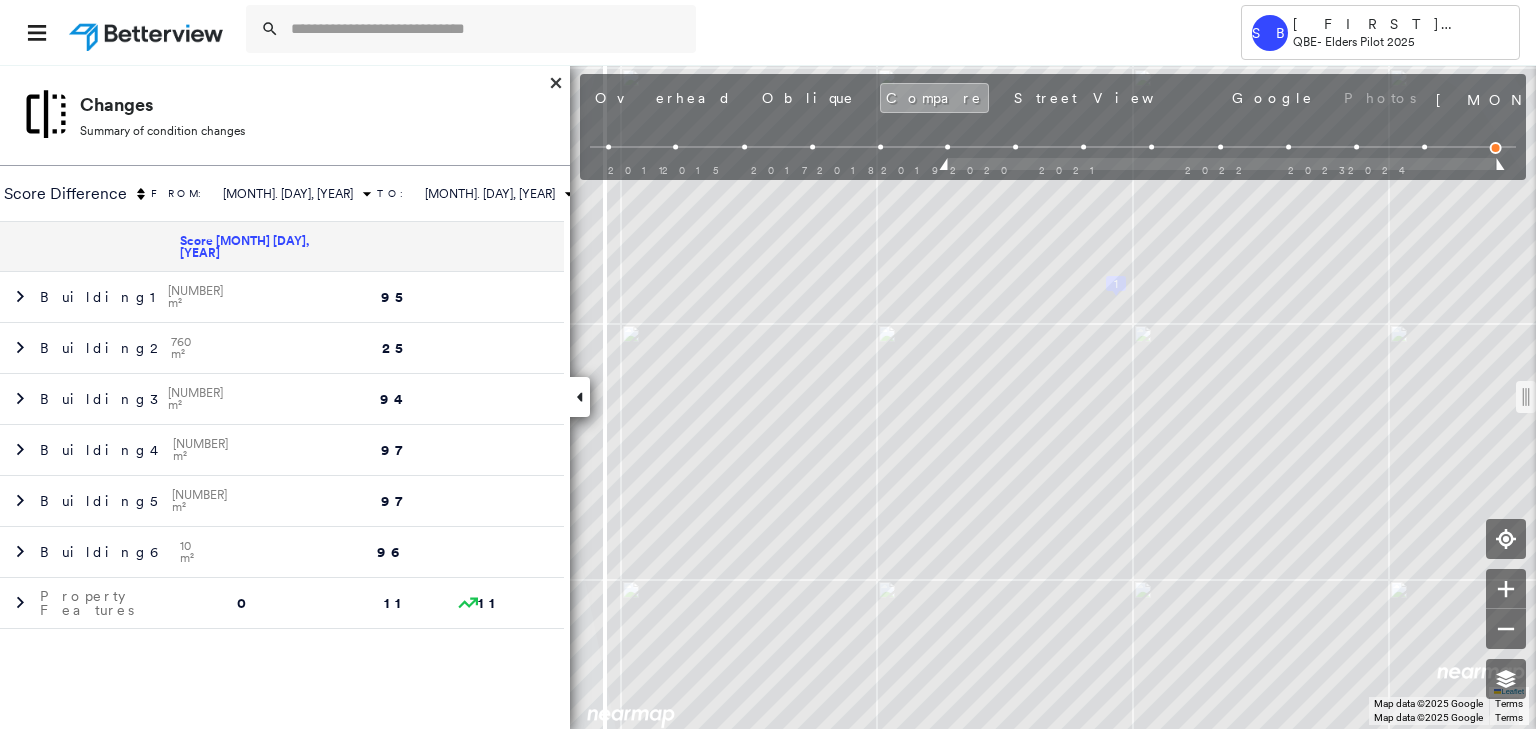 drag, startPoint x: 681, startPoint y: 402, endPoint x: 567, endPoint y: 415, distance: 114.73883 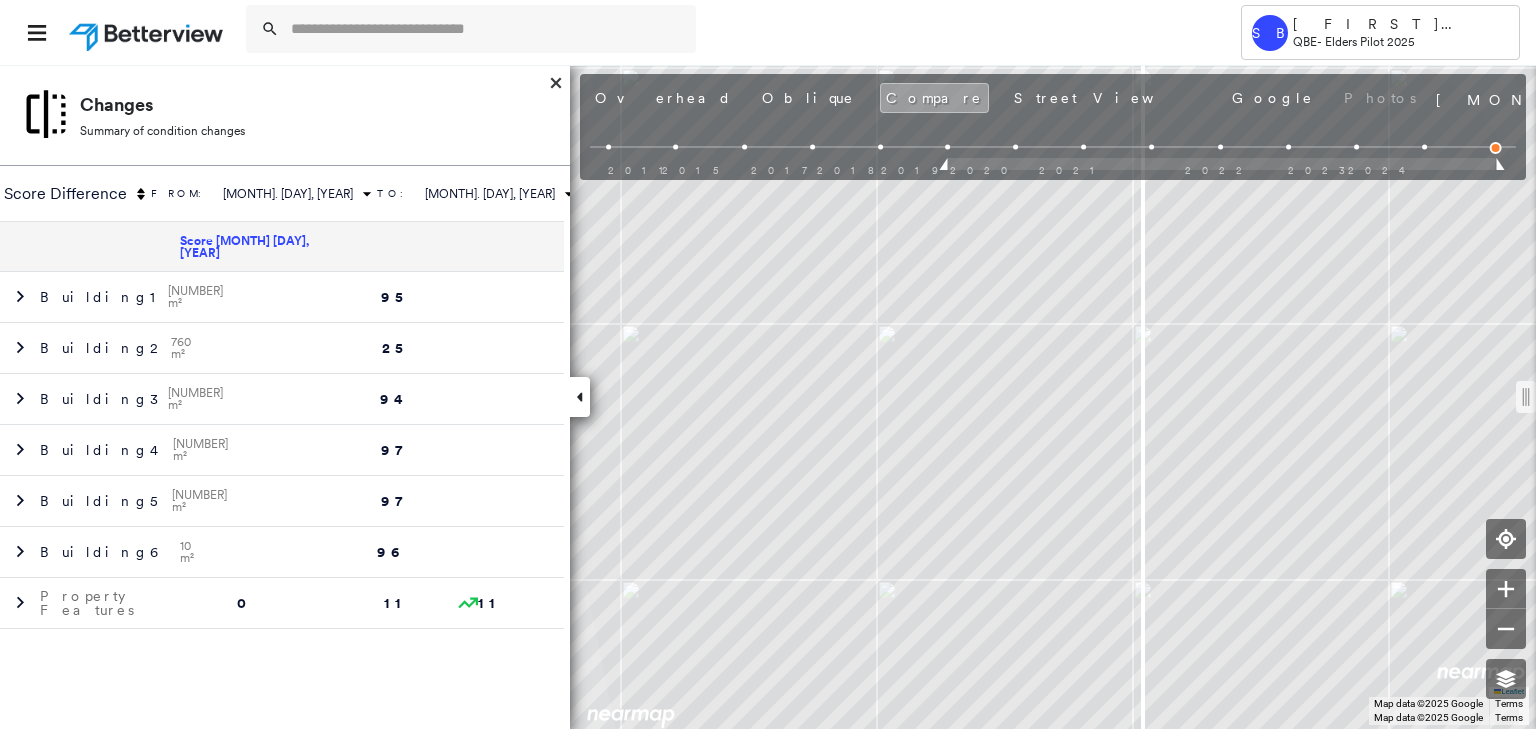 drag, startPoint x: 607, startPoint y: 408, endPoint x: 1145, endPoint y: 412, distance: 538.0149 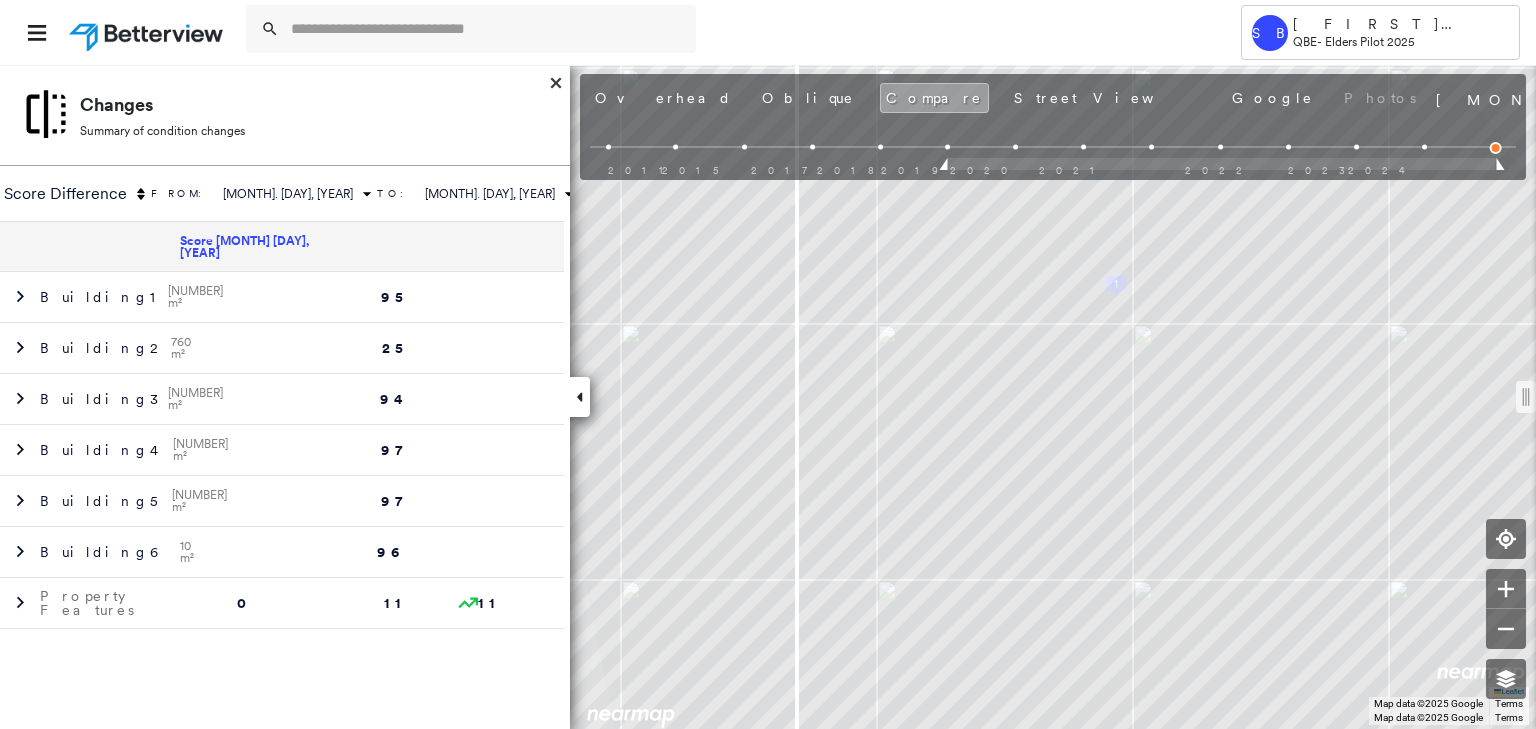 drag, startPoint x: 1138, startPoint y: 400, endPoint x: 795, endPoint y: 406, distance: 343.05246 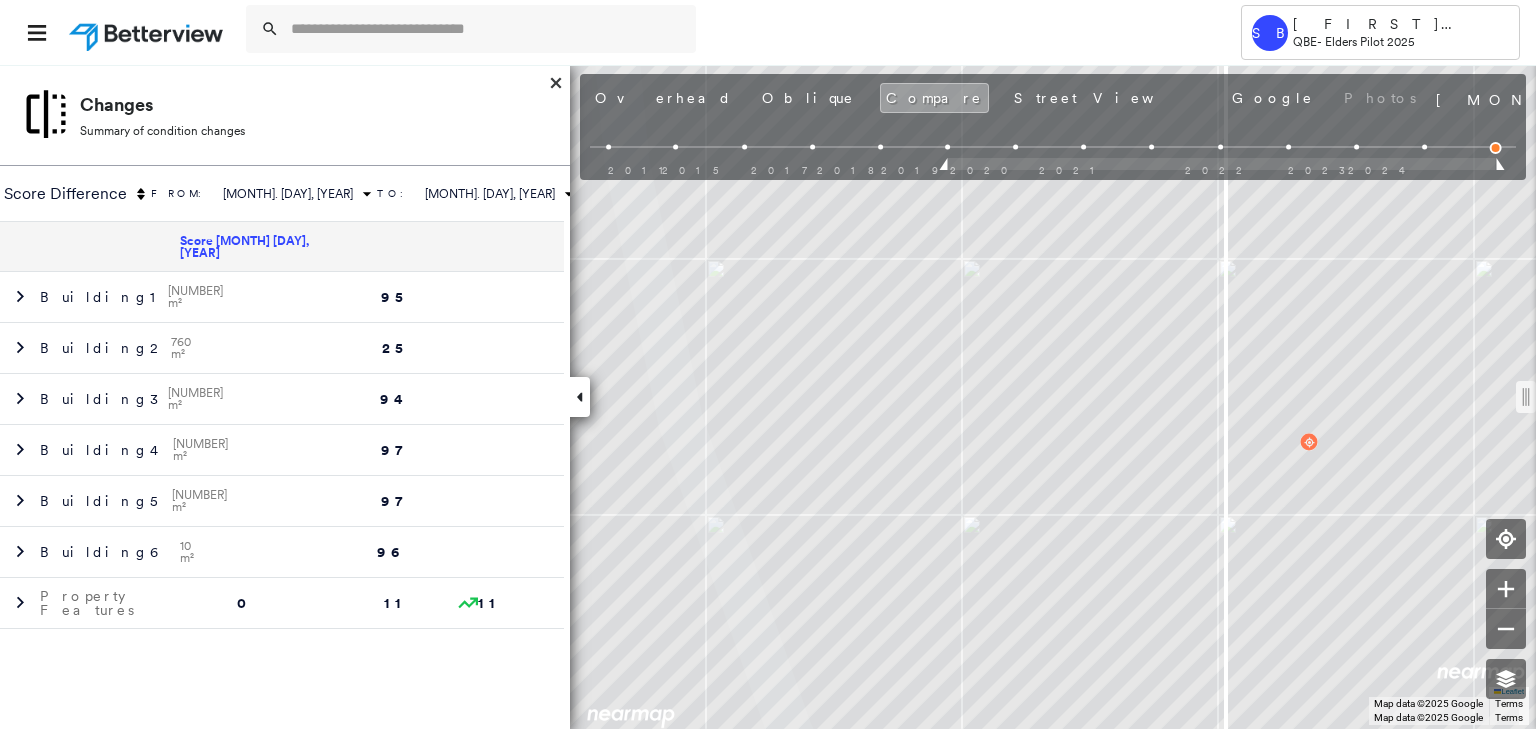 drag, startPoint x: 792, startPoint y: 400, endPoint x: 1229, endPoint y: 428, distance: 437.89612 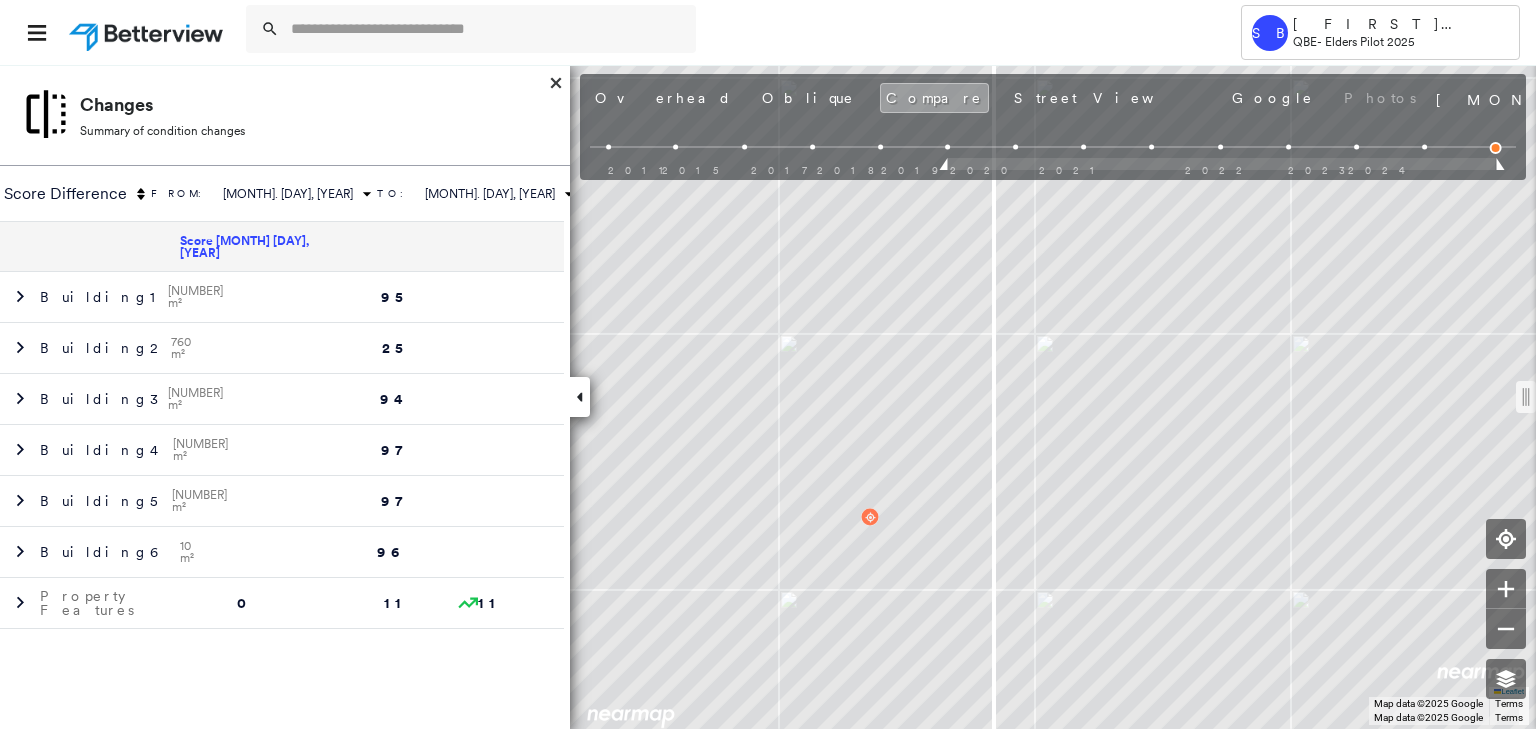 drag, startPoint x: 1229, startPoint y: 384, endPoint x: 990, endPoint y: 368, distance: 239.53497 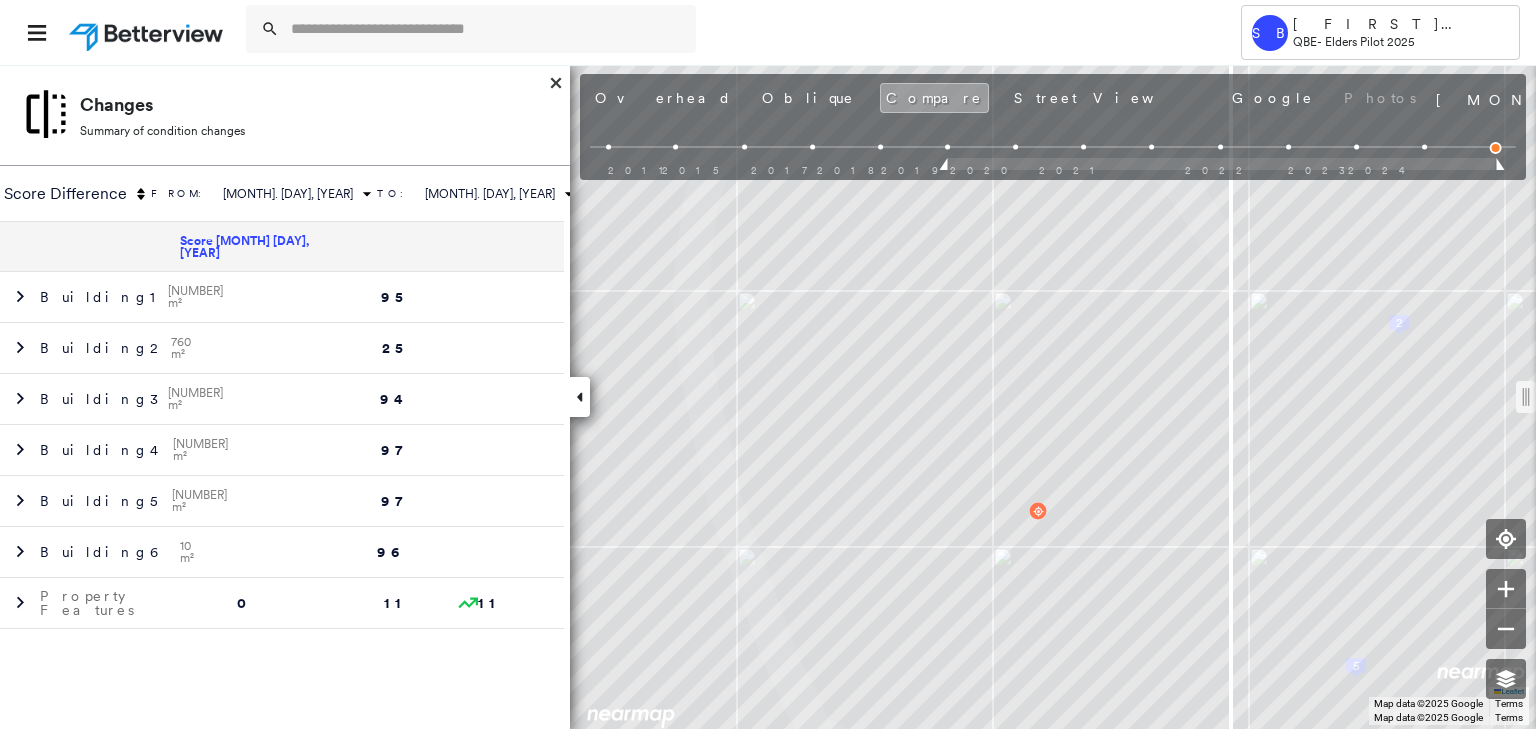 drag, startPoint x: 995, startPoint y: 411, endPoint x: 1241, endPoint y: 404, distance: 246.09958 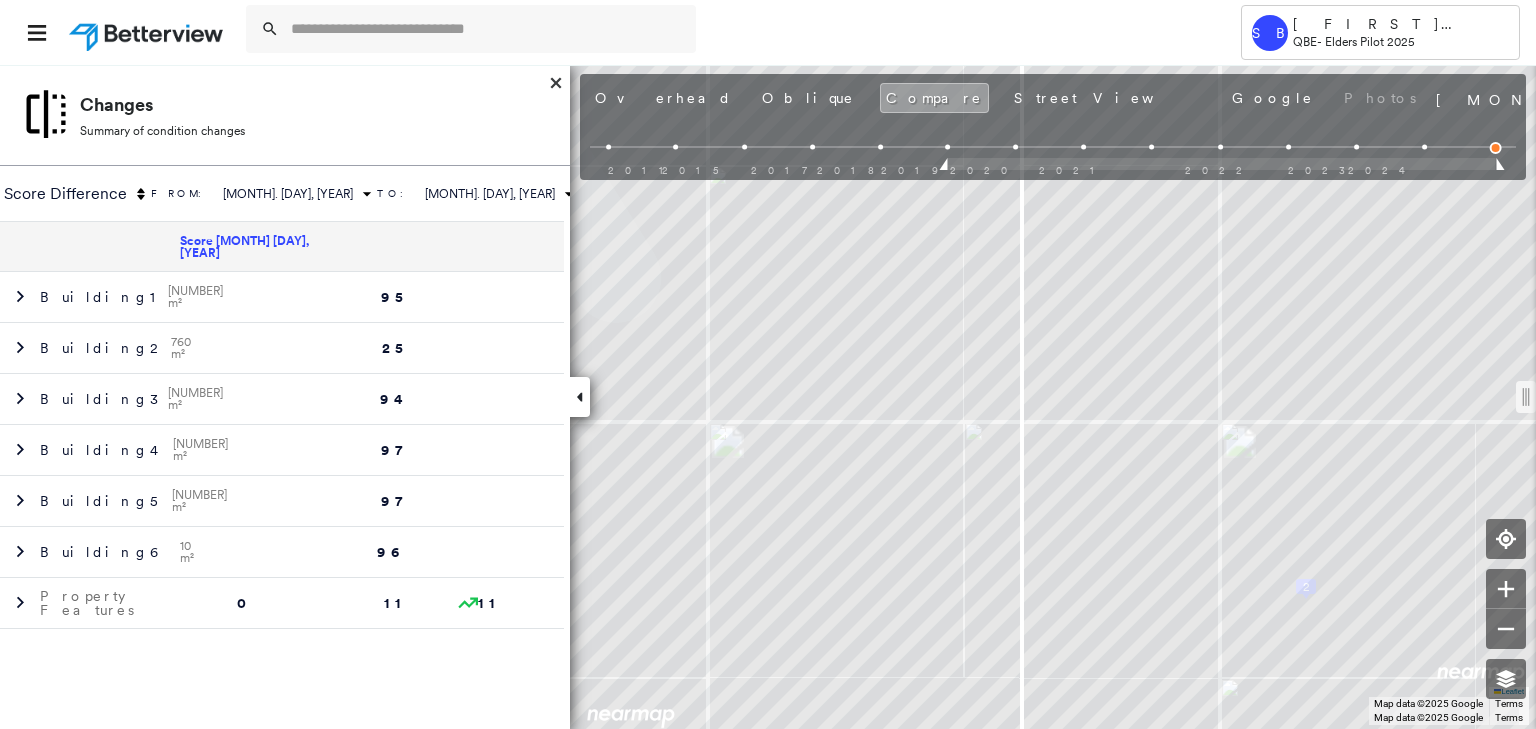 drag, startPoint x: 1223, startPoint y: 395, endPoint x: 1032, endPoint y: 400, distance: 191.06543 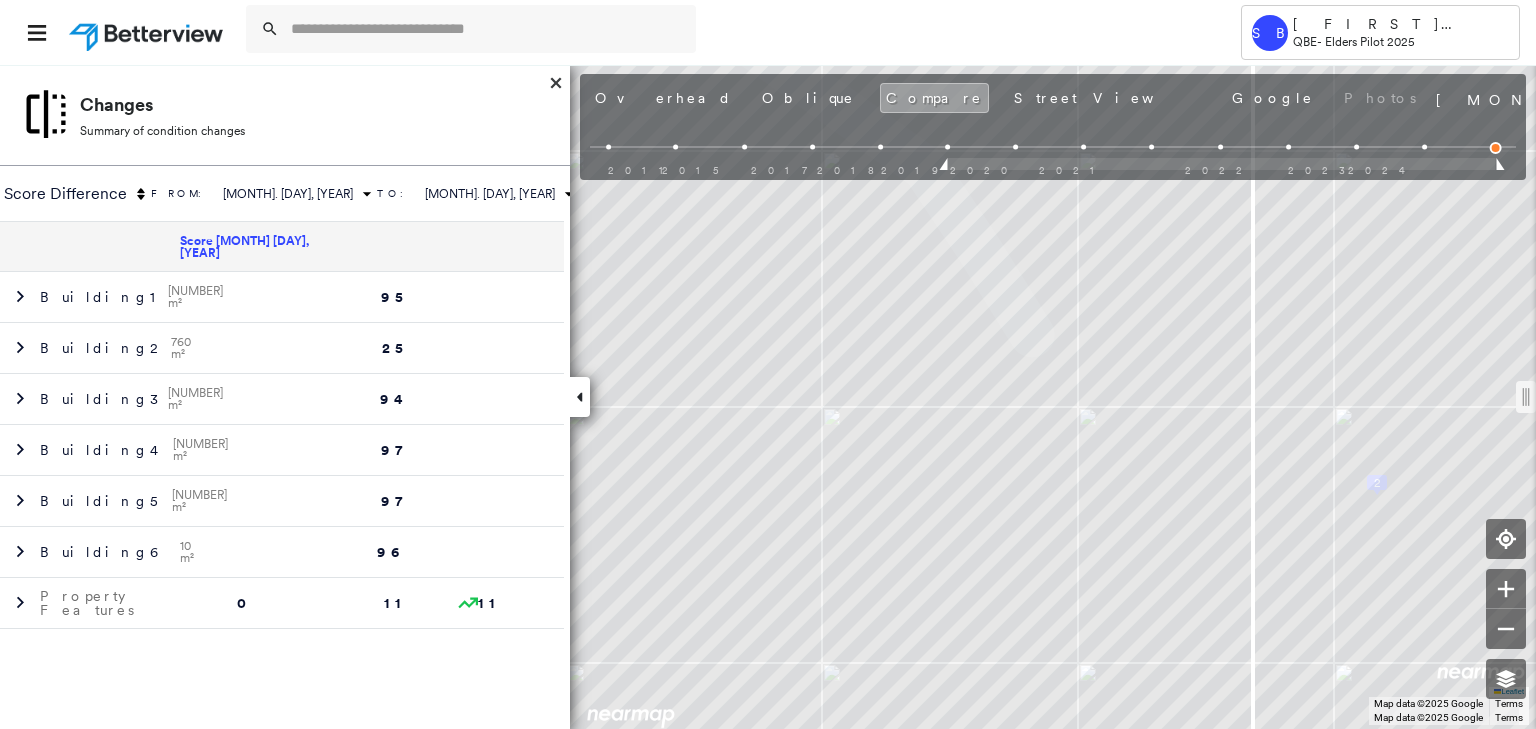 drag, startPoint x: 1308, startPoint y: 370, endPoint x: 1155, endPoint y: 388, distance: 154.05519 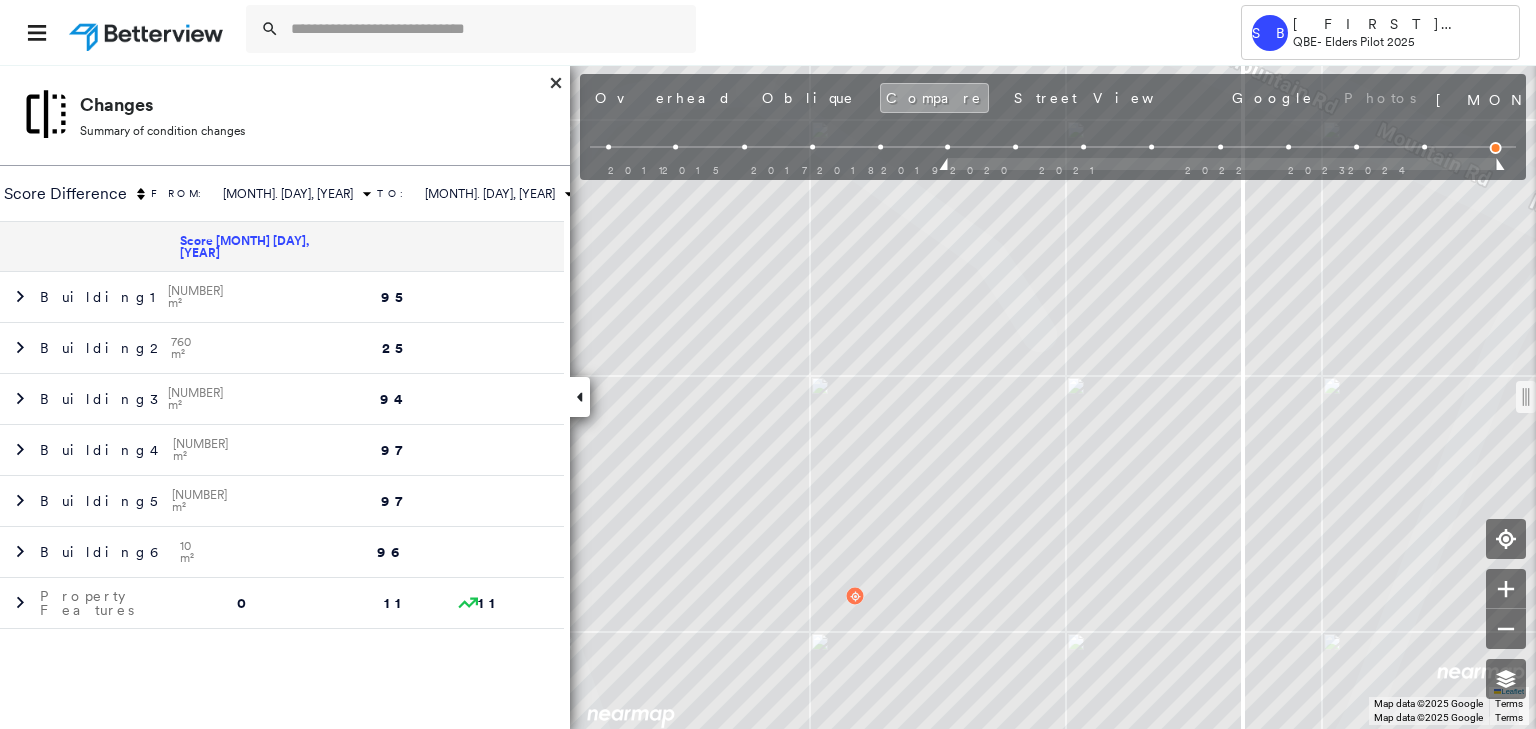 drag, startPoint x: 1154, startPoint y: 411, endPoint x: 1261, endPoint y: 394, distance: 108.34205 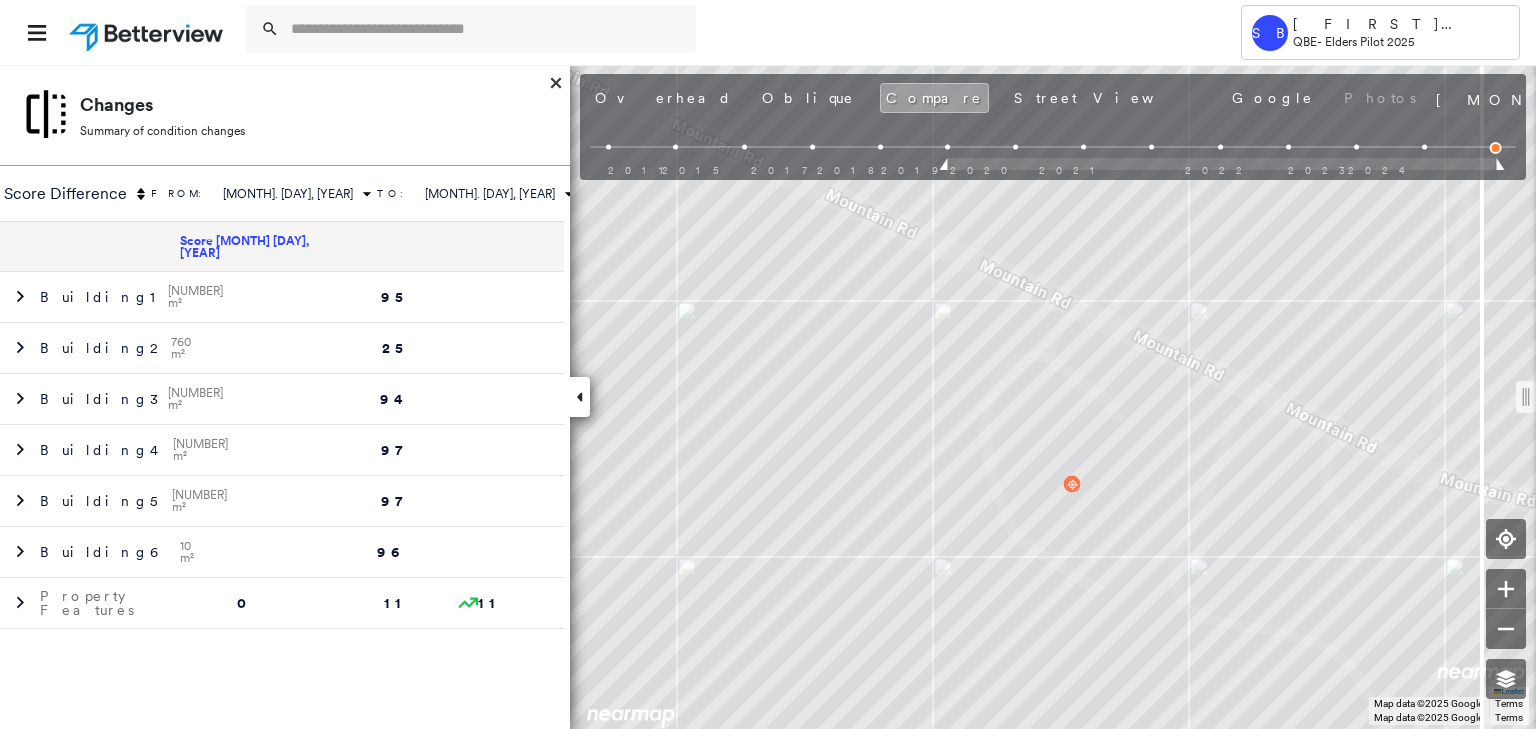 drag, startPoint x: 1266, startPoint y: 400, endPoint x: 1489, endPoint y: 322, distance: 236.24776 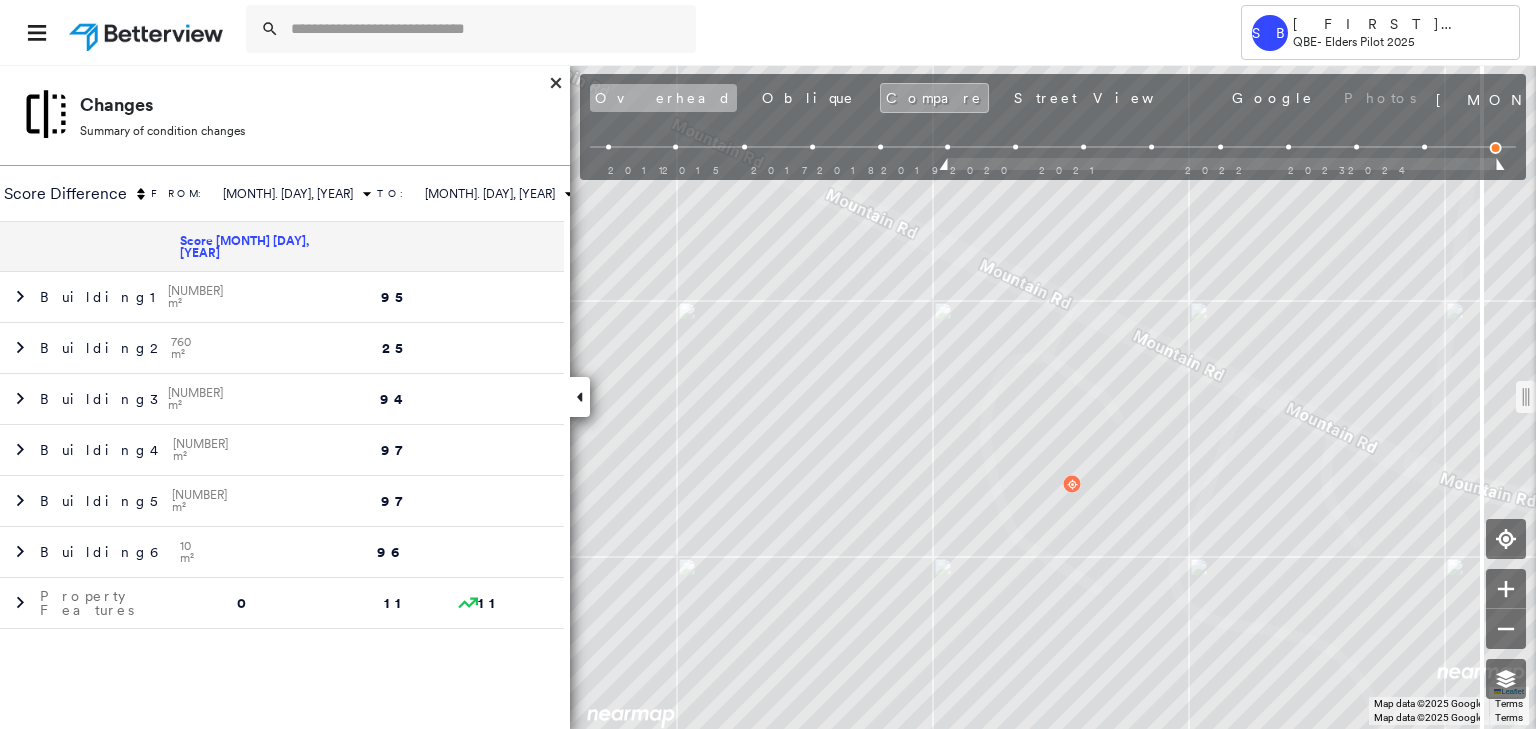 click on "Overhead" at bounding box center [663, 98] 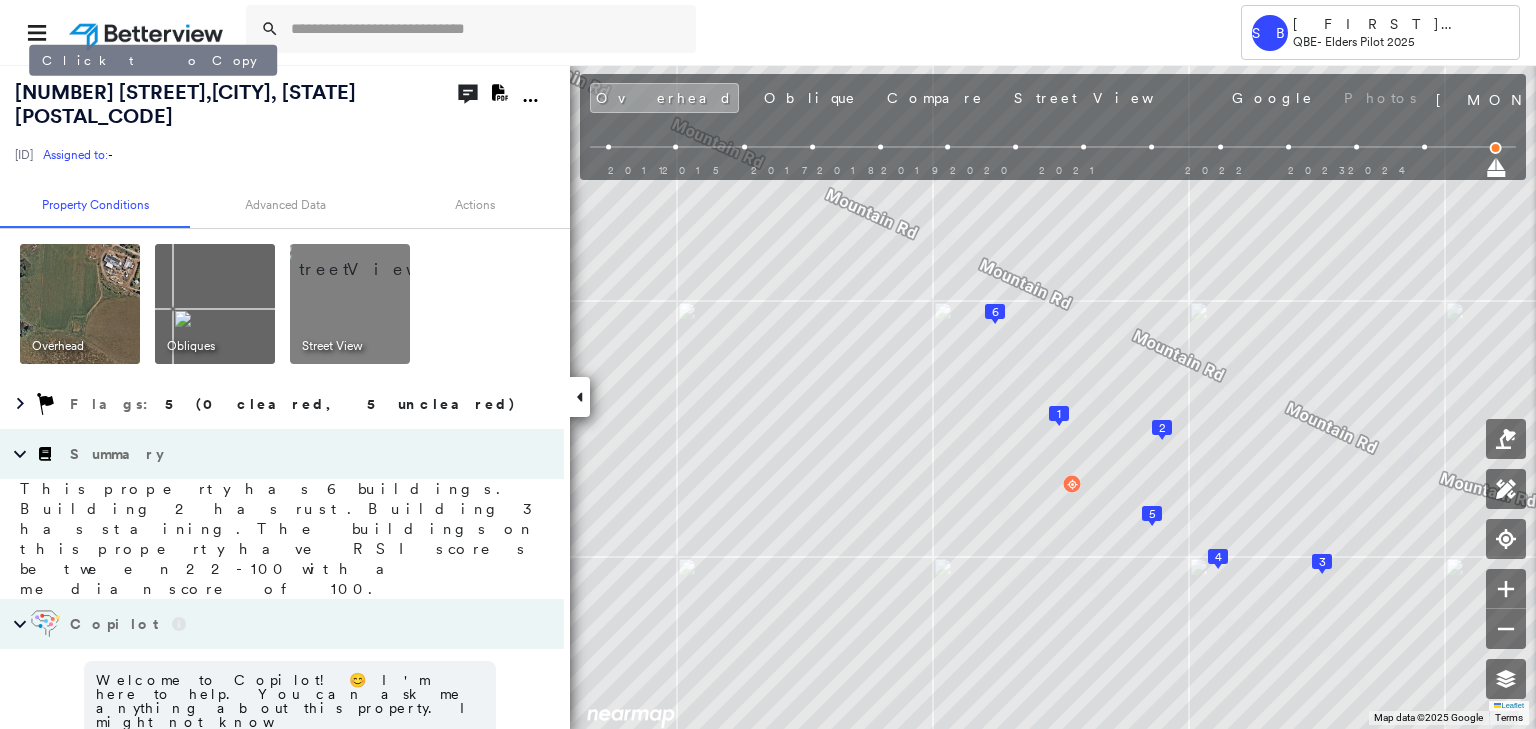 click on "[NUMBER] [STREET] ,  [CITY], [STATE] [POSTAL_CODE]" at bounding box center [185, 104] 